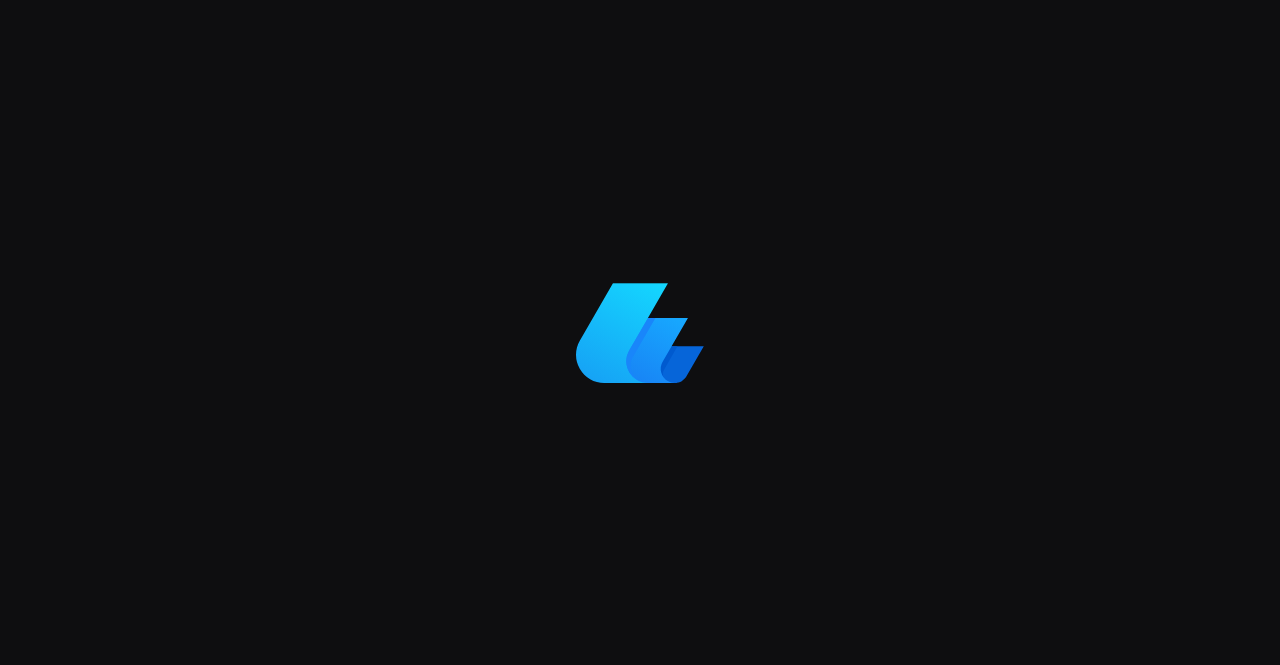 scroll, scrollTop: 0, scrollLeft: 0, axis: both 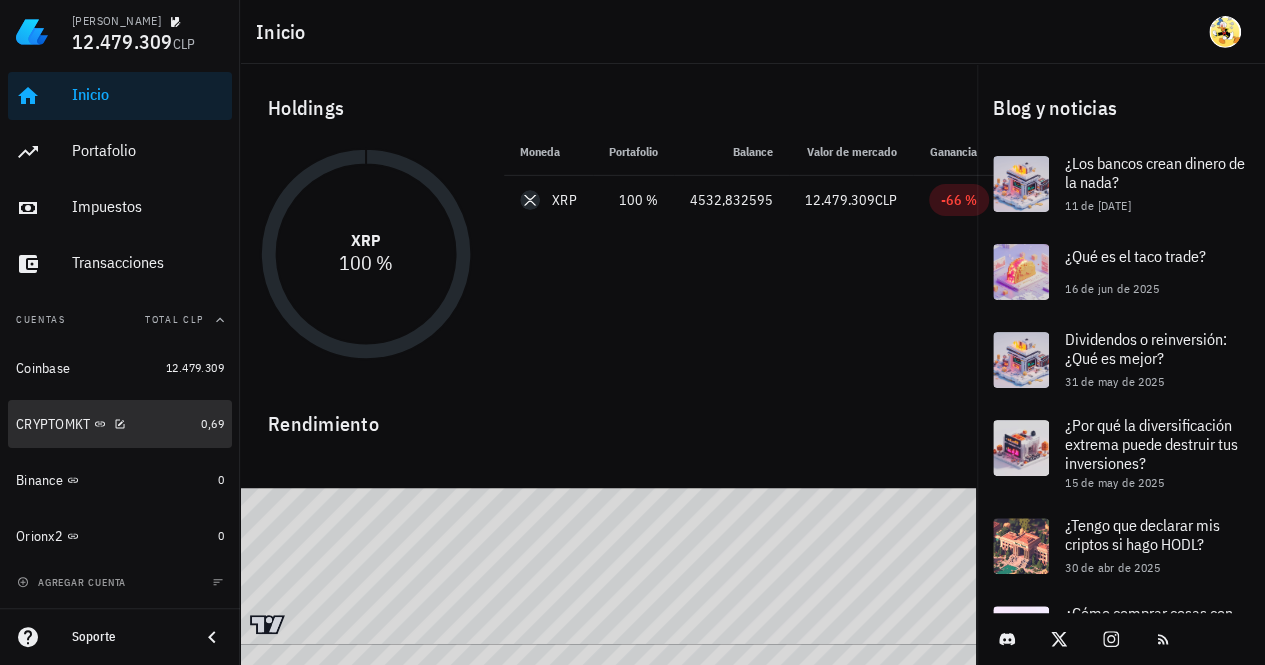 click on "CRYPTOMKT" at bounding box center (104, 424) 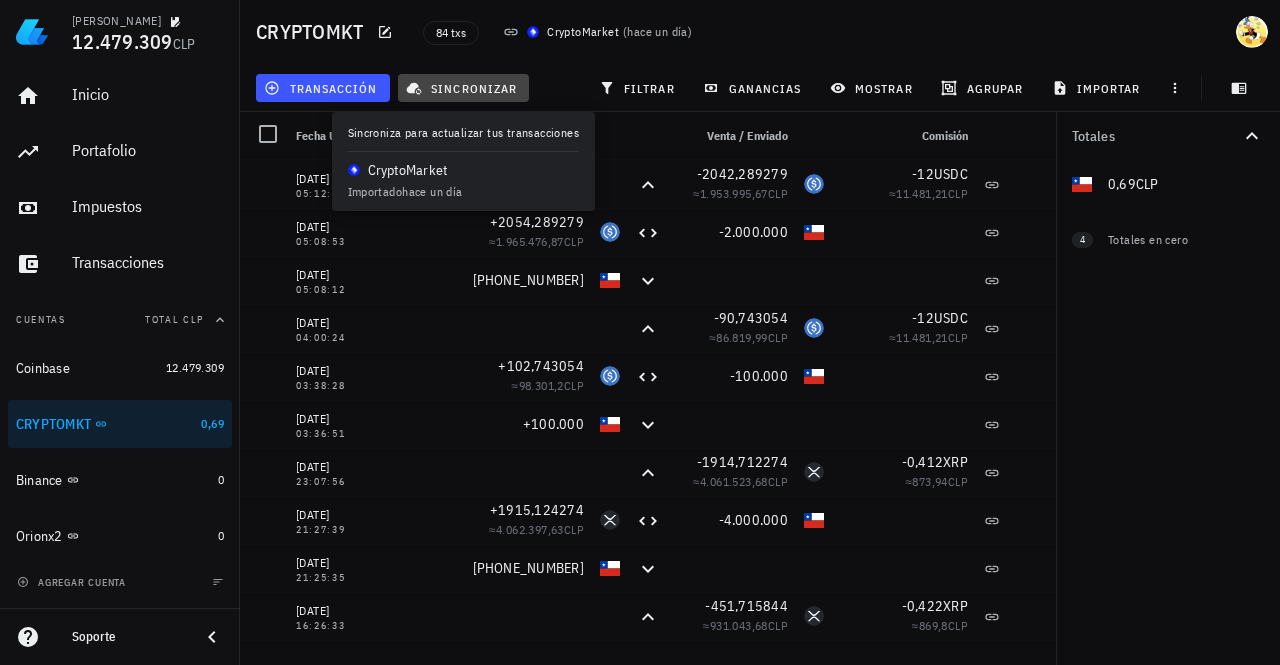 click on "sincronizar" at bounding box center [463, 88] 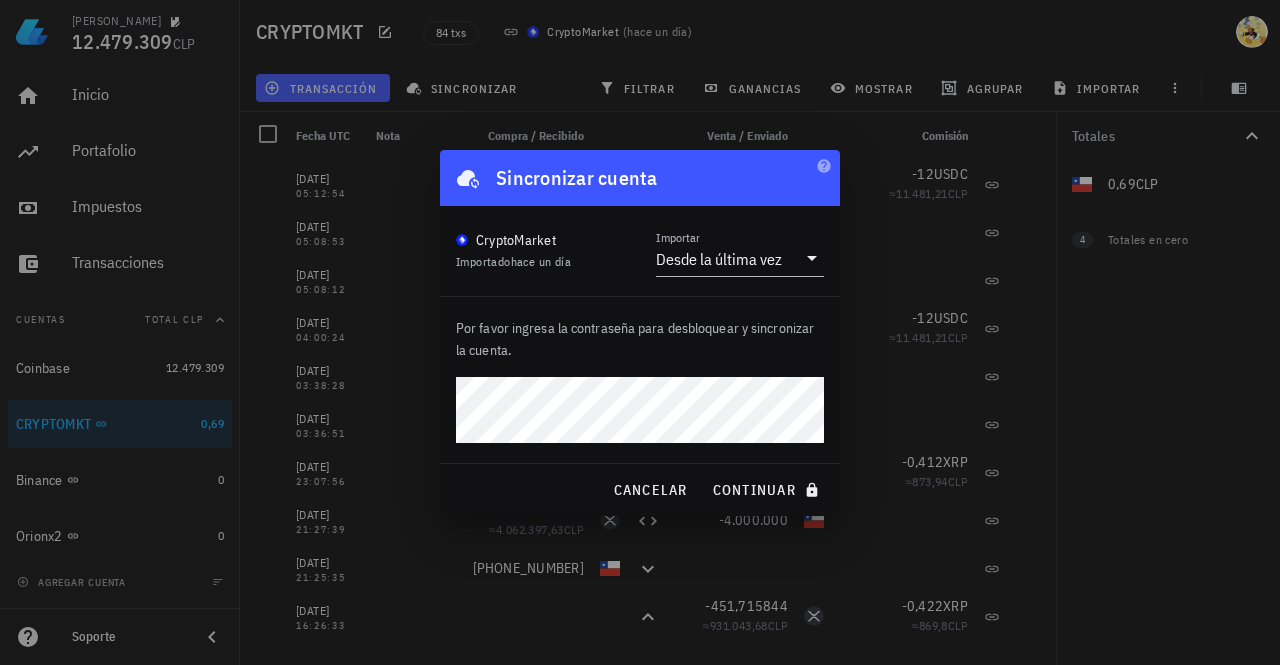click on "continuar" at bounding box center [768, 490] 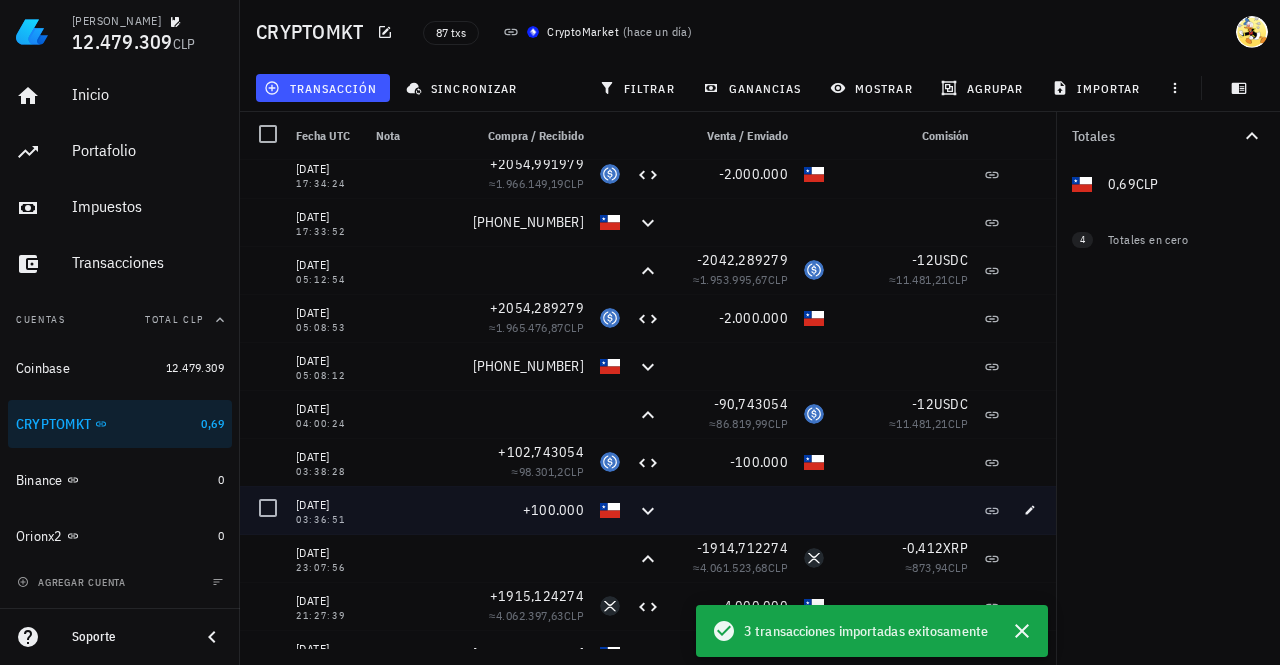 scroll, scrollTop: 0, scrollLeft: 0, axis: both 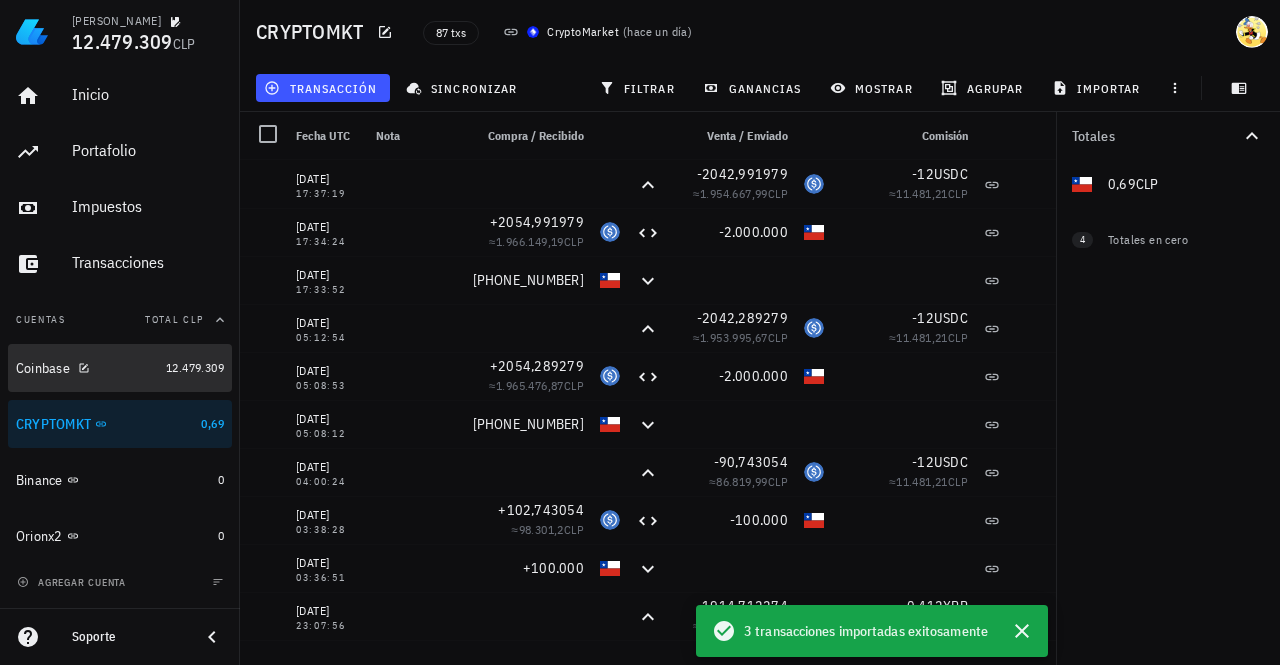 click on "Coinbase" at bounding box center (87, 368) 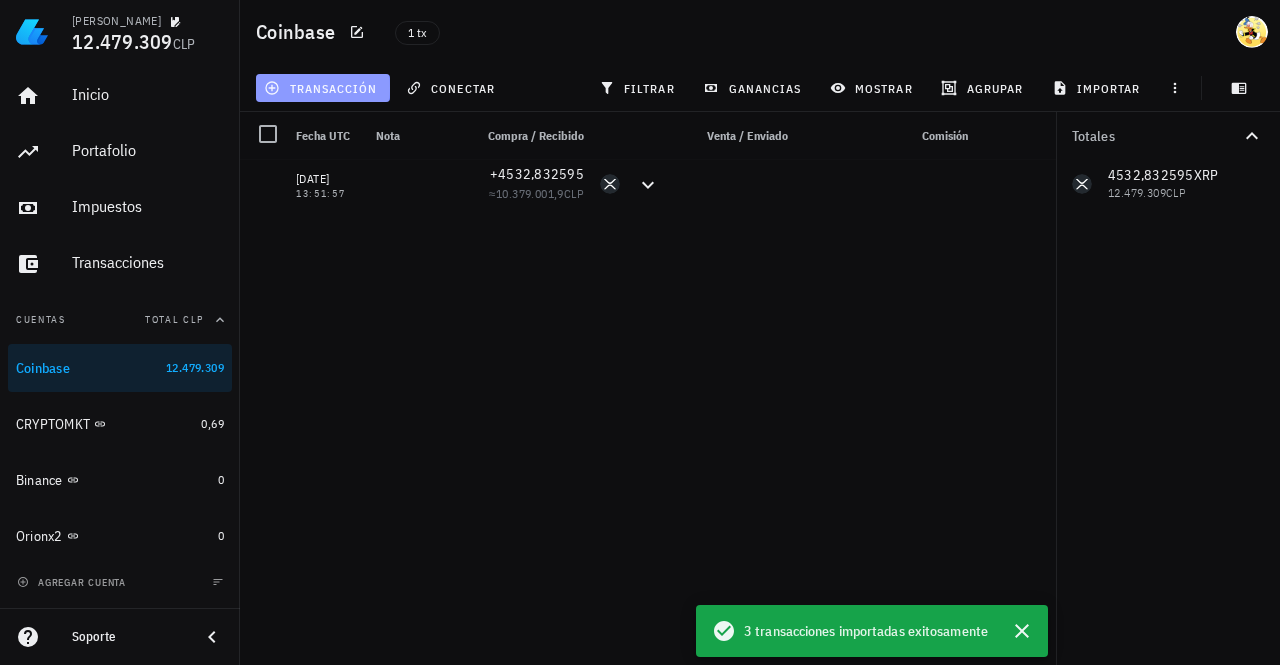 click on "transacción" at bounding box center [322, 88] 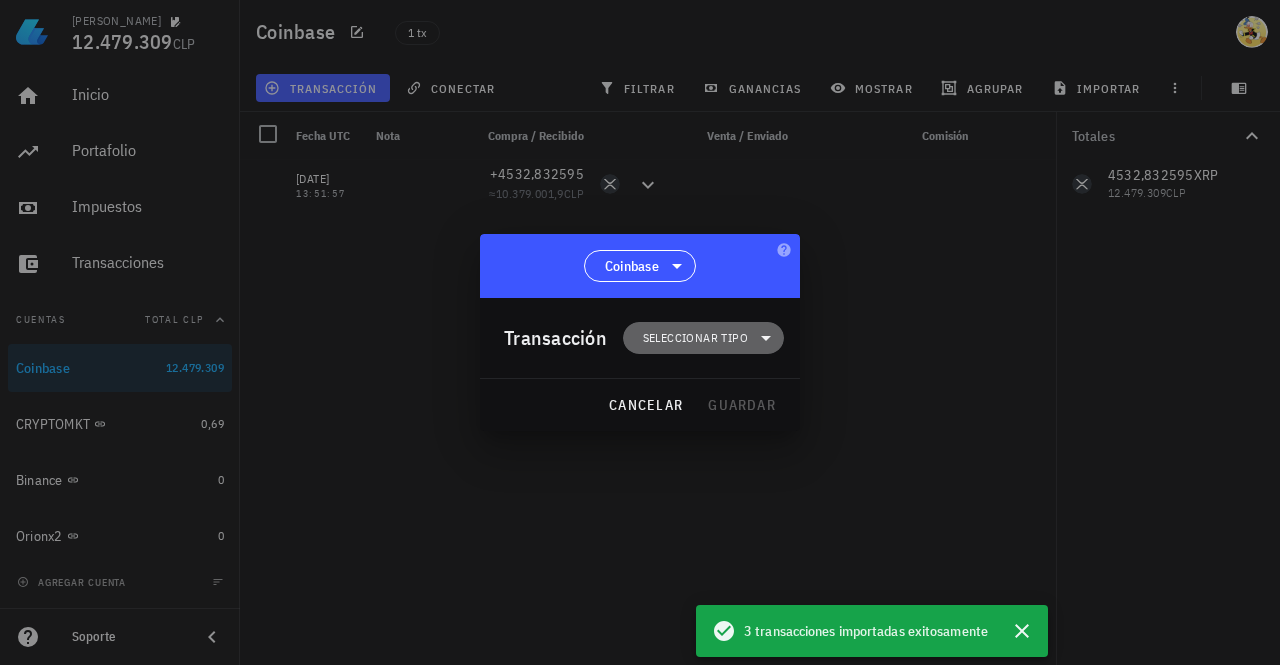 click 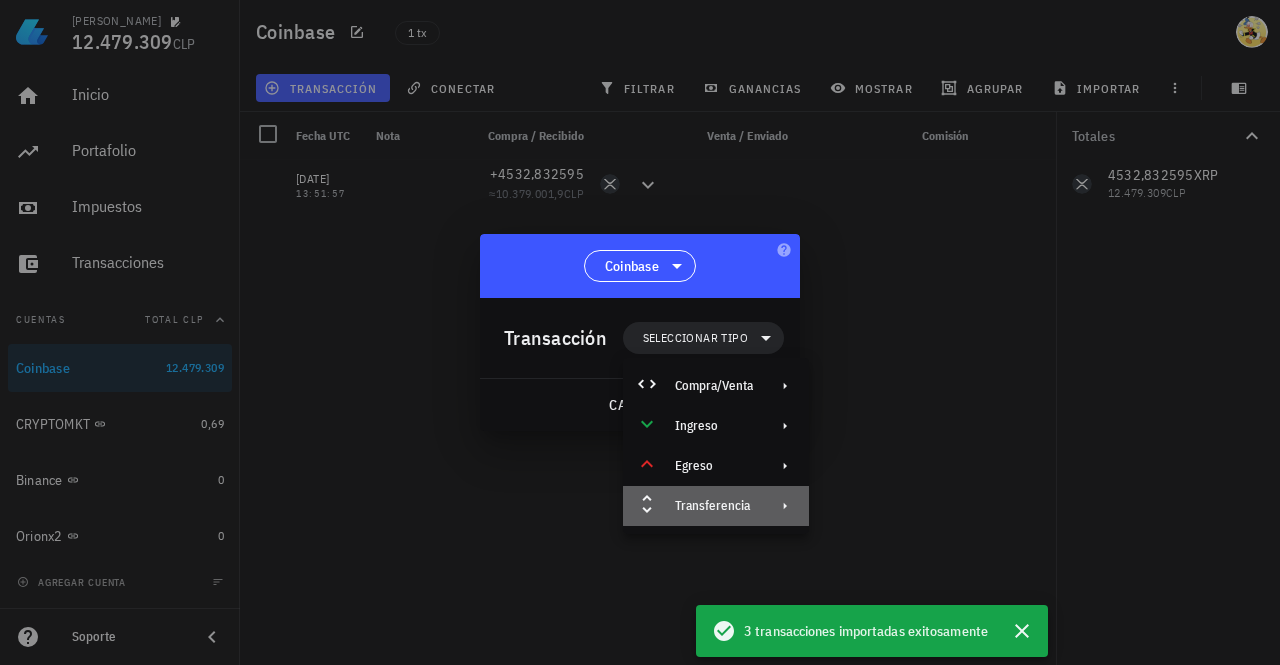 click on "Transferencia" at bounding box center (714, 506) 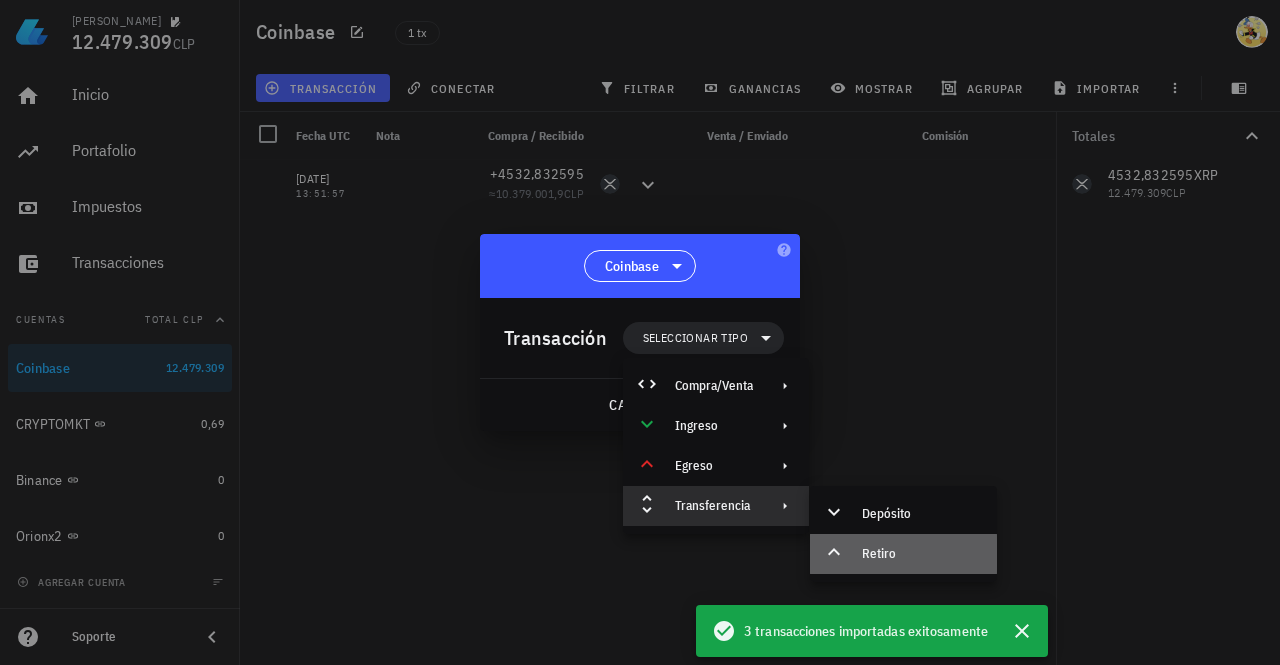 click on "Retiro" at bounding box center (921, 554) 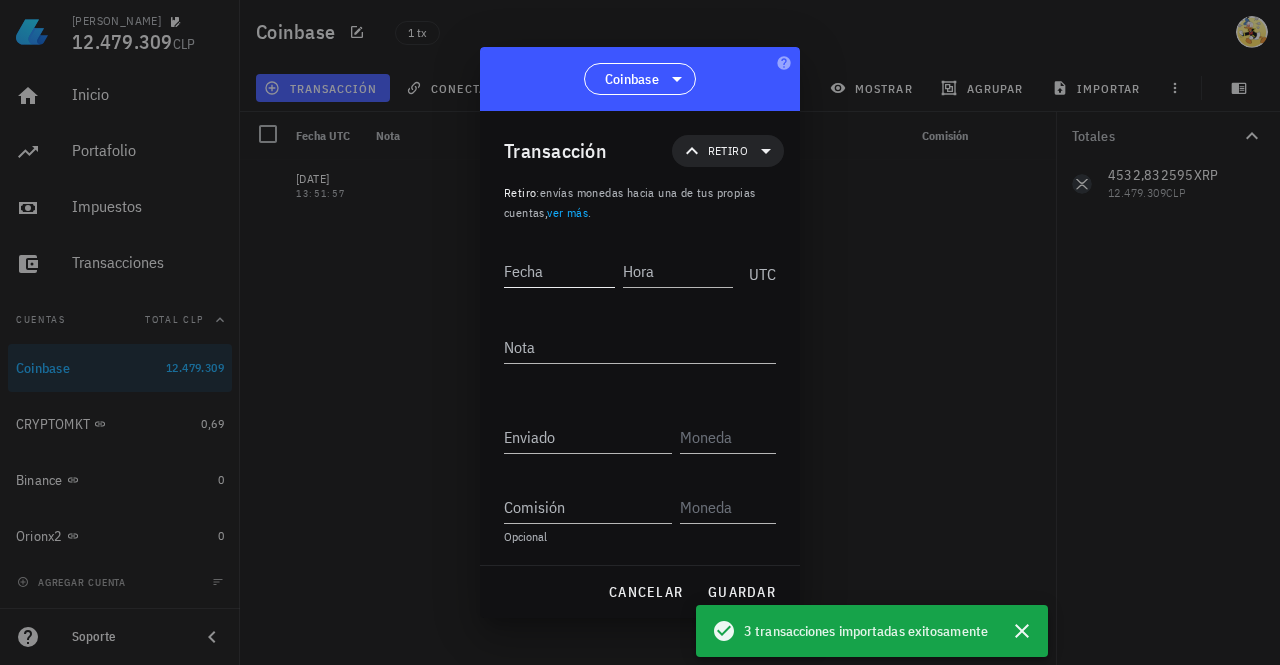click on "Fecha" at bounding box center [559, 271] 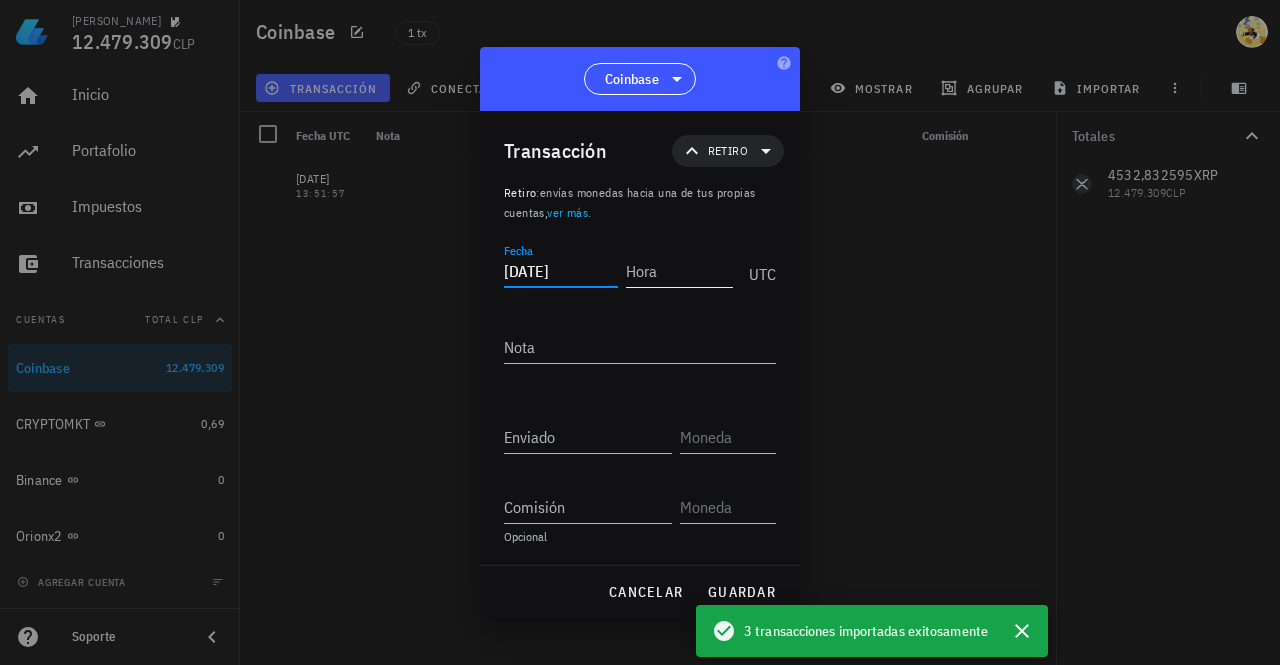 type on "[DATE]" 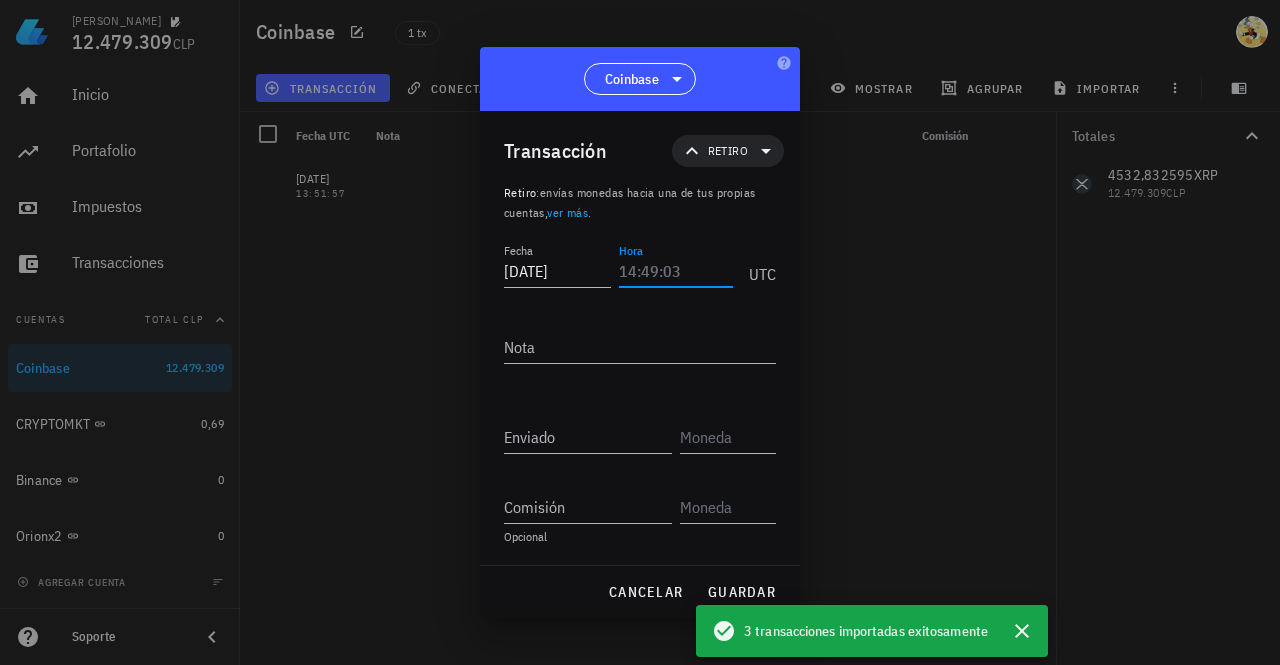 click on "Hora" at bounding box center (676, 271) 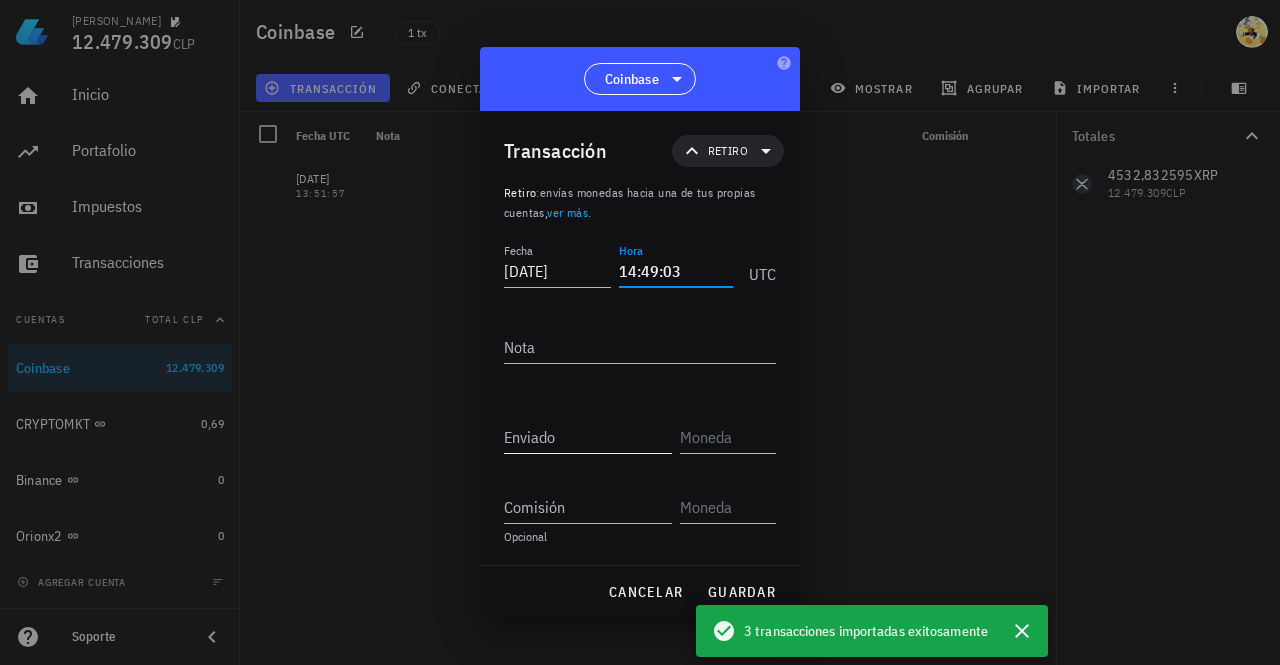 type on "14:49:03" 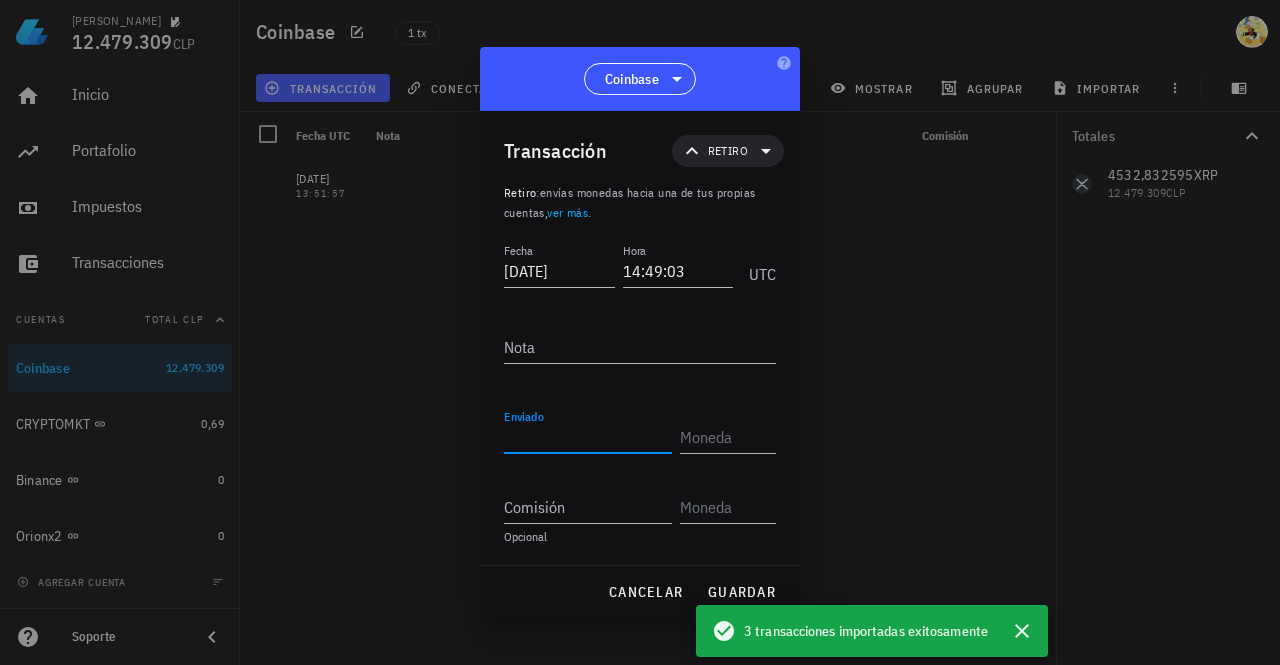 click on "Enviado" at bounding box center [588, 437] 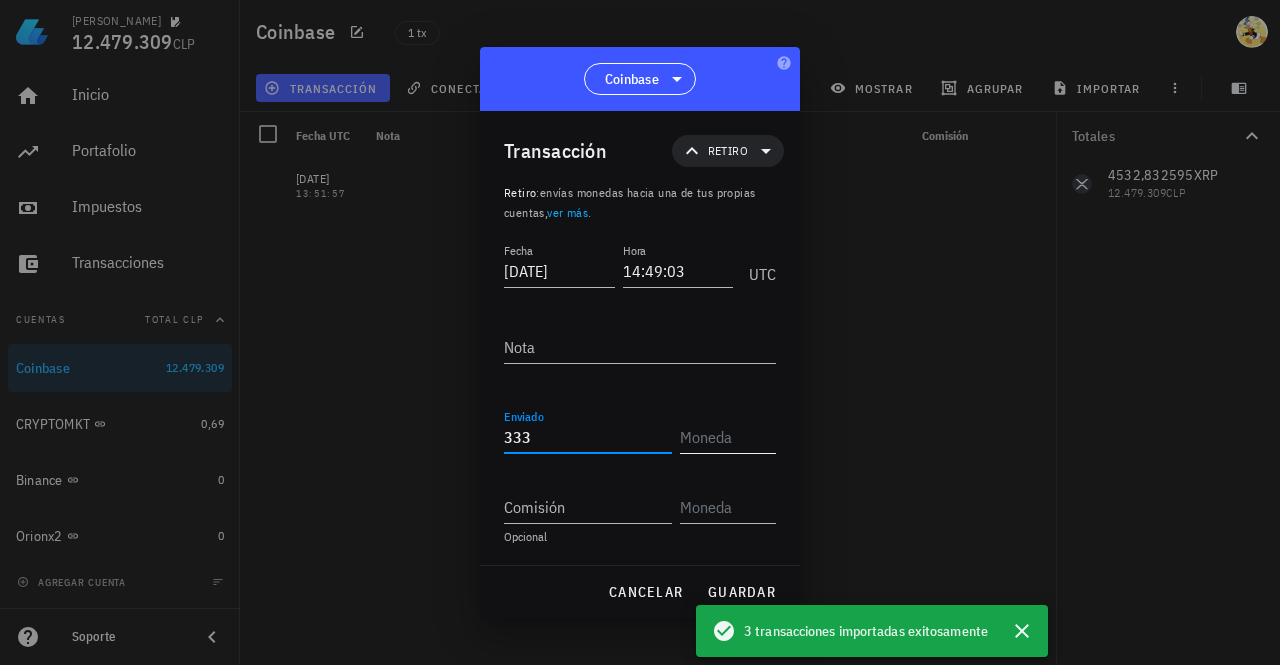 type on "333" 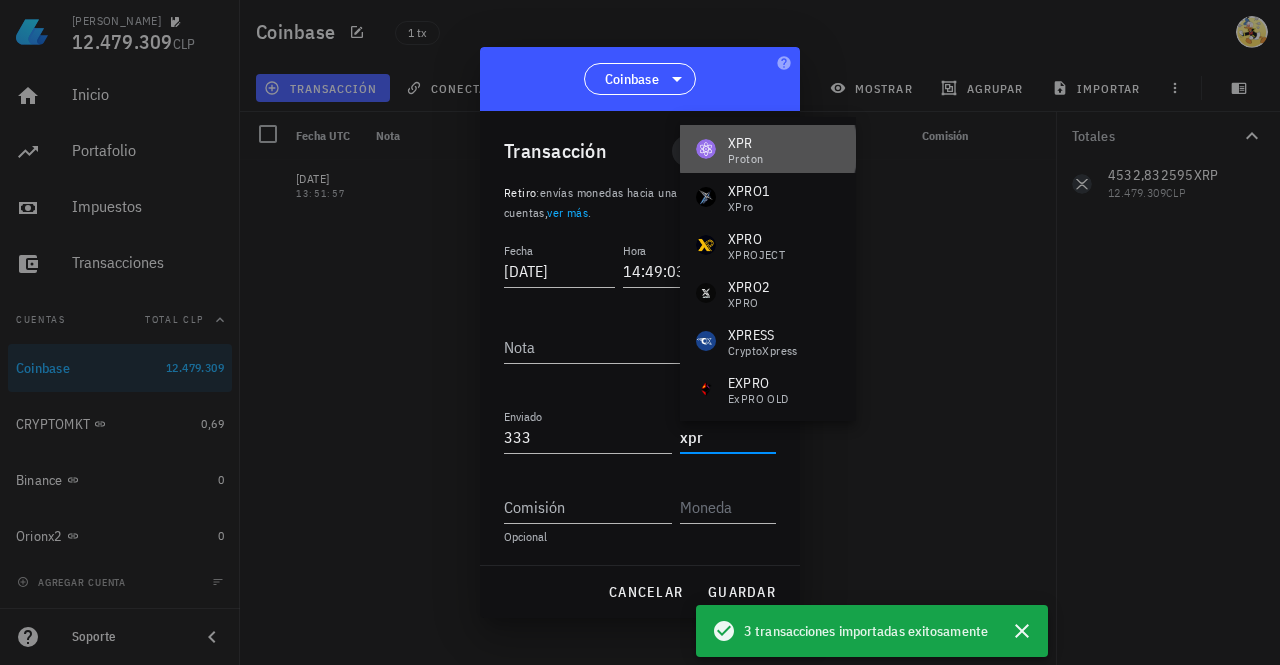 click on "XPR" at bounding box center [745, 143] 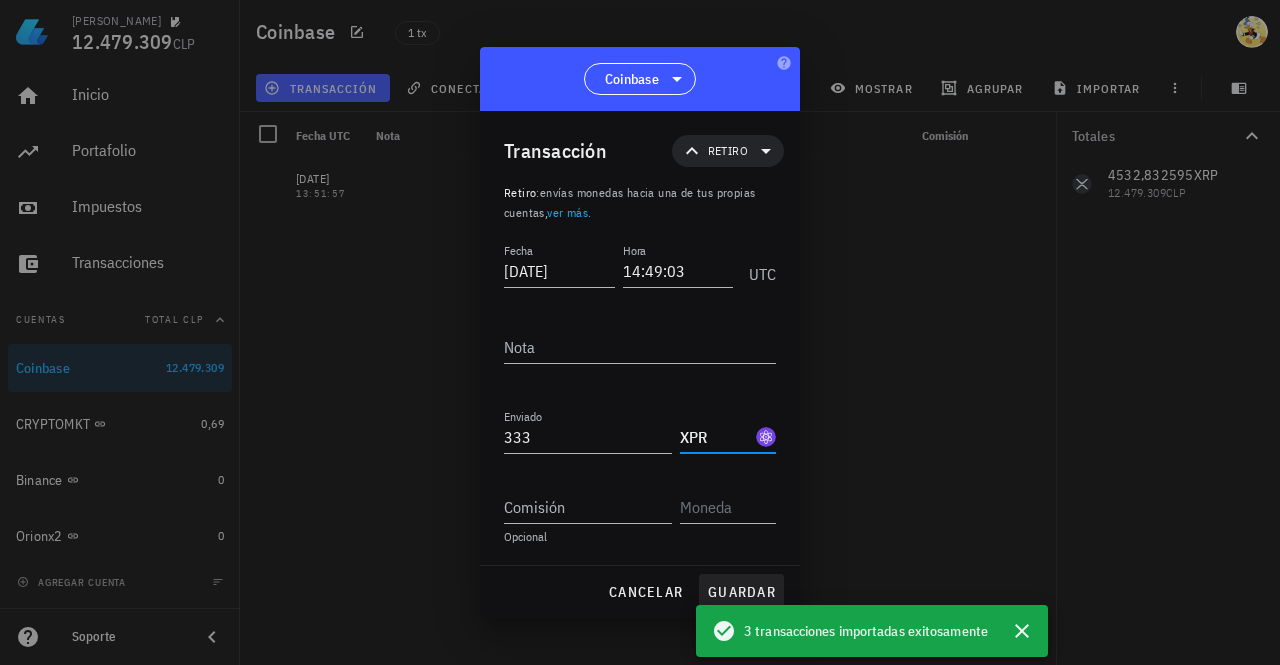 type on "XPR" 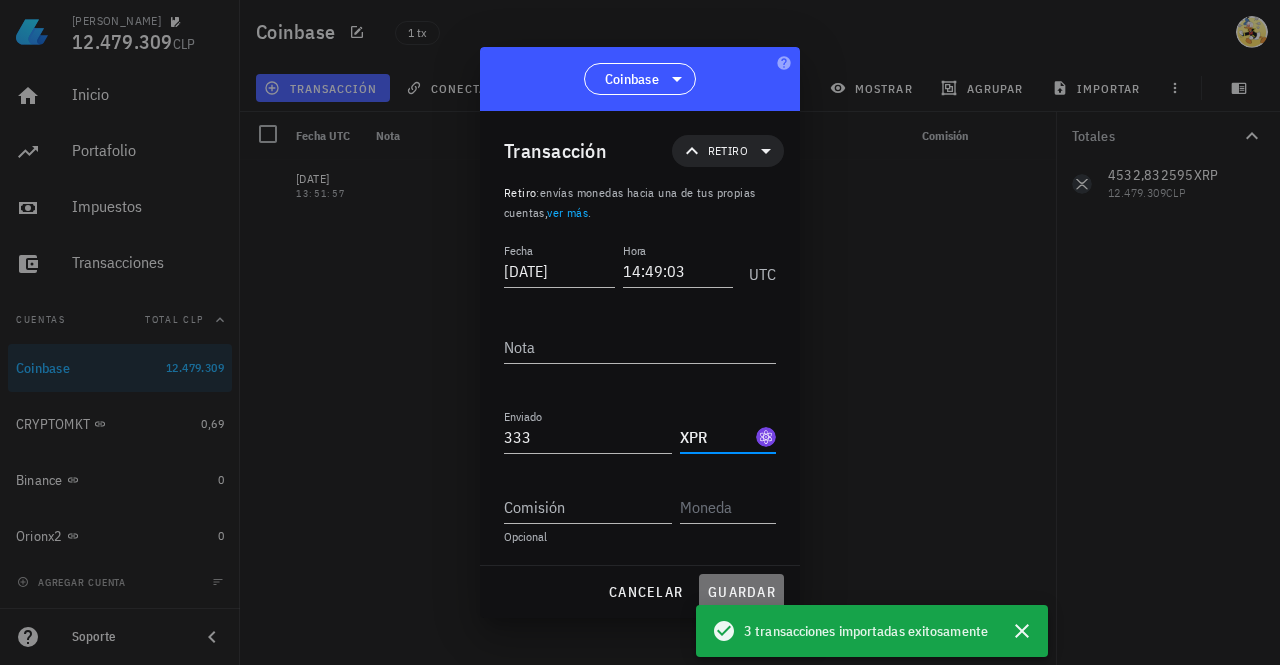 click on "guardar" at bounding box center (741, 592) 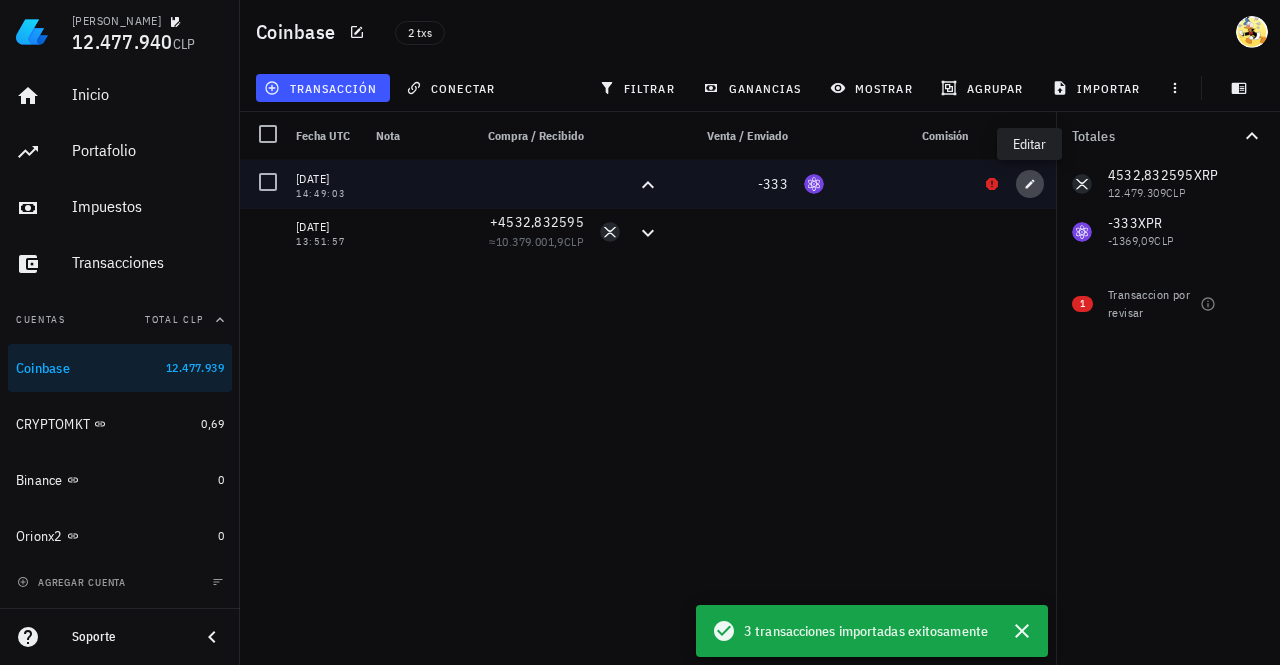 click 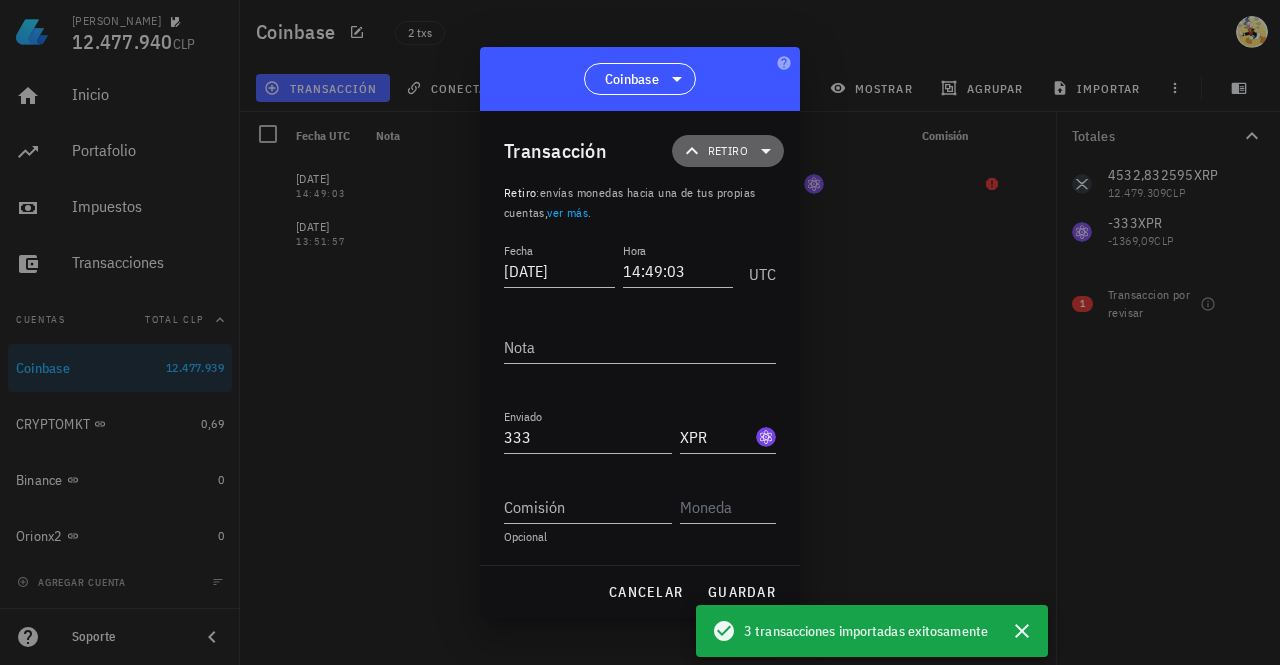 click on "Retiro" at bounding box center (728, 151) 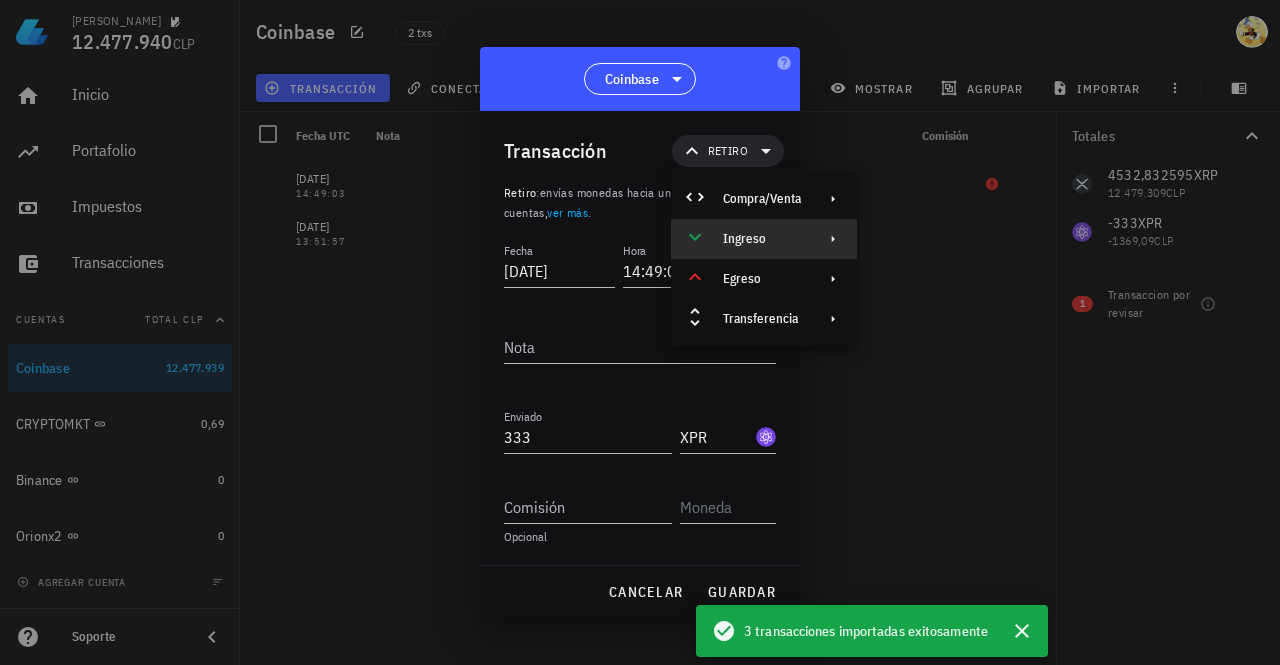 click on "Ingreso" at bounding box center (762, 239) 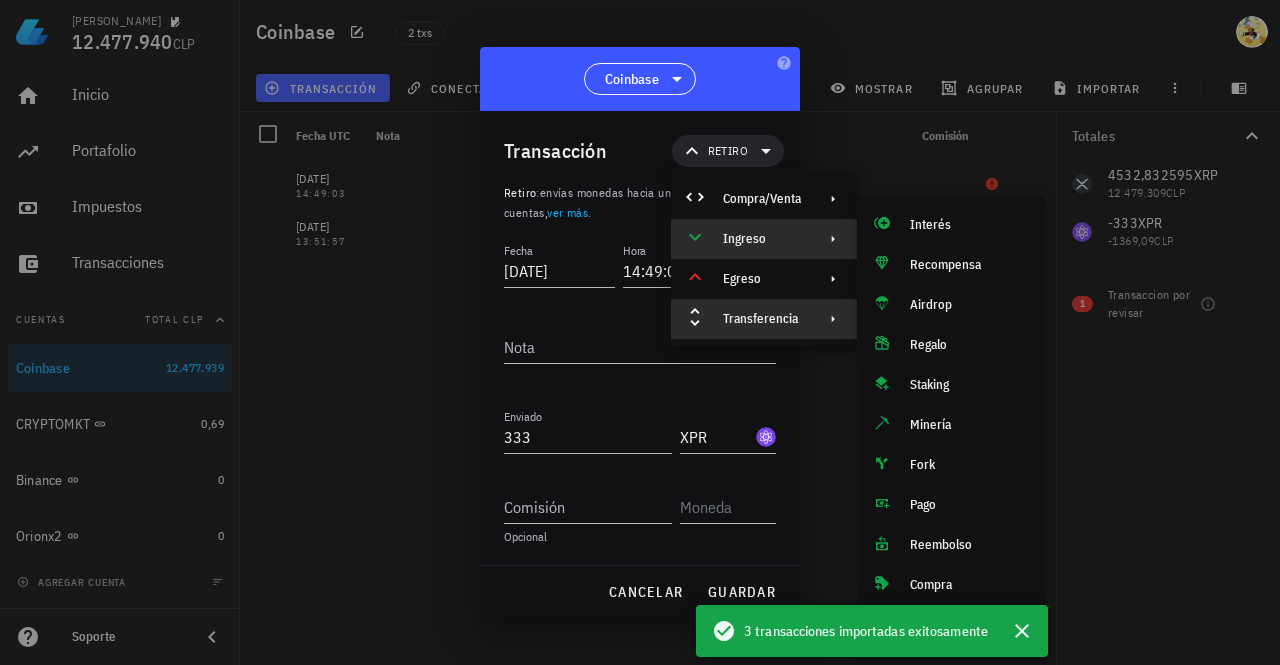 click on "Transferencia" at bounding box center [762, 319] 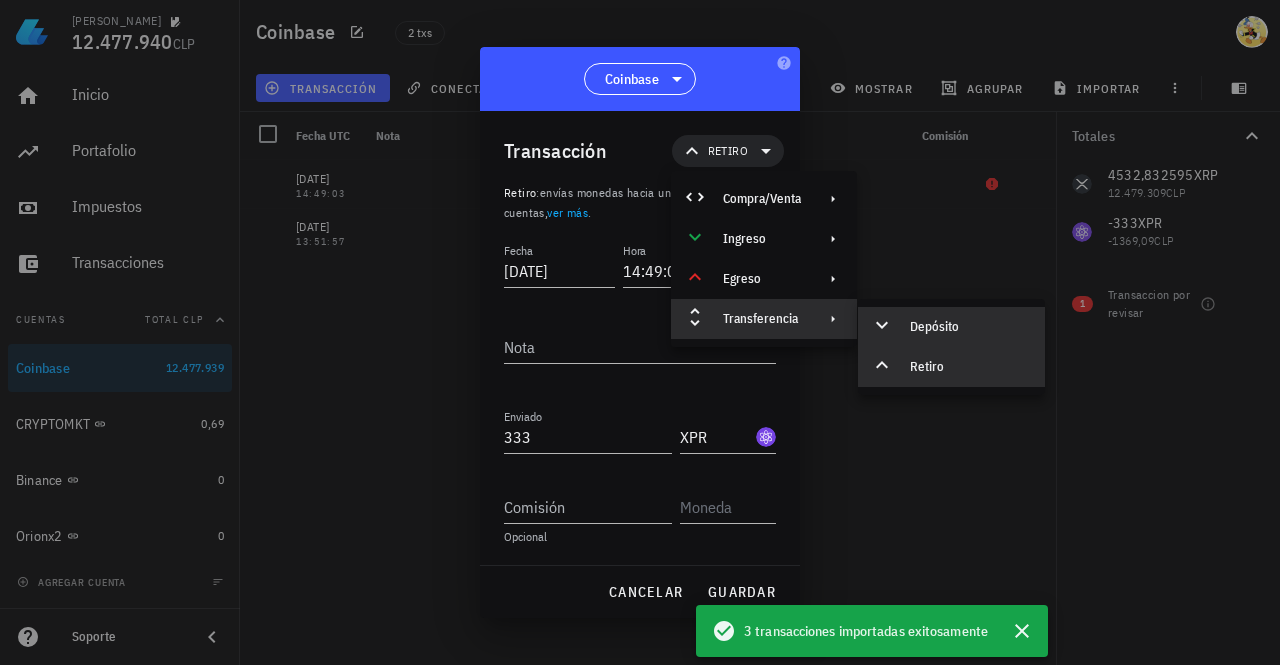 click on "Depósito" at bounding box center (969, 327) 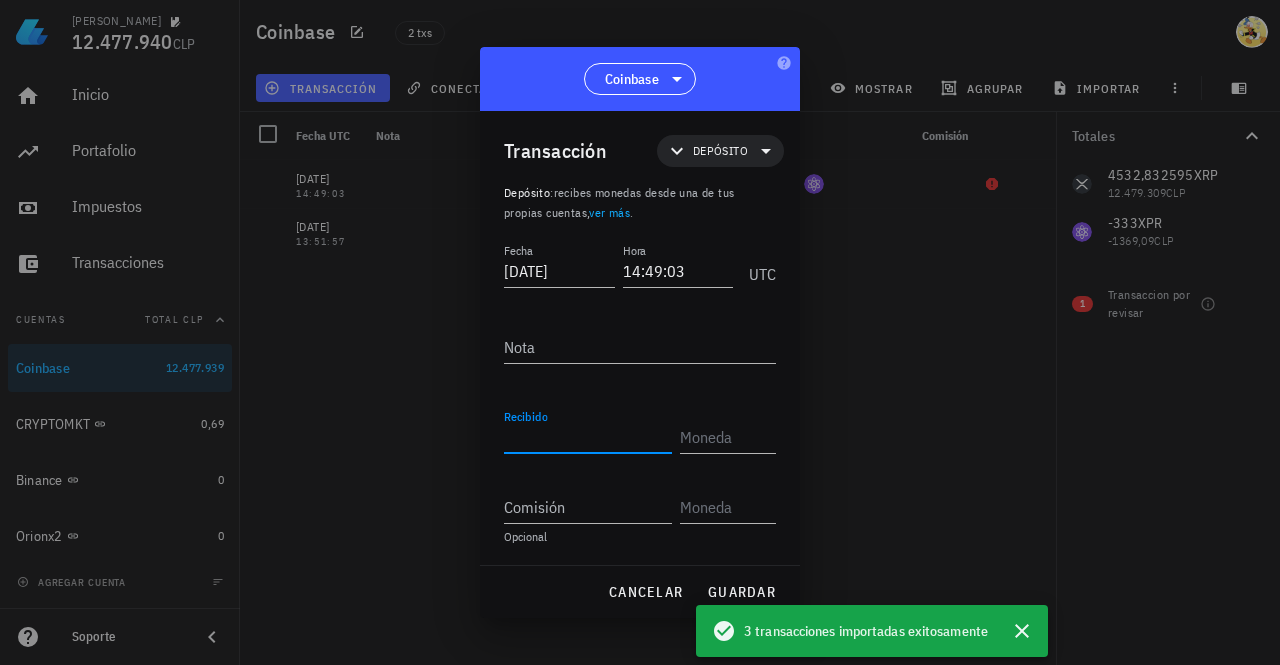 click on "Recibido" at bounding box center (588, 437) 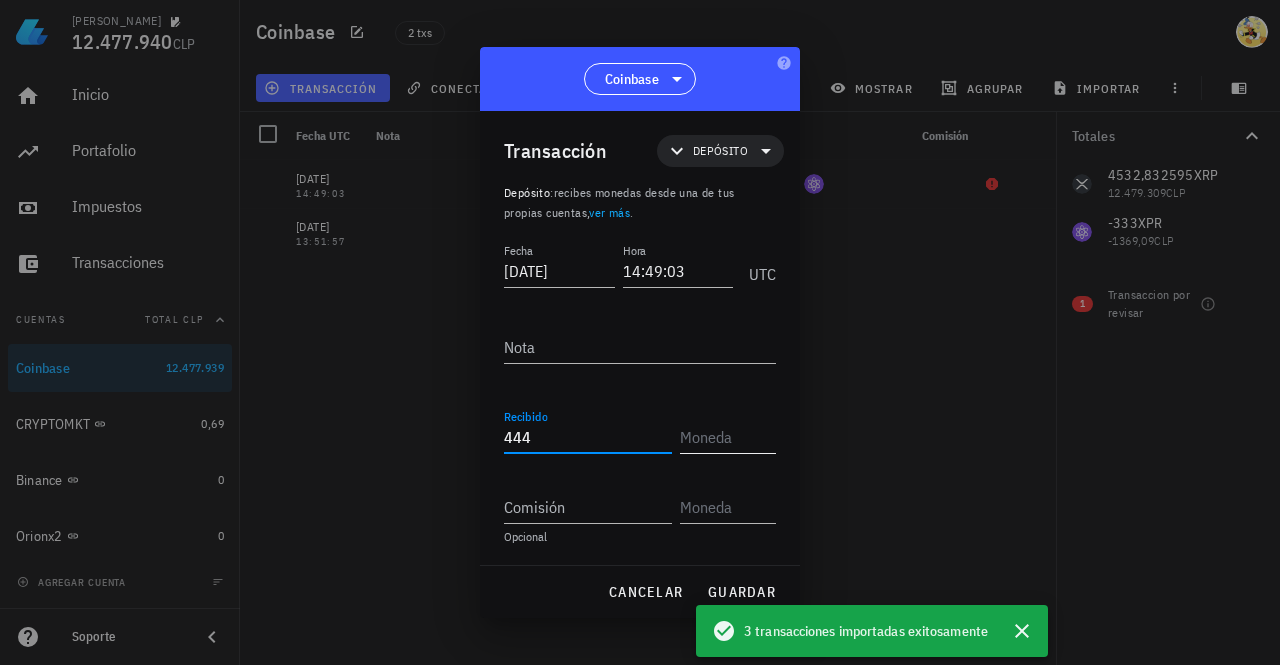 type on "444" 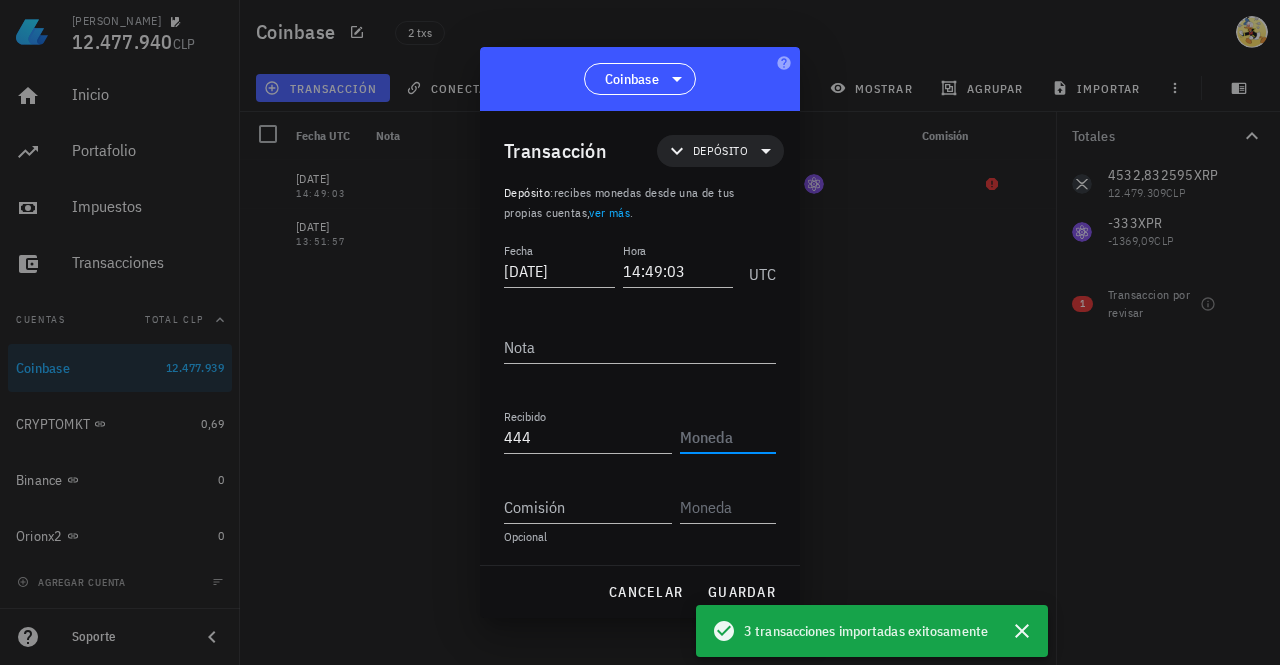 click at bounding box center (726, 437) 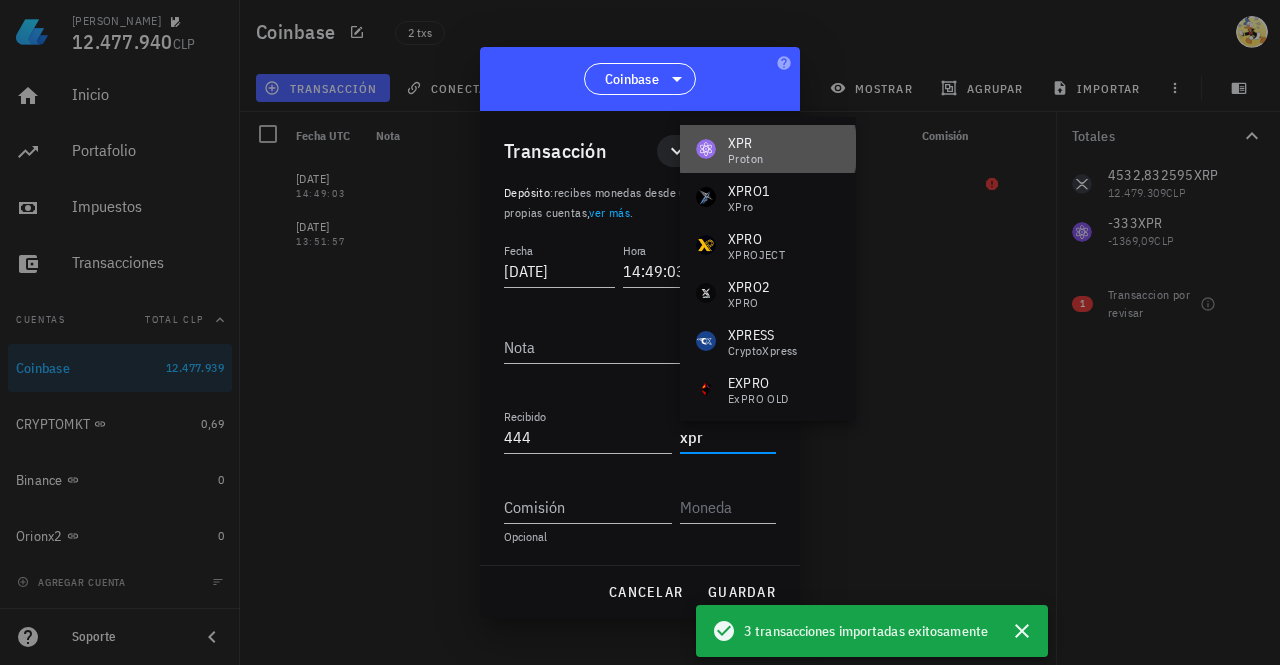 click on "XPR   Proton" at bounding box center (768, 149) 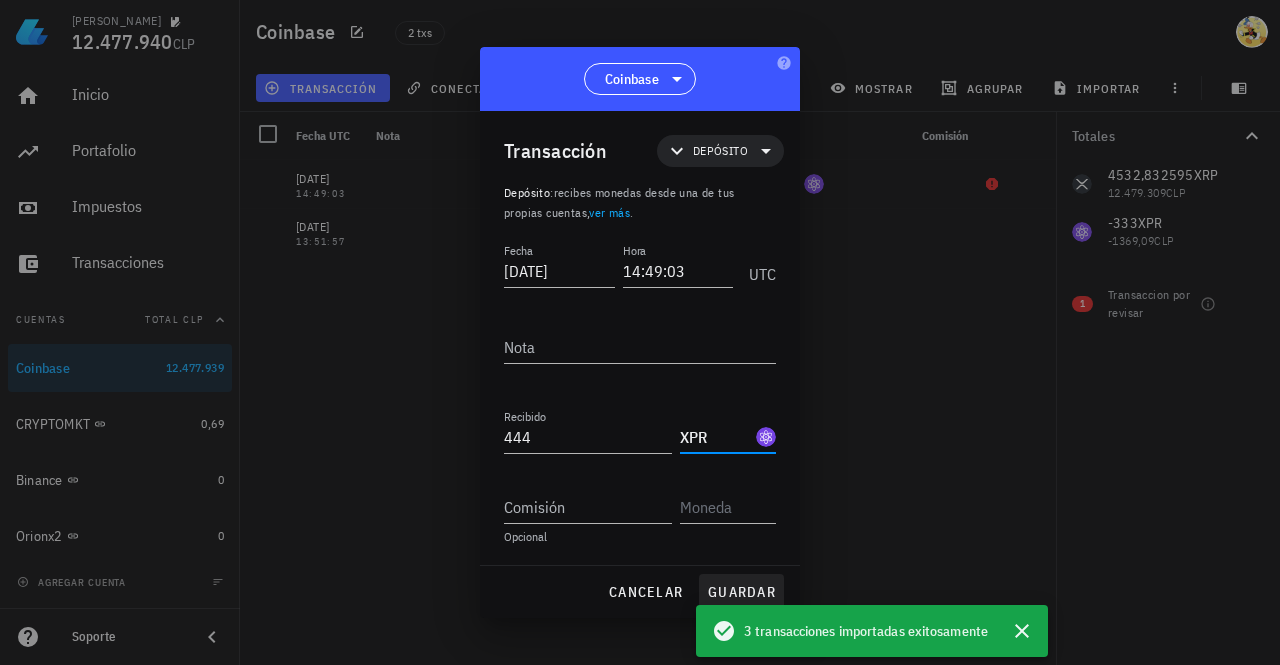 type on "XPR" 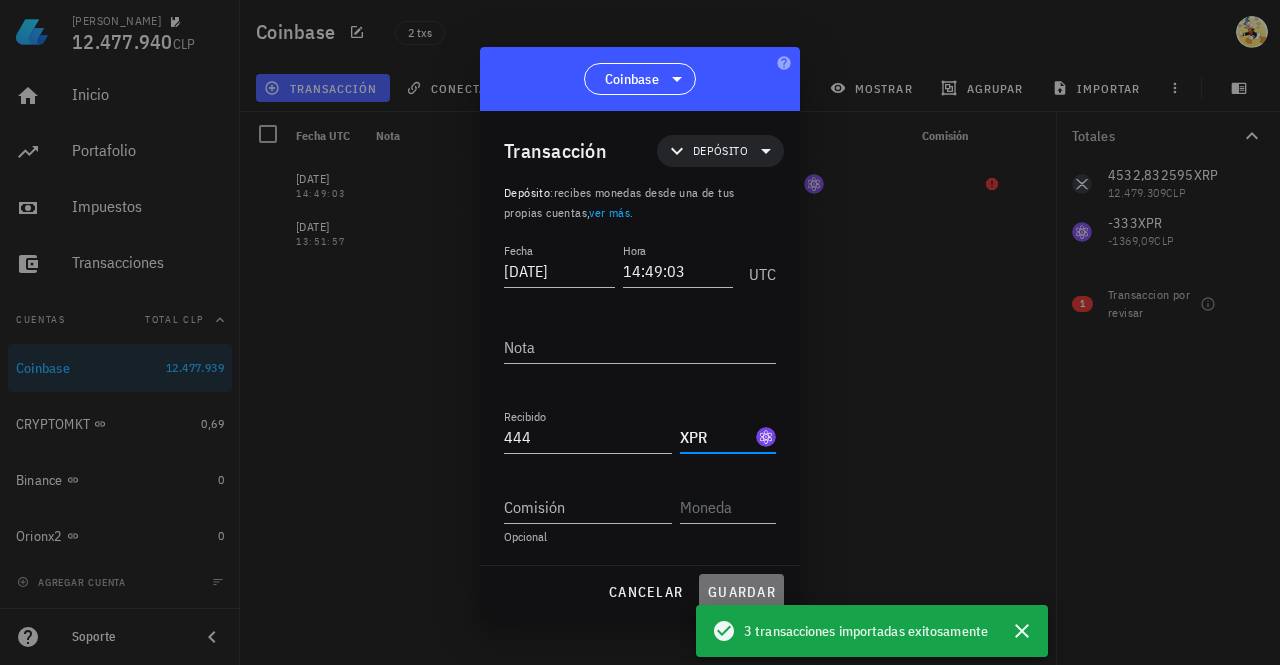 click on "guardar" at bounding box center [741, 592] 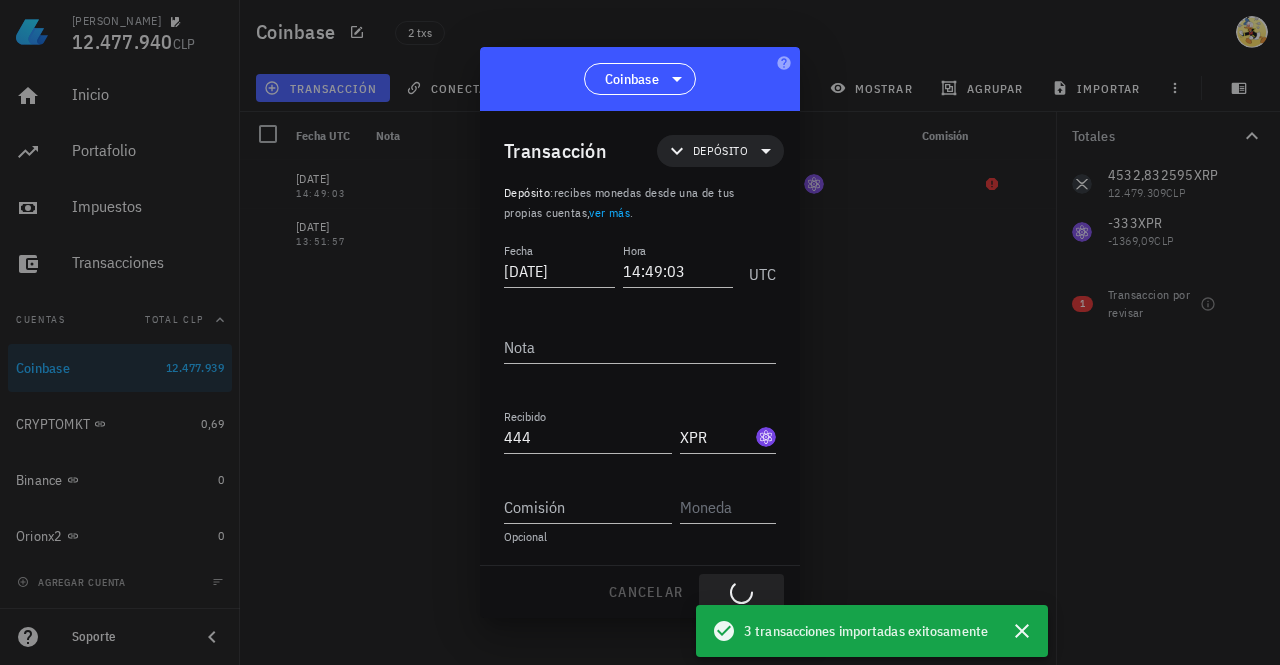 type 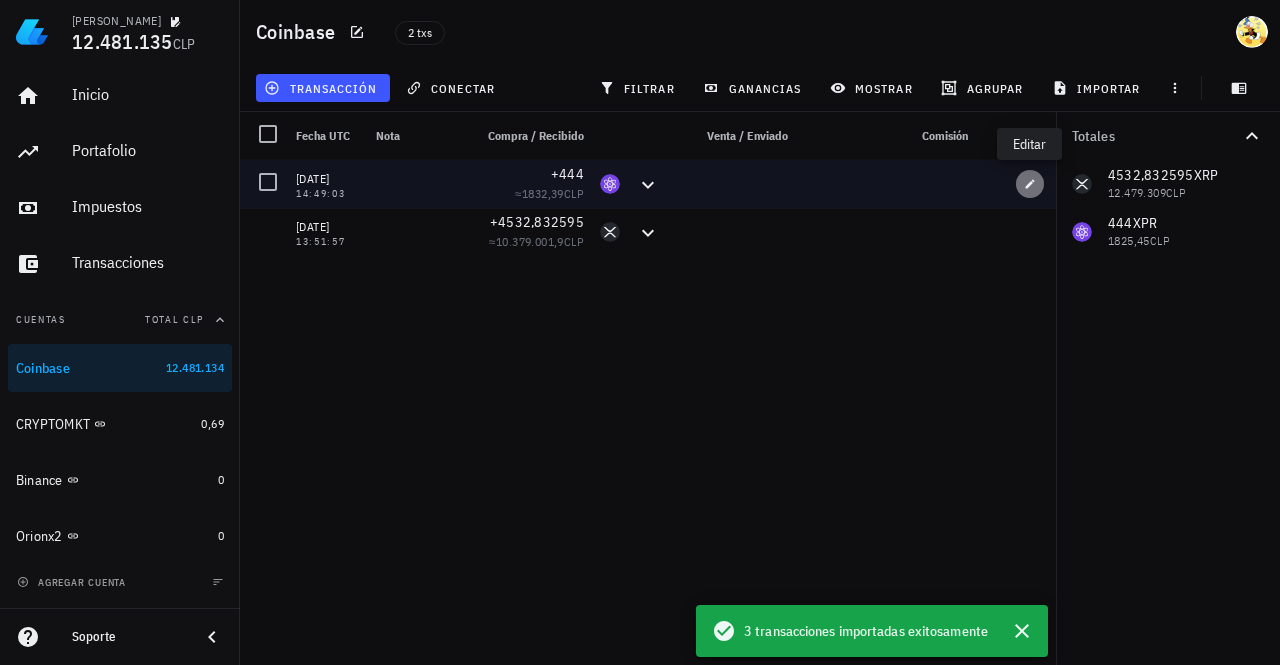 click at bounding box center [1030, 184] 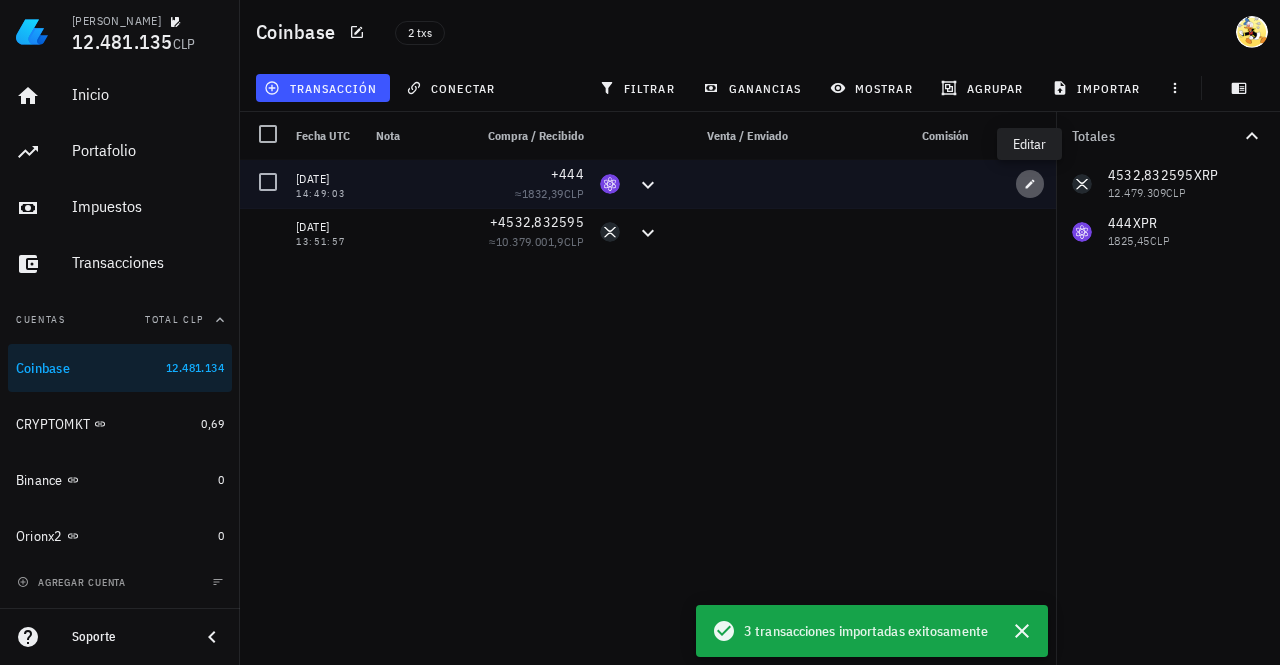 type on "444" 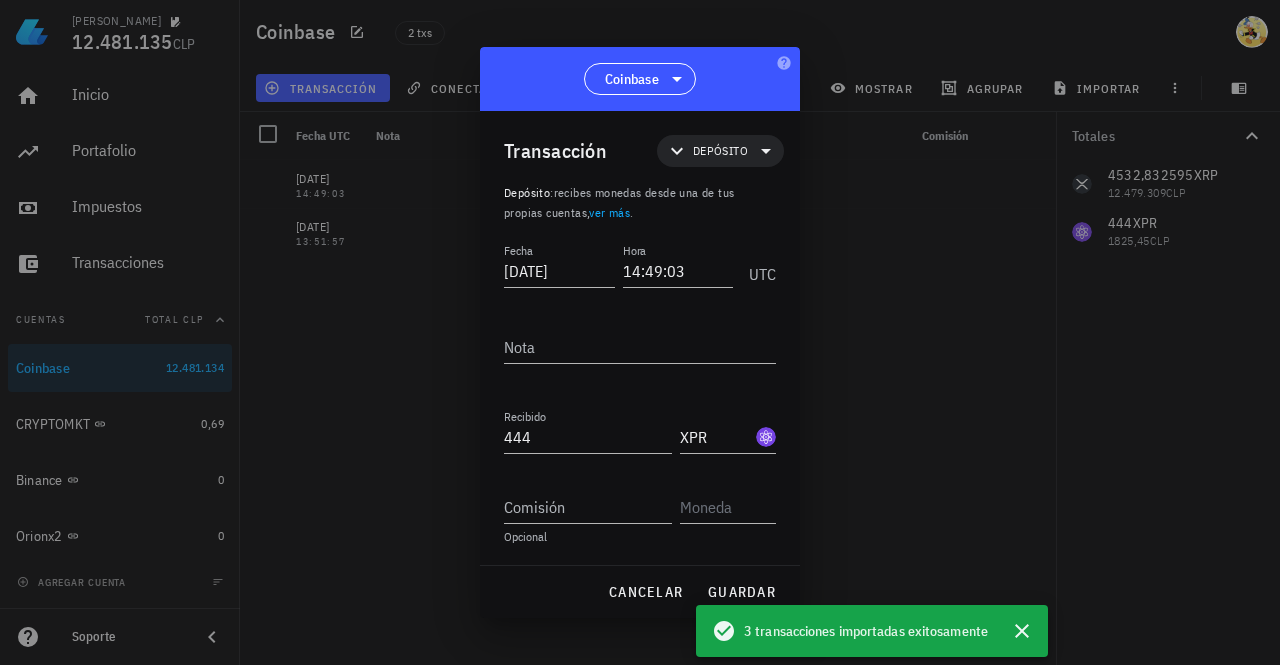 click at bounding box center [640, 332] 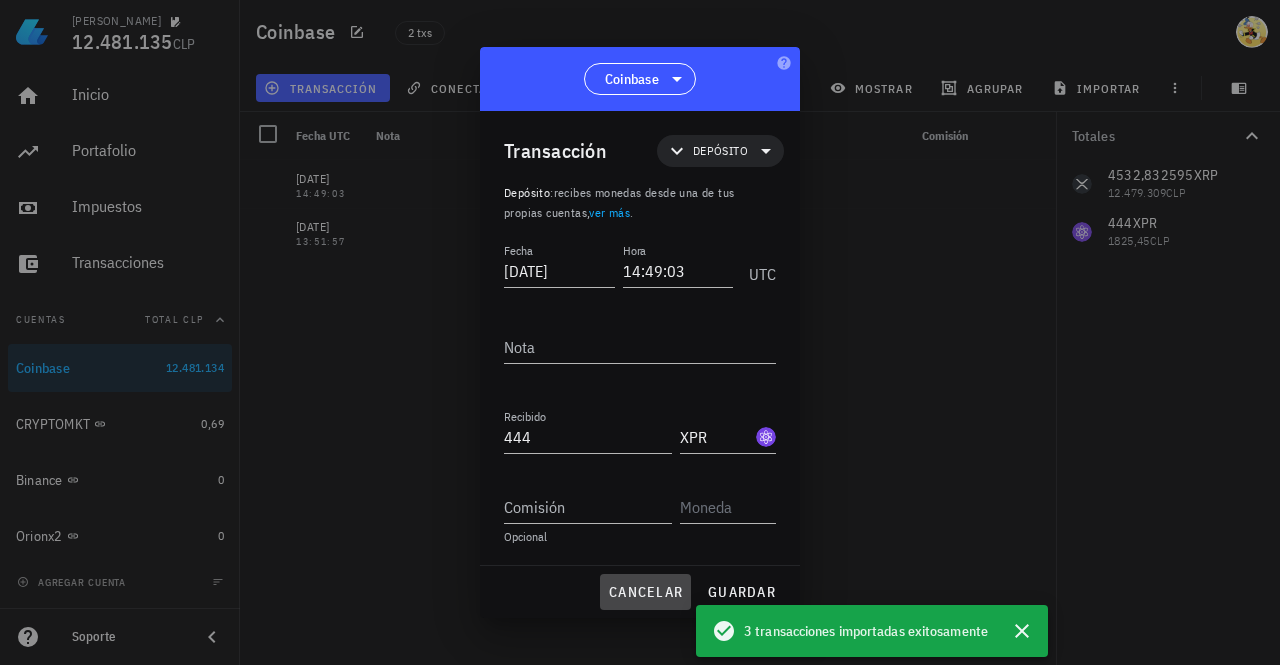 click on "cancelar" at bounding box center (645, 592) 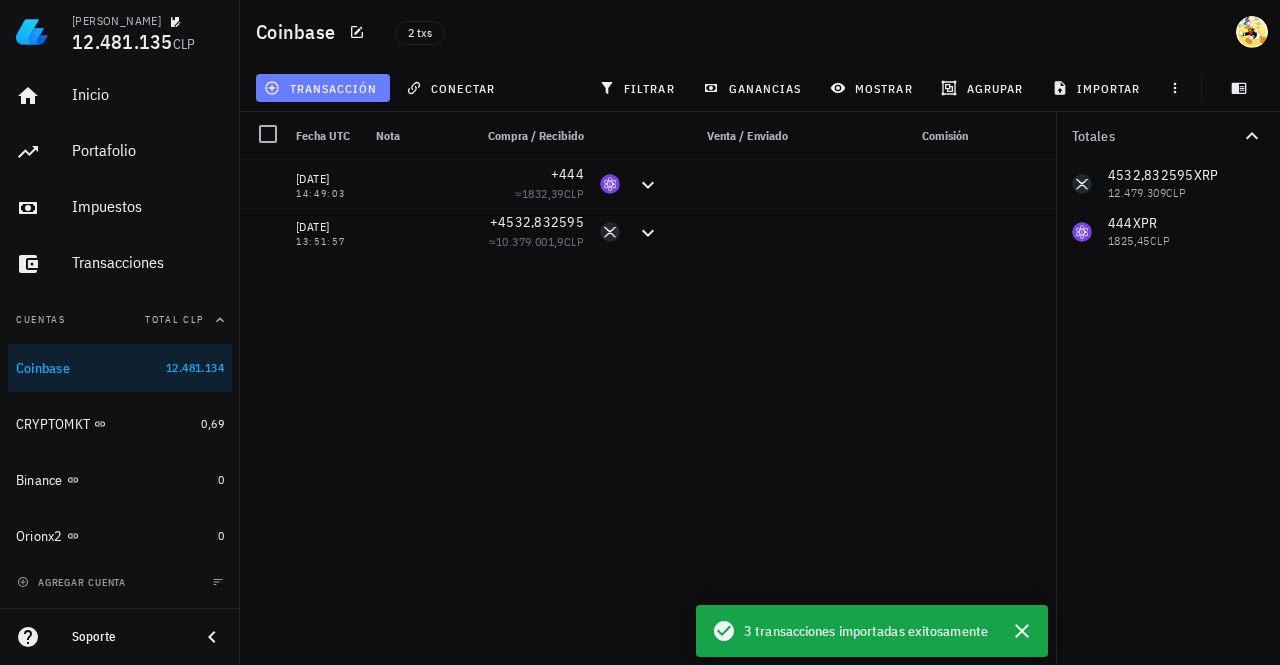 click on "transacción" at bounding box center [322, 88] 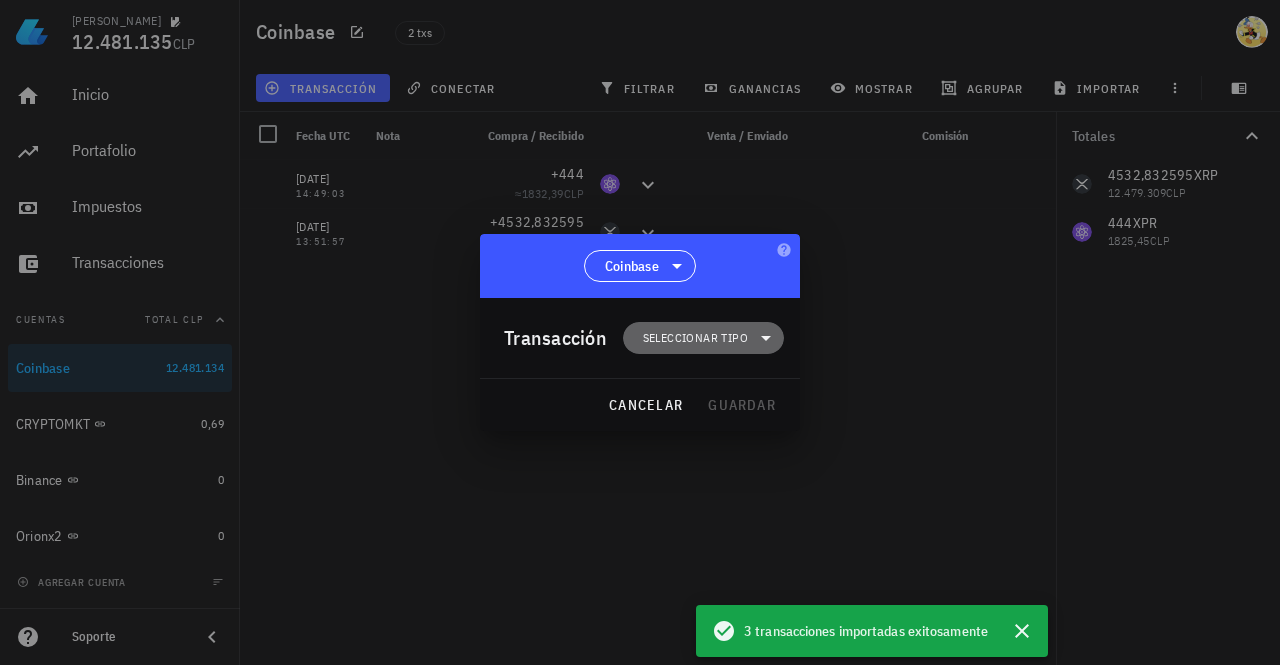 click on "Seleccionar tipo" at bounding box center (695, 338) 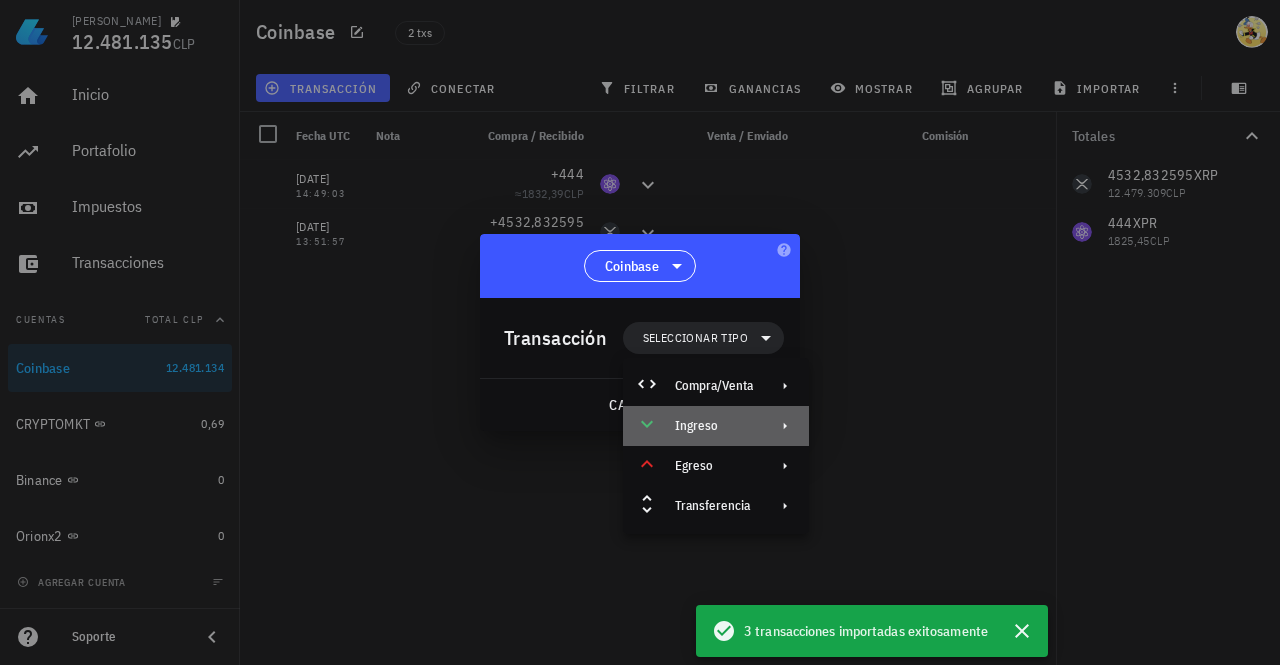 click on "Ingreso" at bounding box center (714, 426) 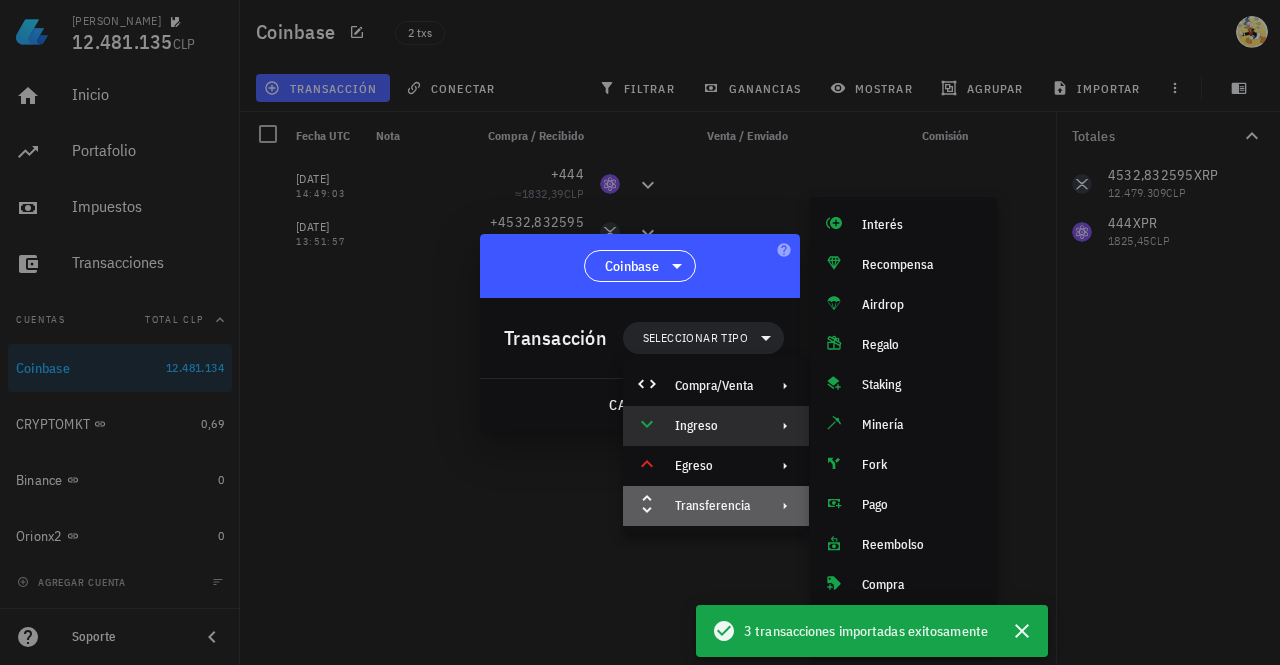 click on "Transferencia" at bounding box center (714, 506) 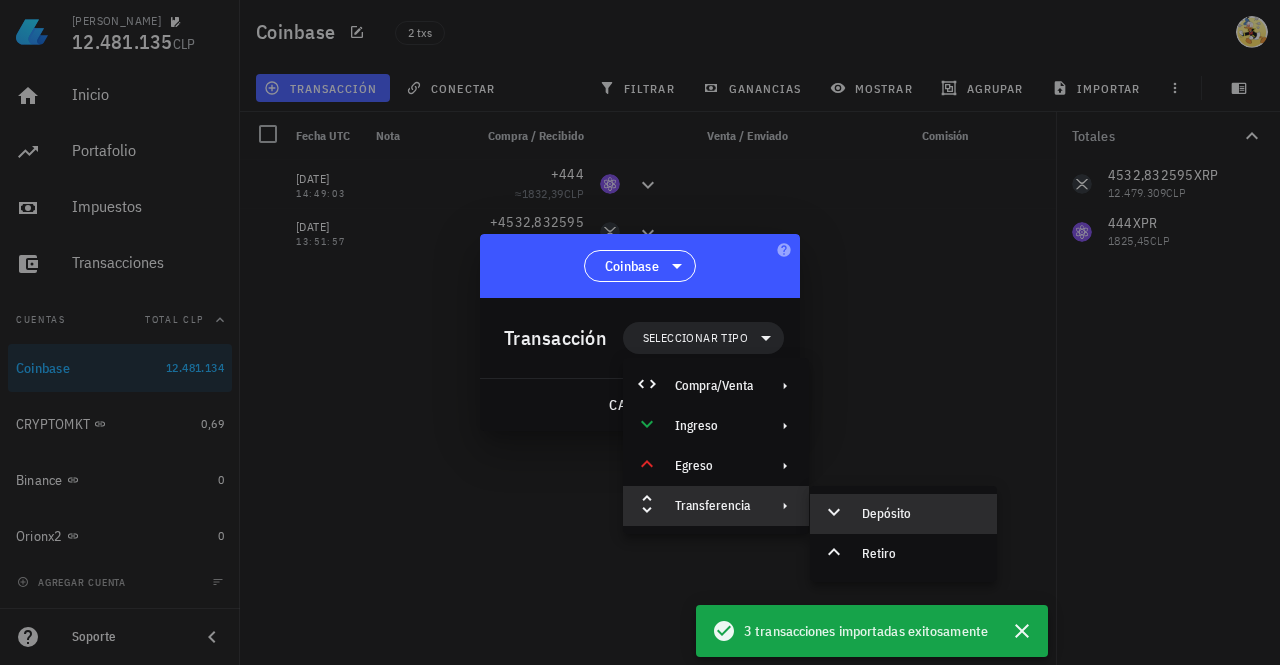 click on "Depósito" at bounding box center (921, 514) 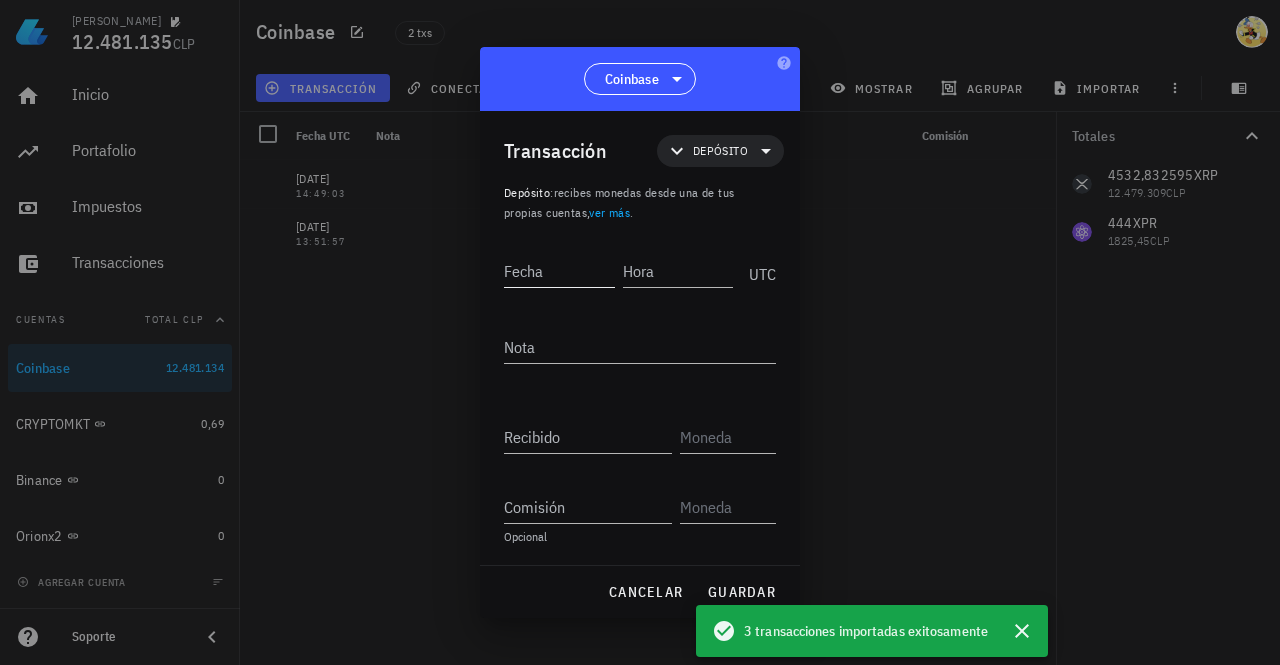 click on "Fecha" at bounding box center (559, 271) 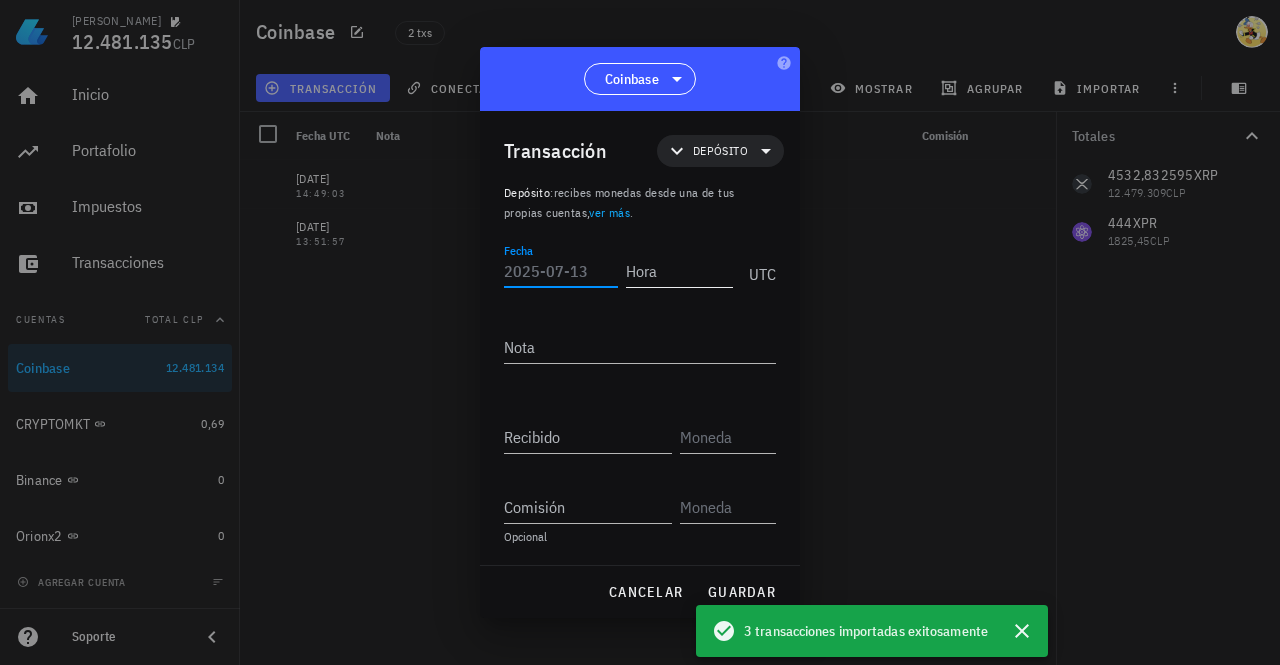 click on "Hora" at bounding box center [679, 271] 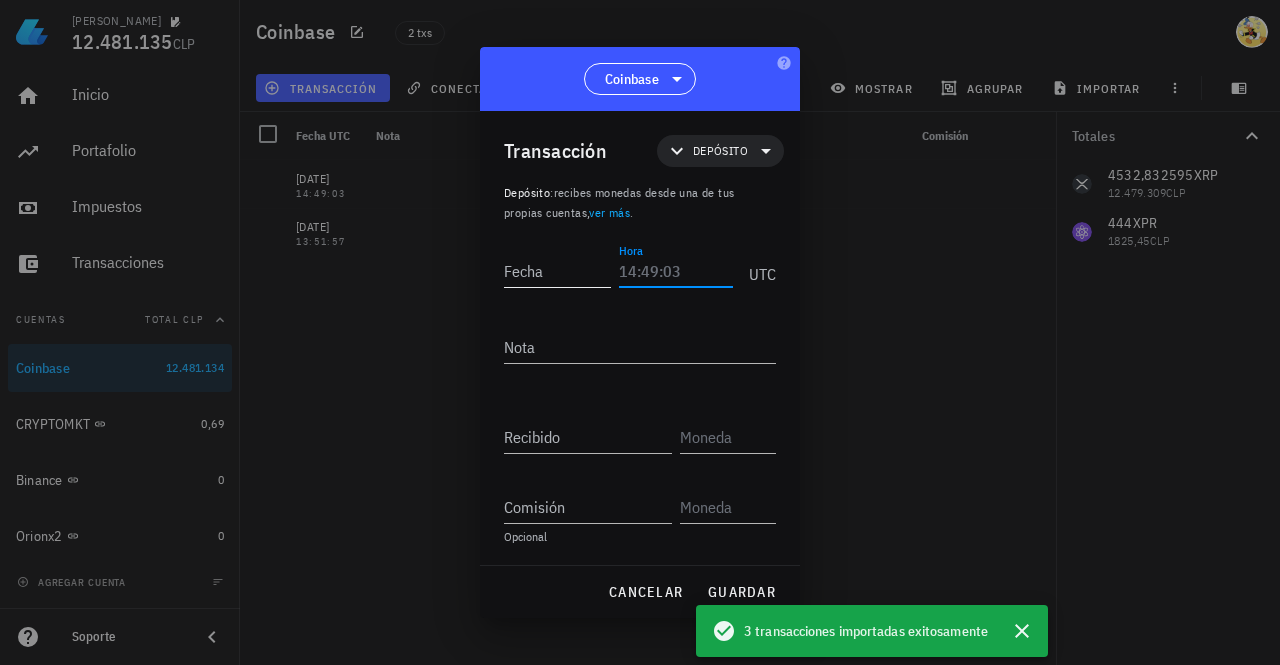 click on "Fecha" at bounding box center (557, 271) 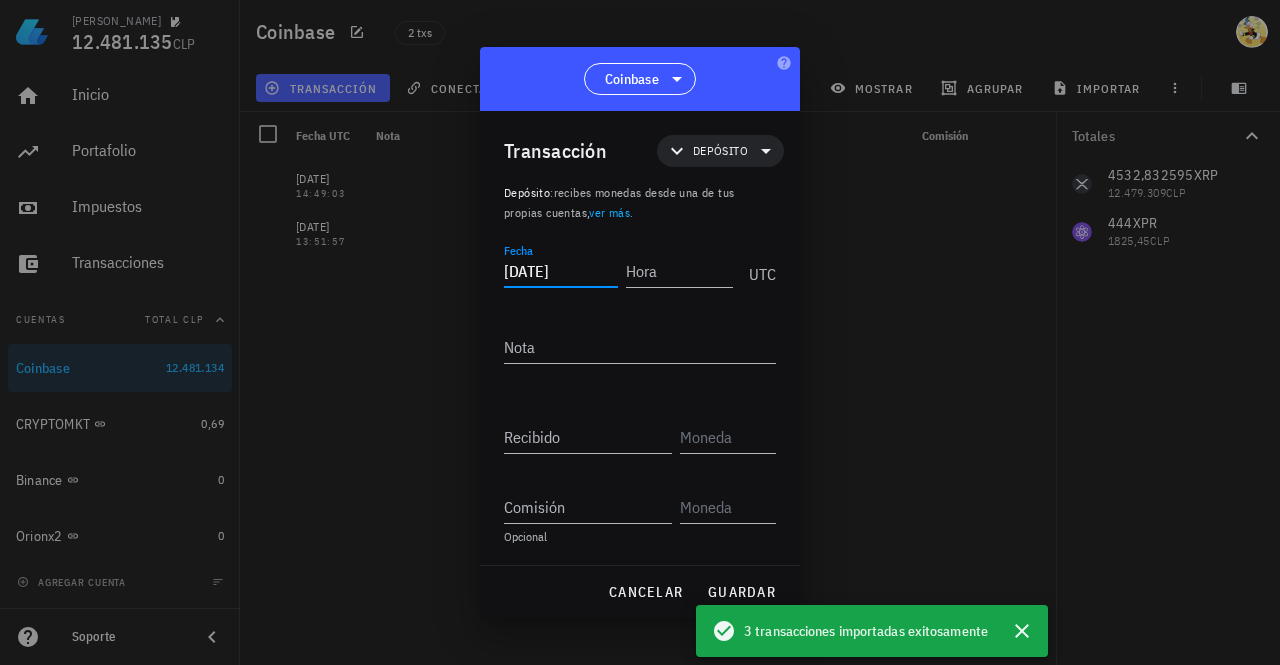 type on "[DATE]" 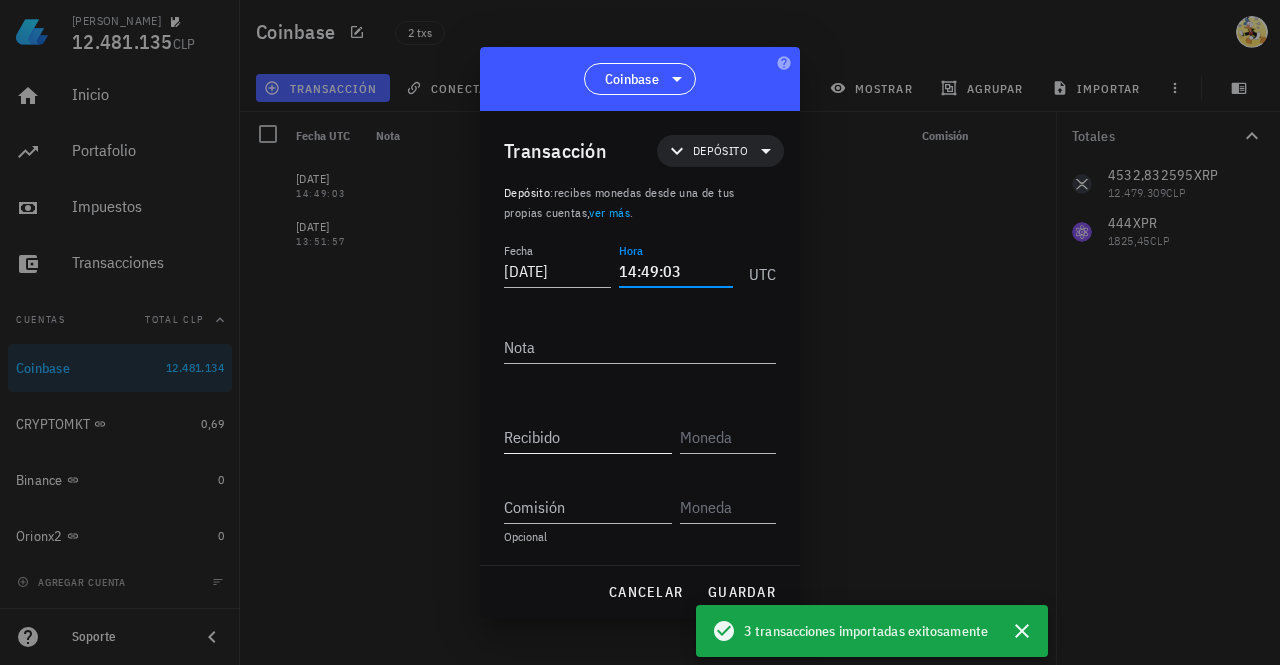 type on "14:49:03" 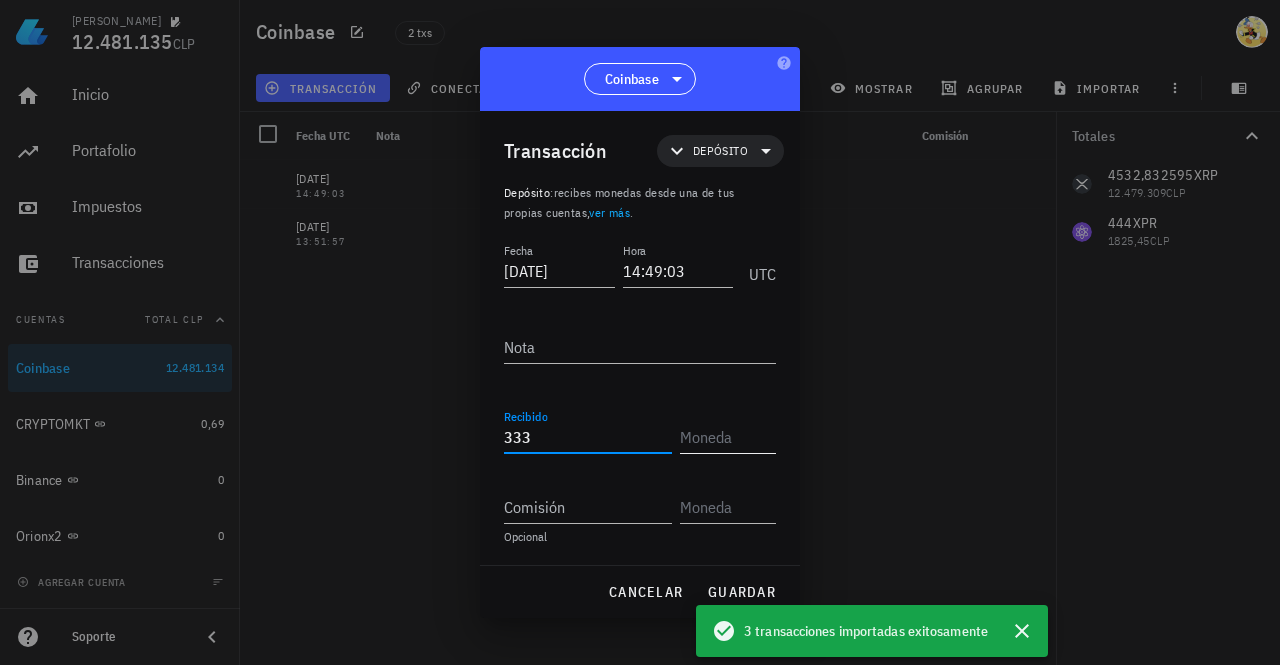 type on "333" 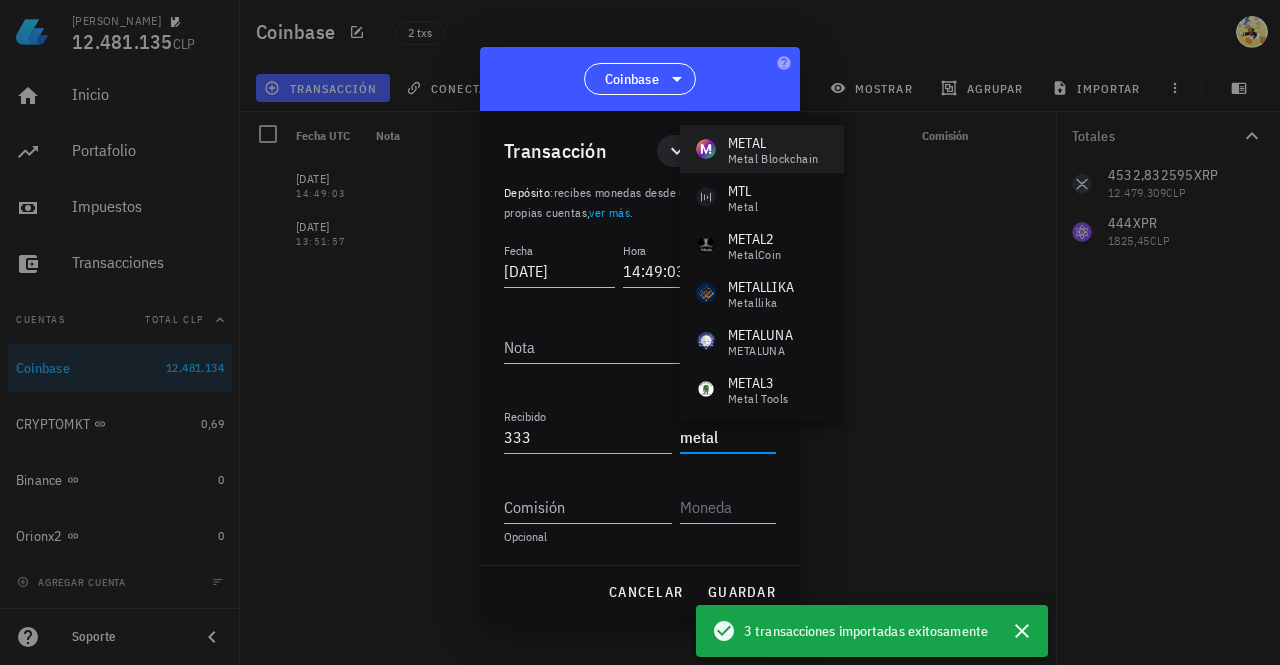 click on "METAL" at bounding box center (773, 143) 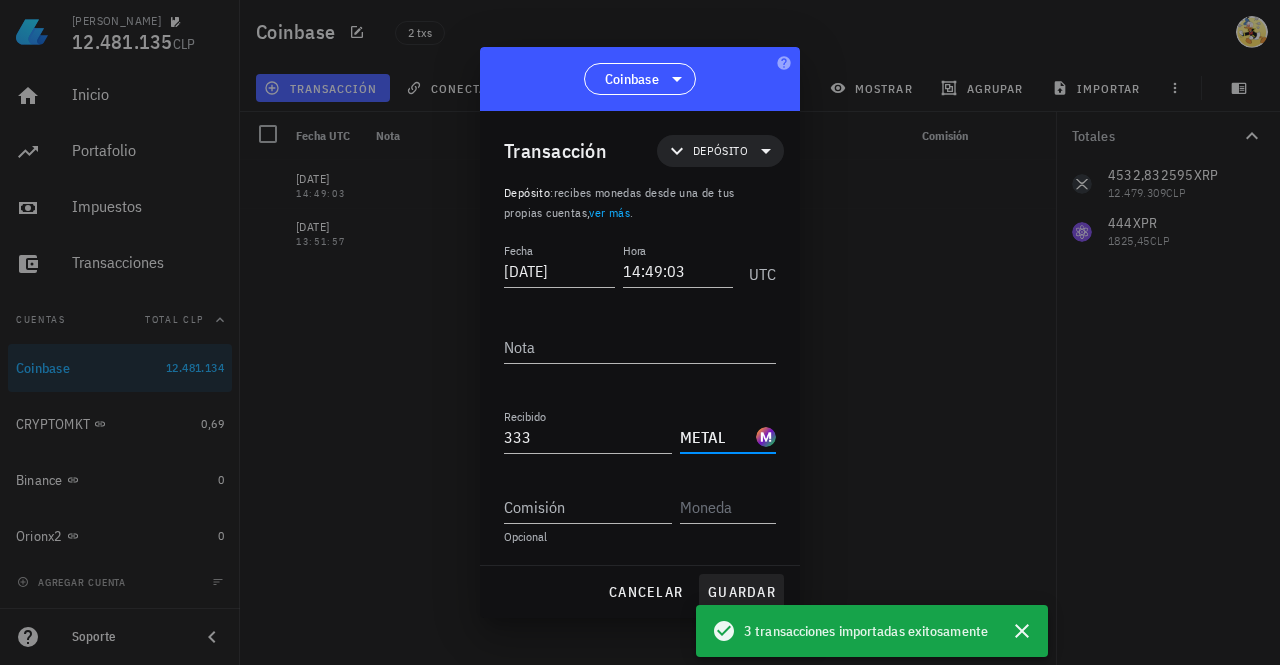 type on "METAL" 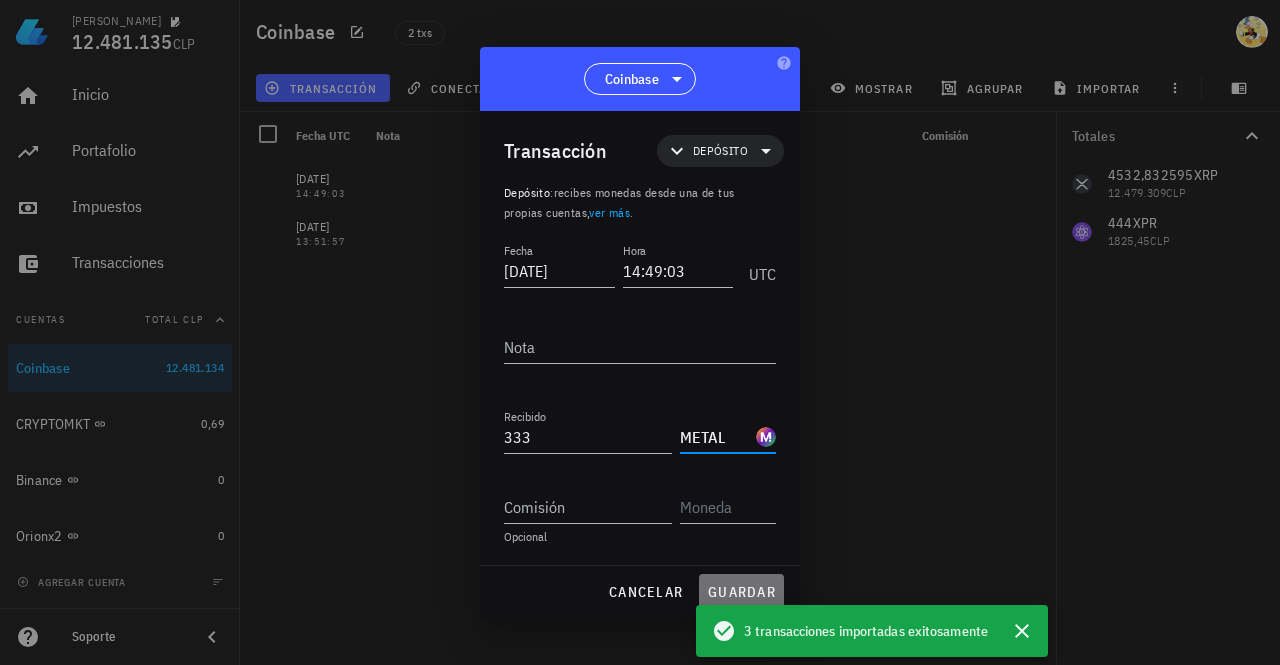 click on "guardar" at bounding box center [741, 592] 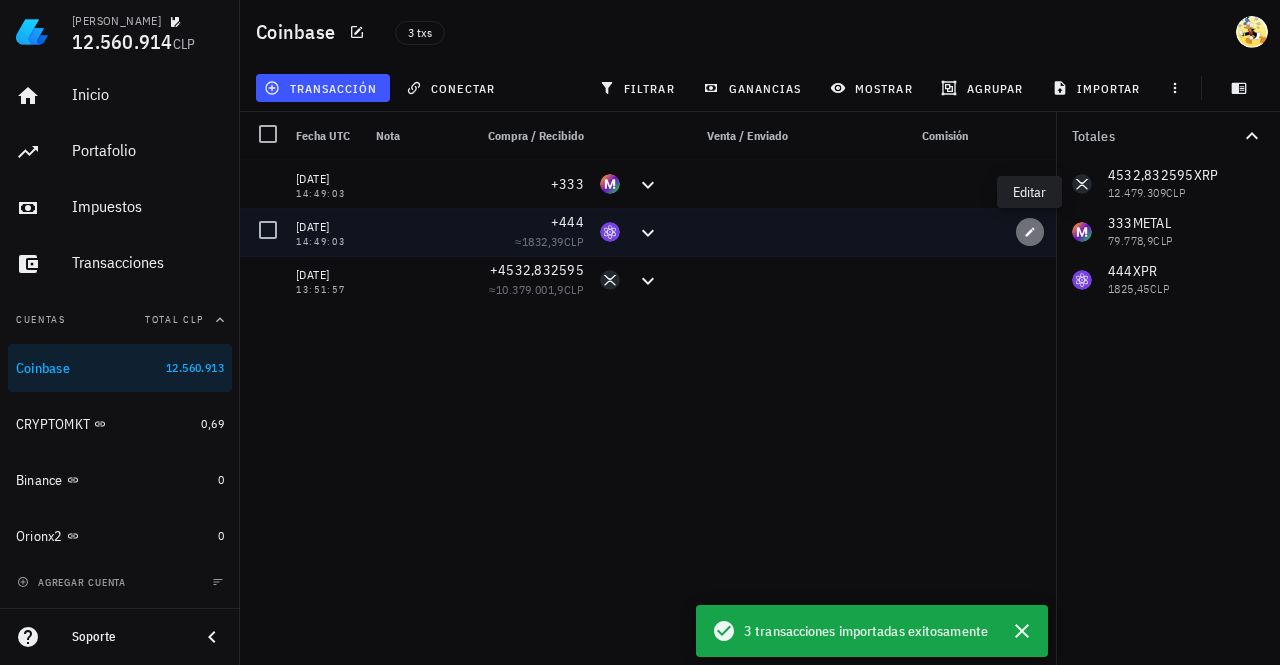 click 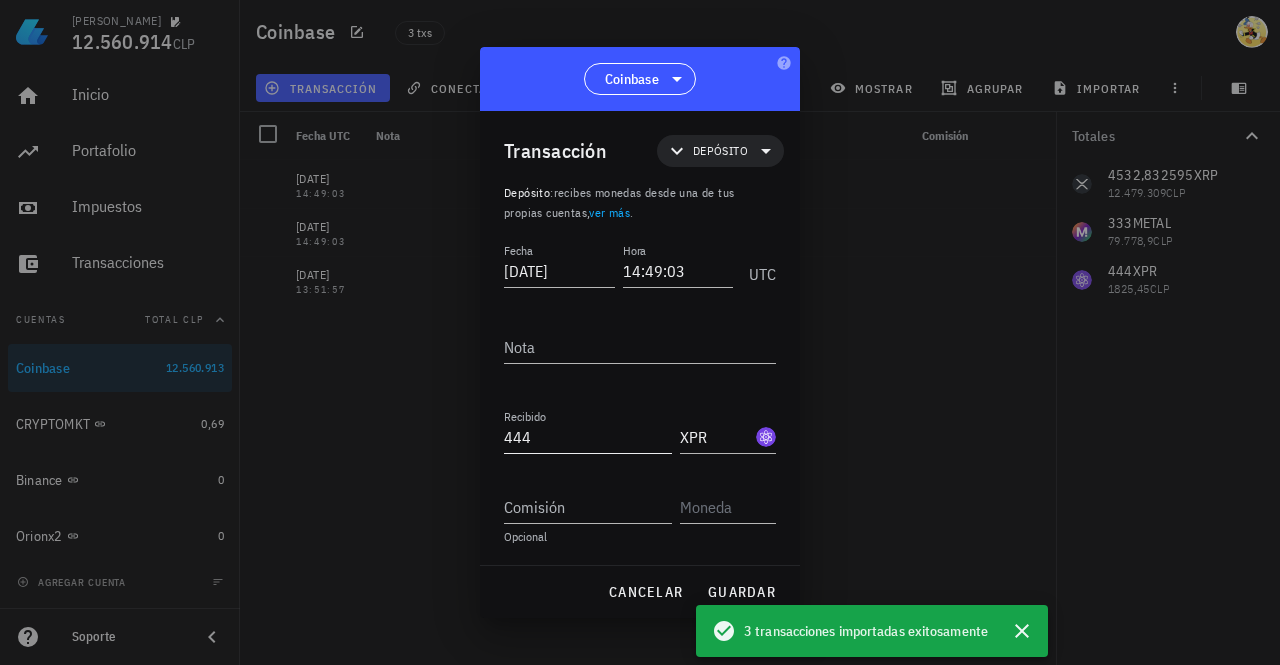 click on "444" at bounding box center (588, 437) 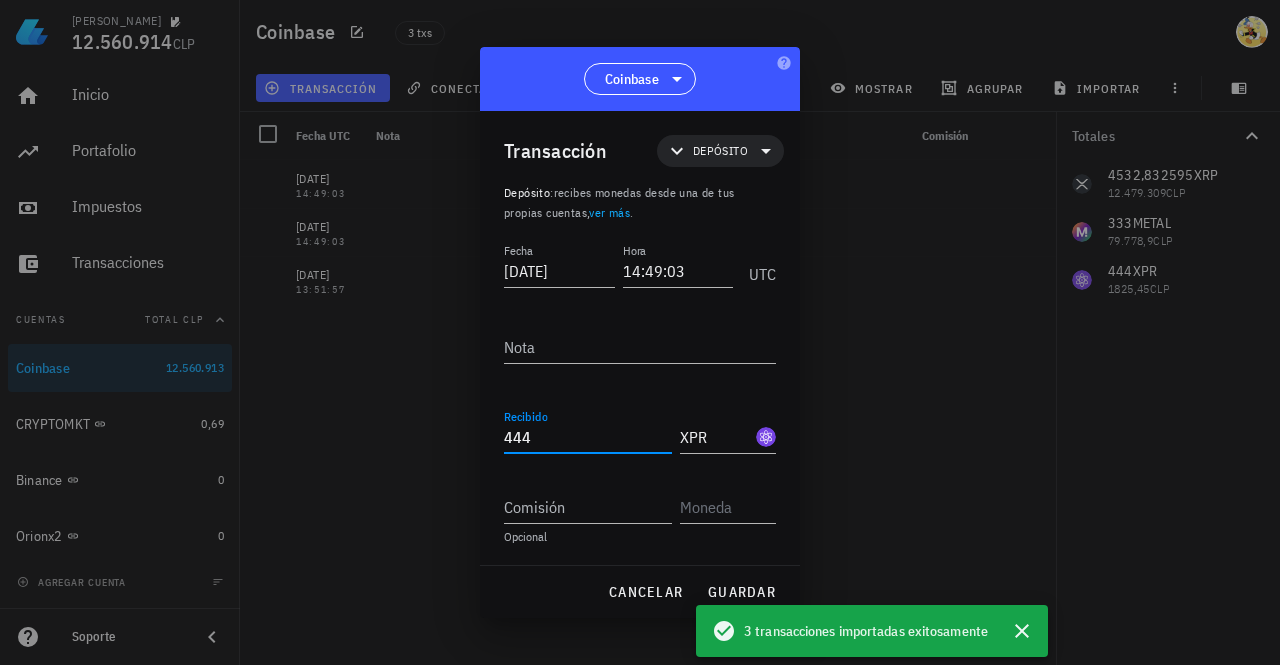 click on "444" at bounding box center [588, 437] 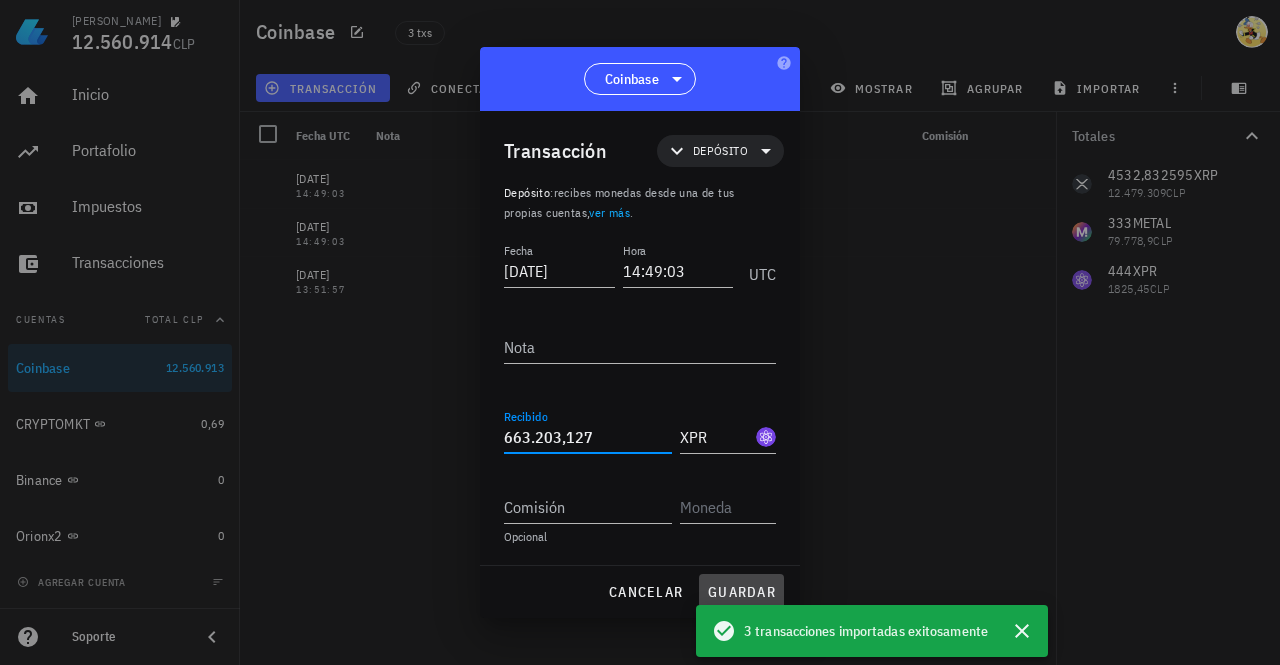 click on "guardar" at bounding box center [741, 592] 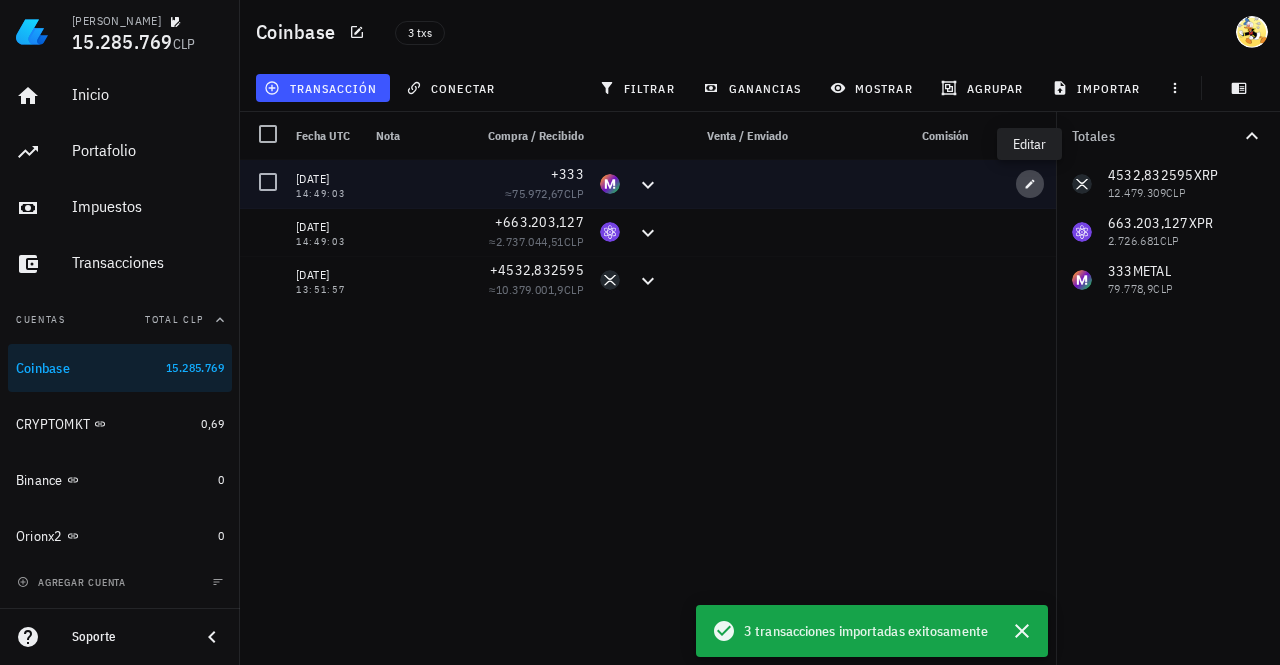 click 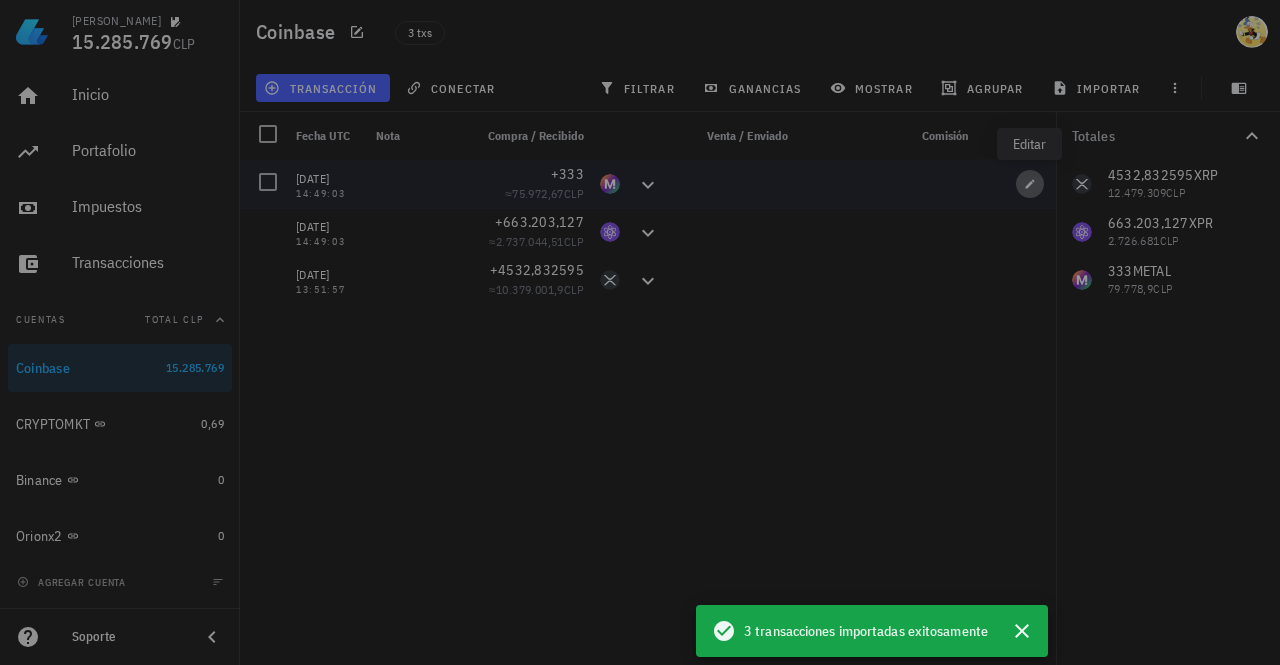 type on "333" 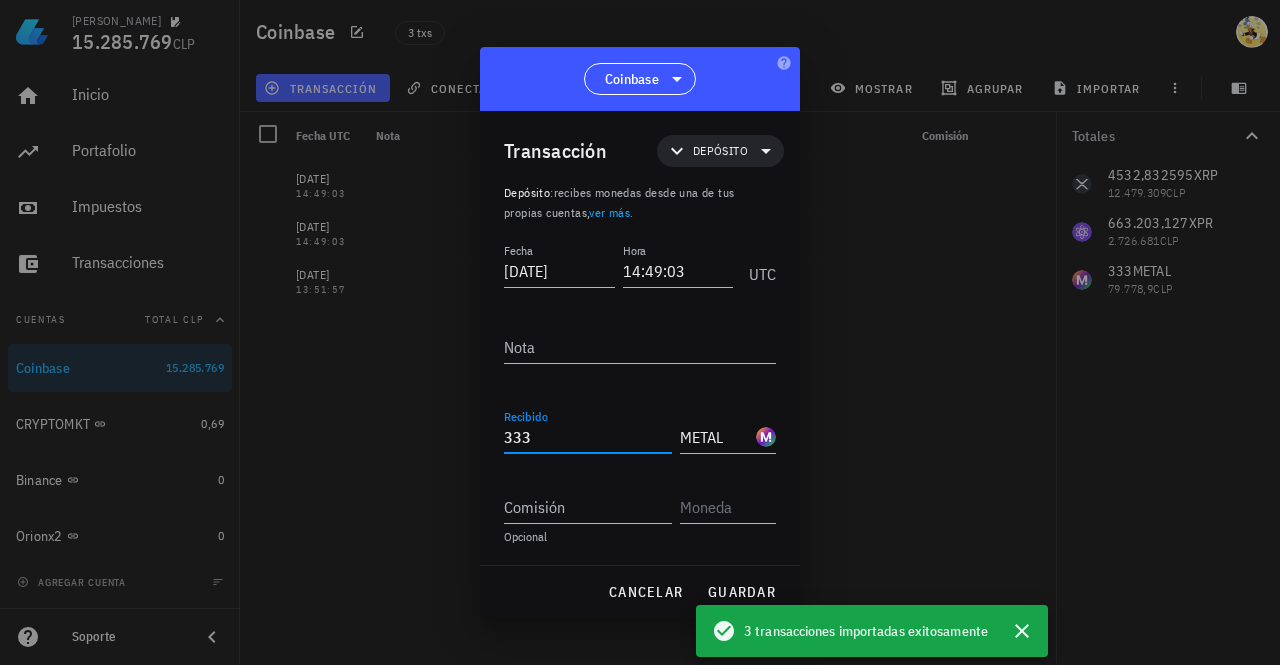 click on "333" at bounding box center (588, 437) 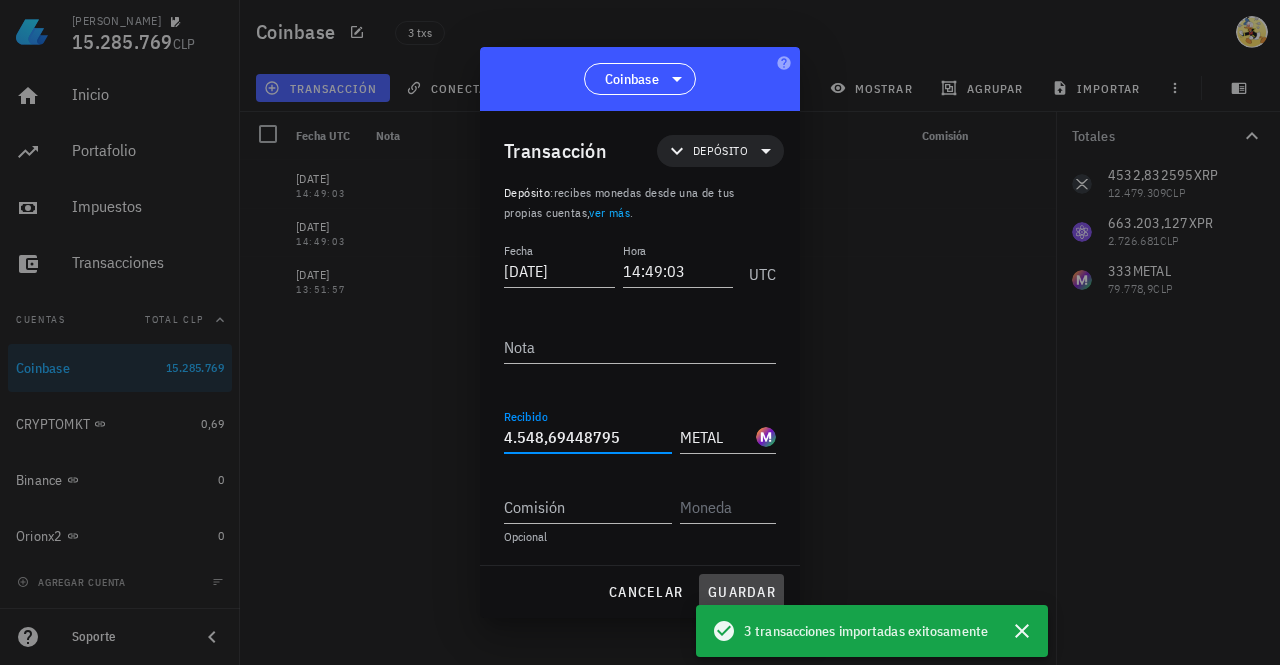 click on "guardar" at bounding box center [741, 592] 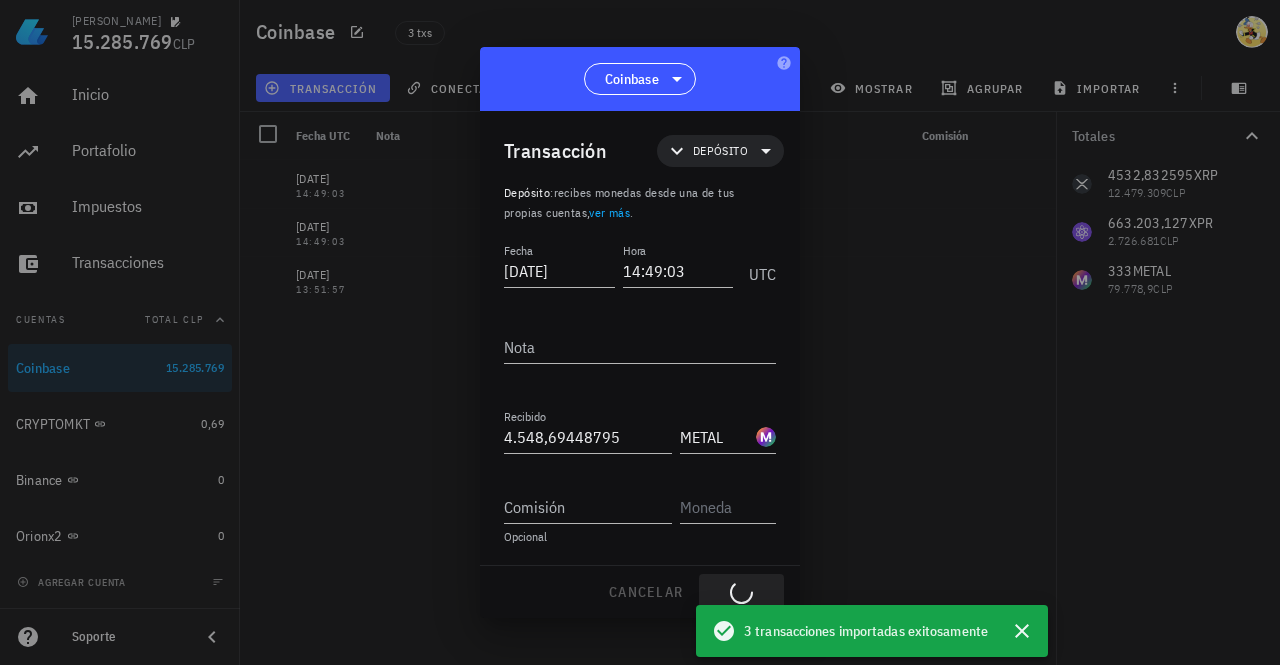 type on "333" 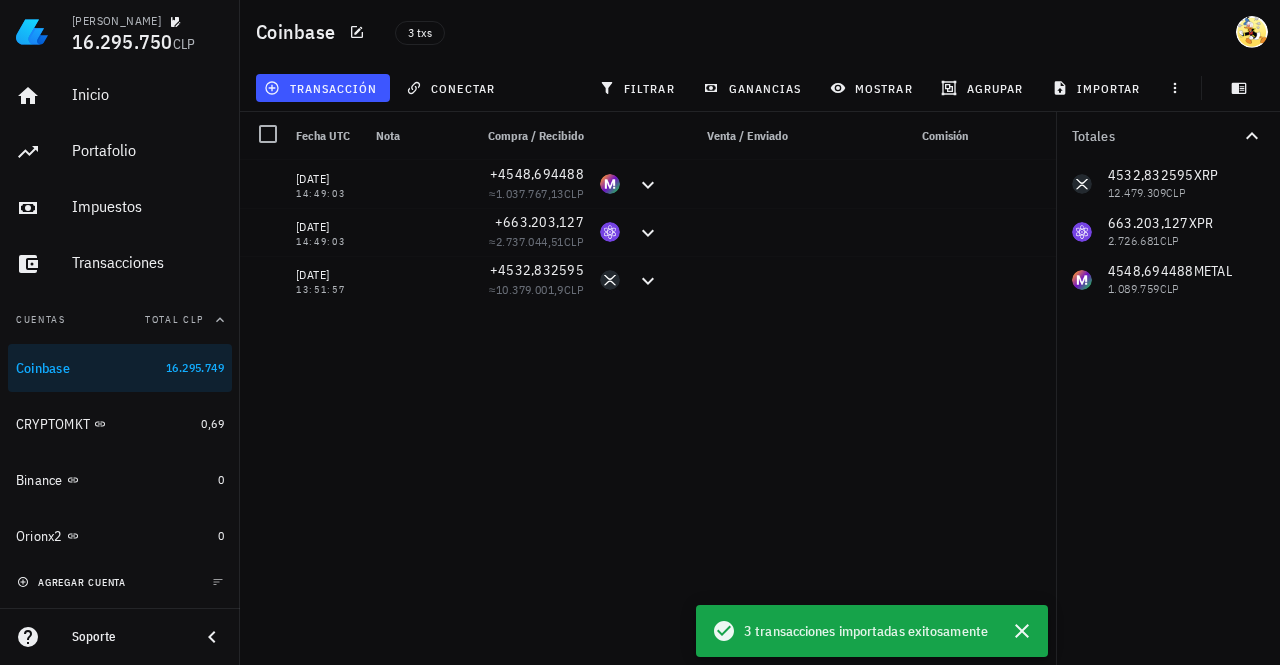 click on "agregar cuenta" at bounding box center [73, 582] 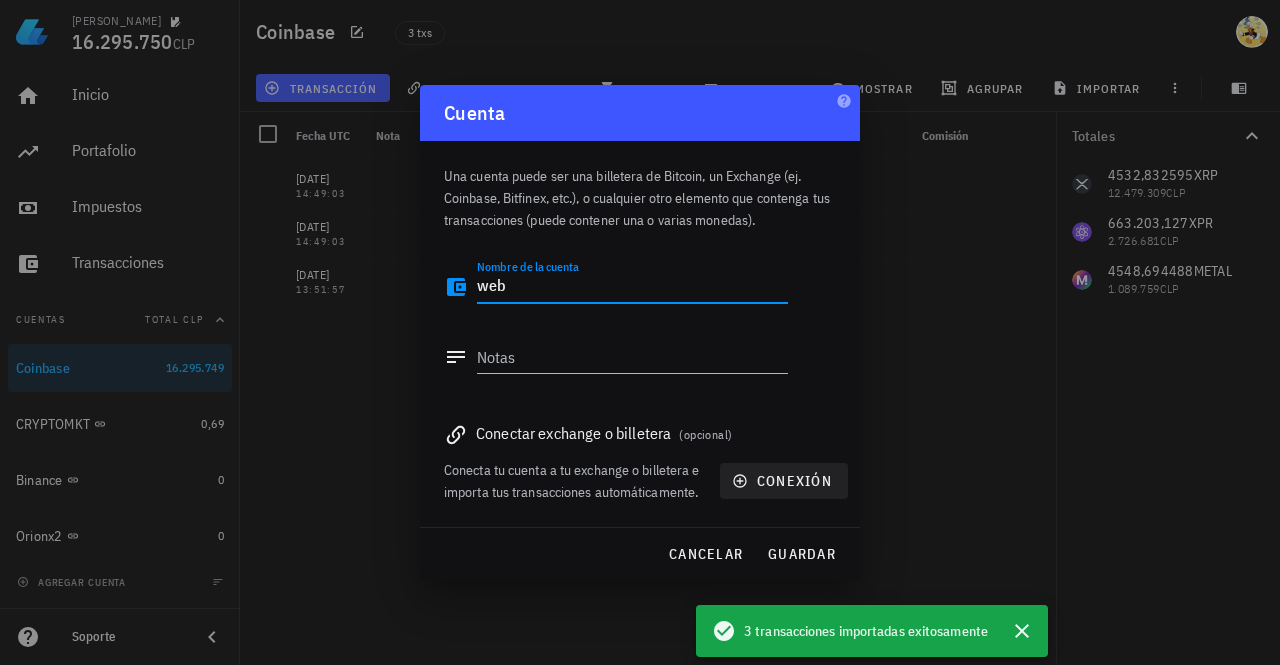 type on "web" 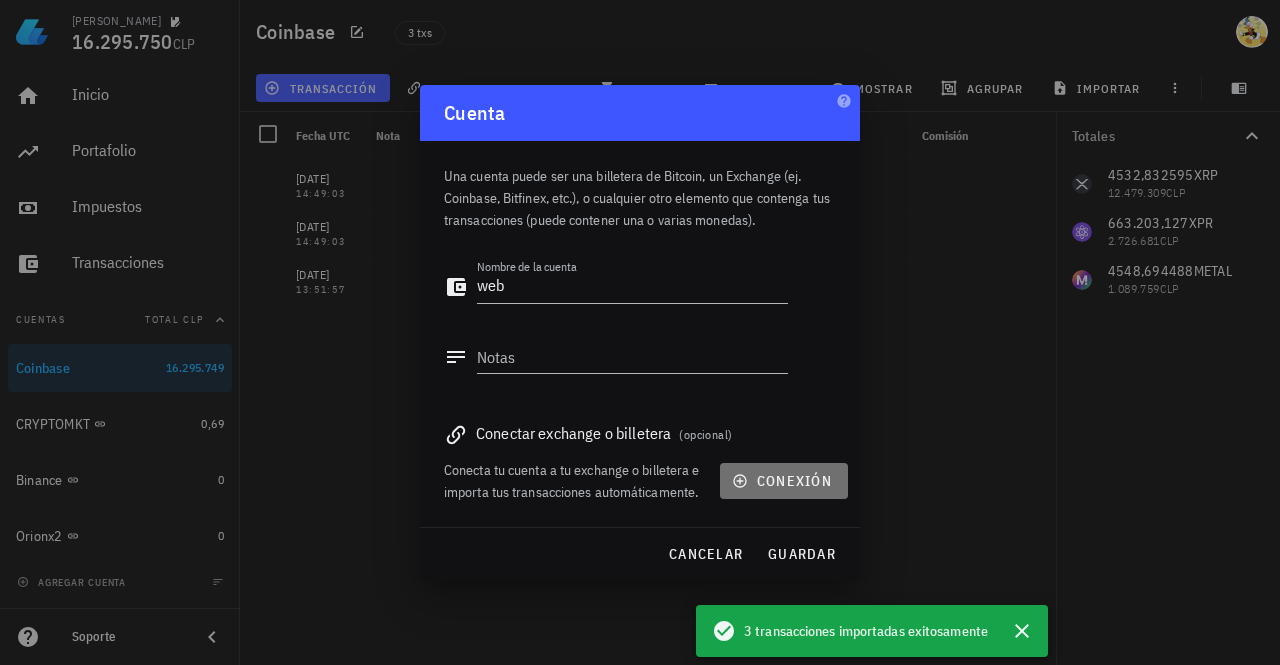 click on "conexión" at bounding box center [784, 481] 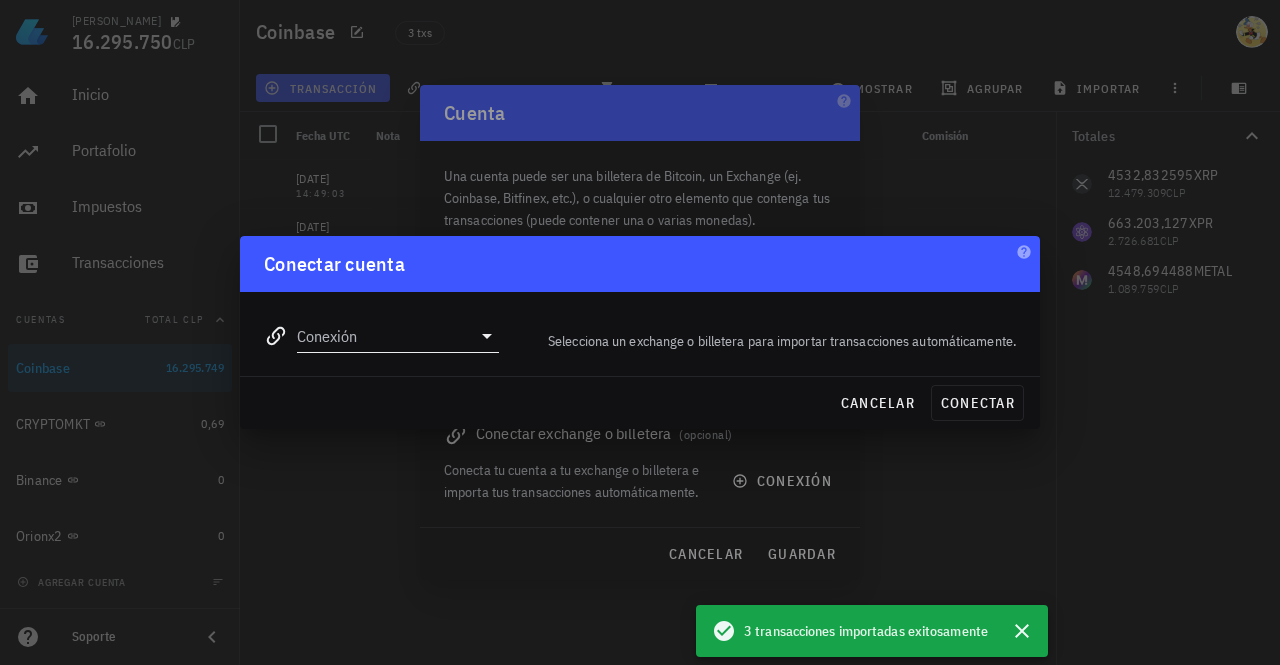 click 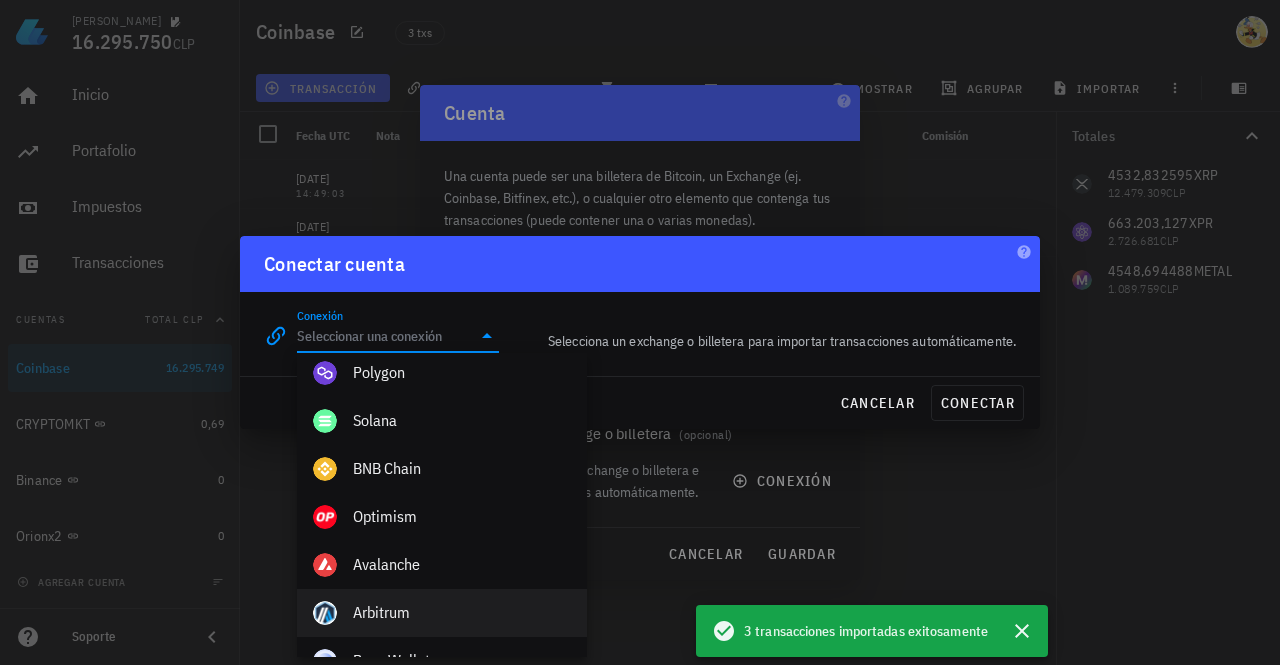 scroll, scrollTop: 803, scrollLeft: 0, axis: vertical 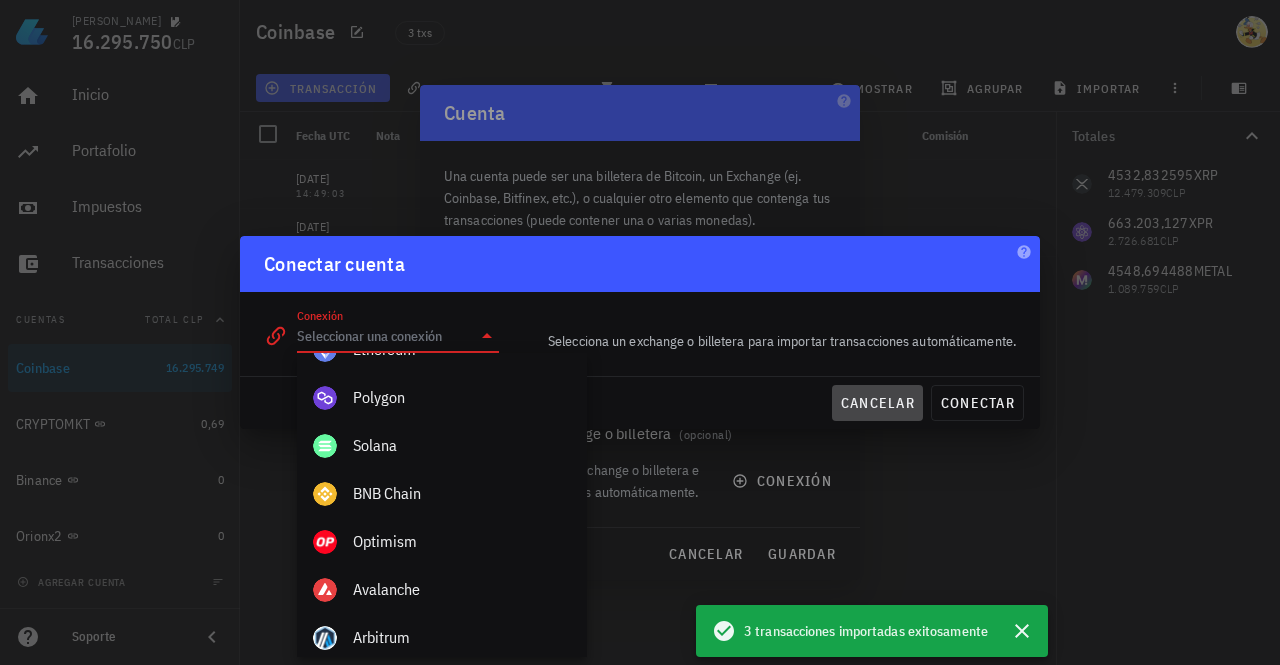 click on "cancelar" at bounding box center (877, 403) 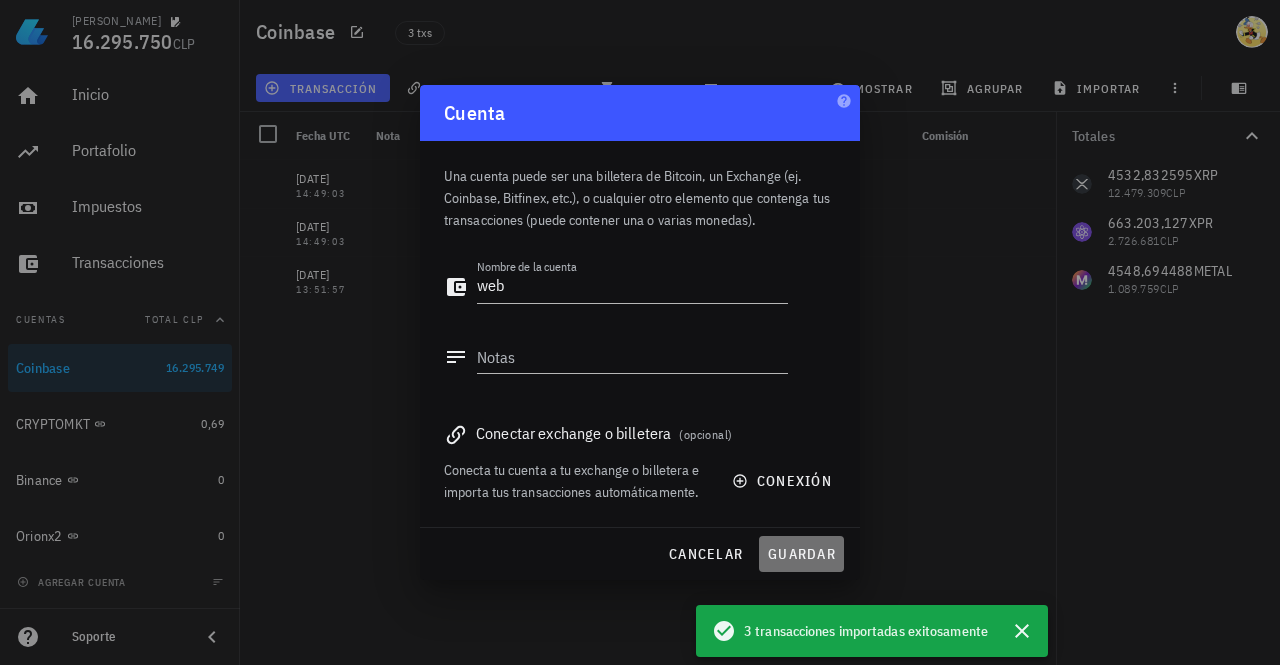 click on "guardar" at bounding box center (801, 554) 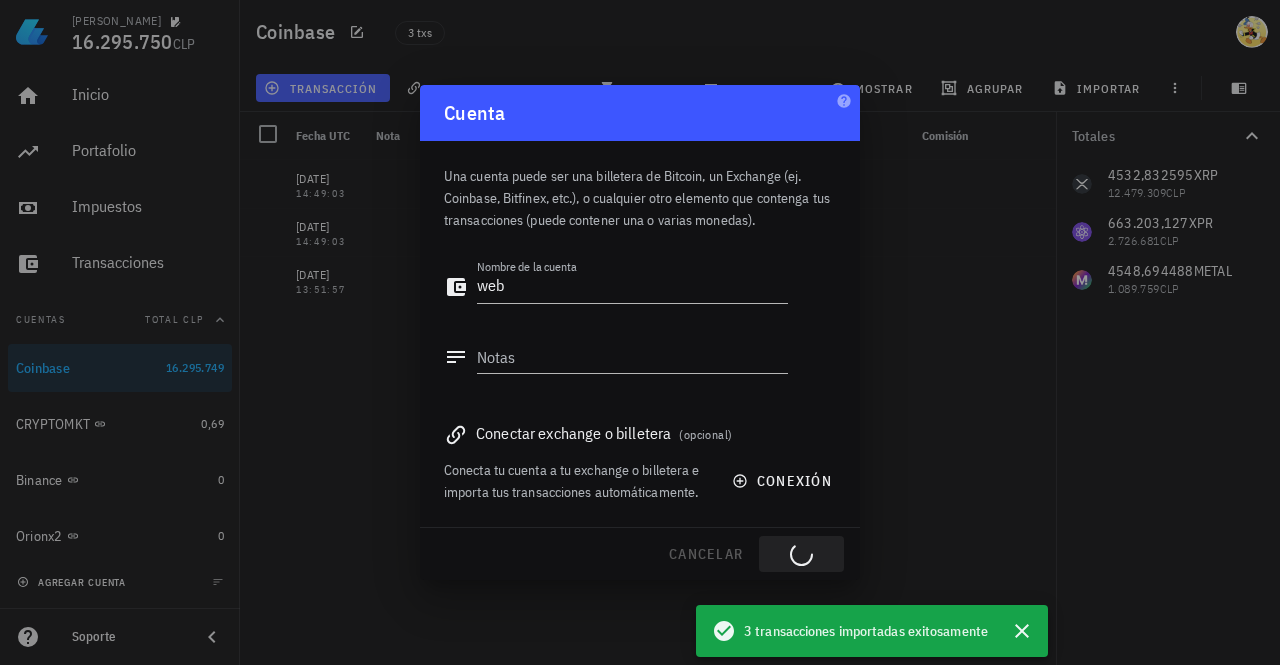type 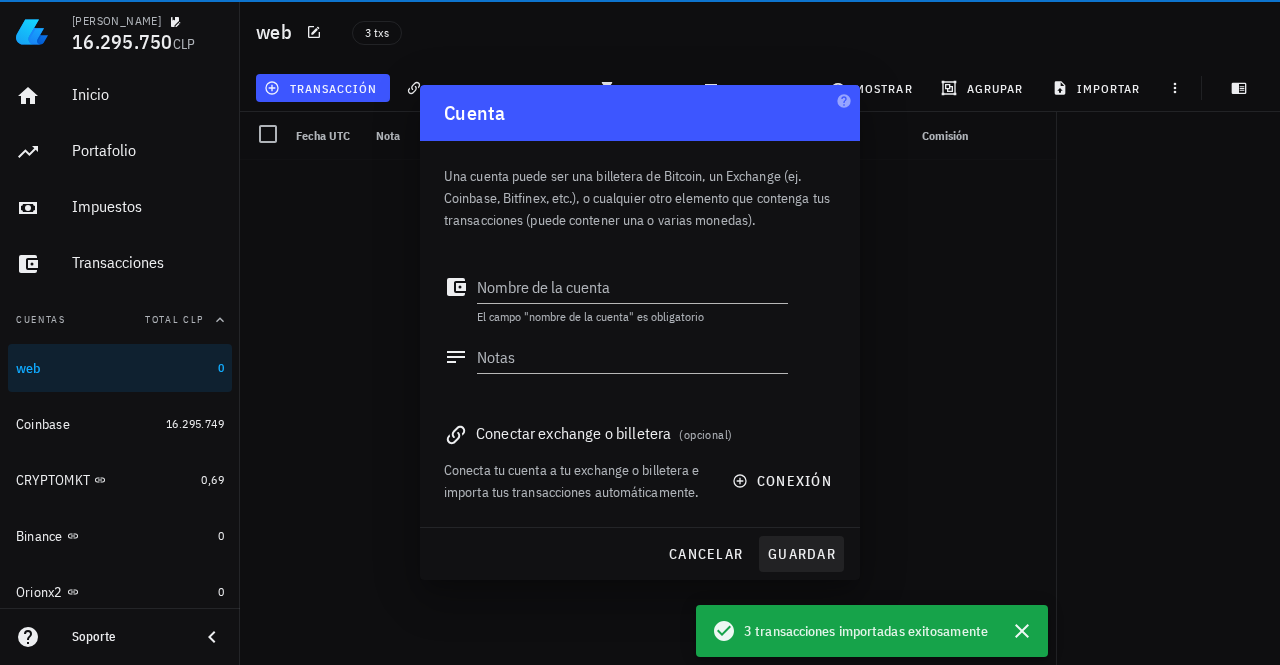 scroll, scrollTop: 51, scrollLeft: 0, axis: vertical 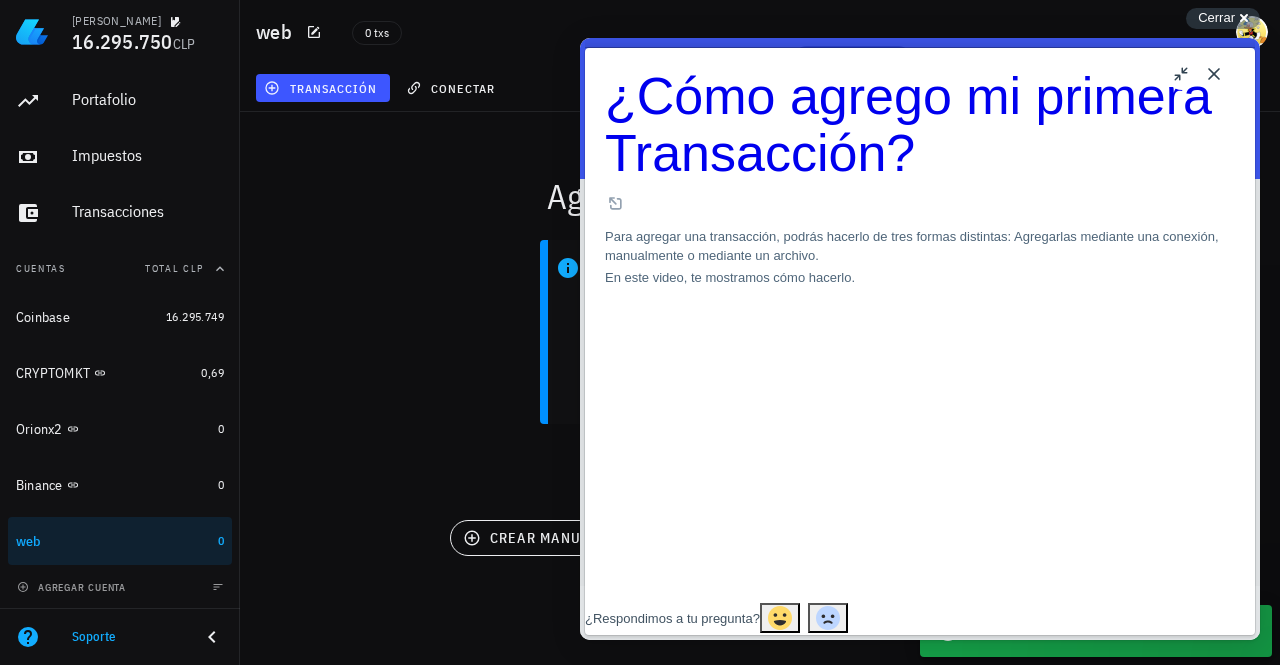 click on "Close" at bounding box center (1214, 74) 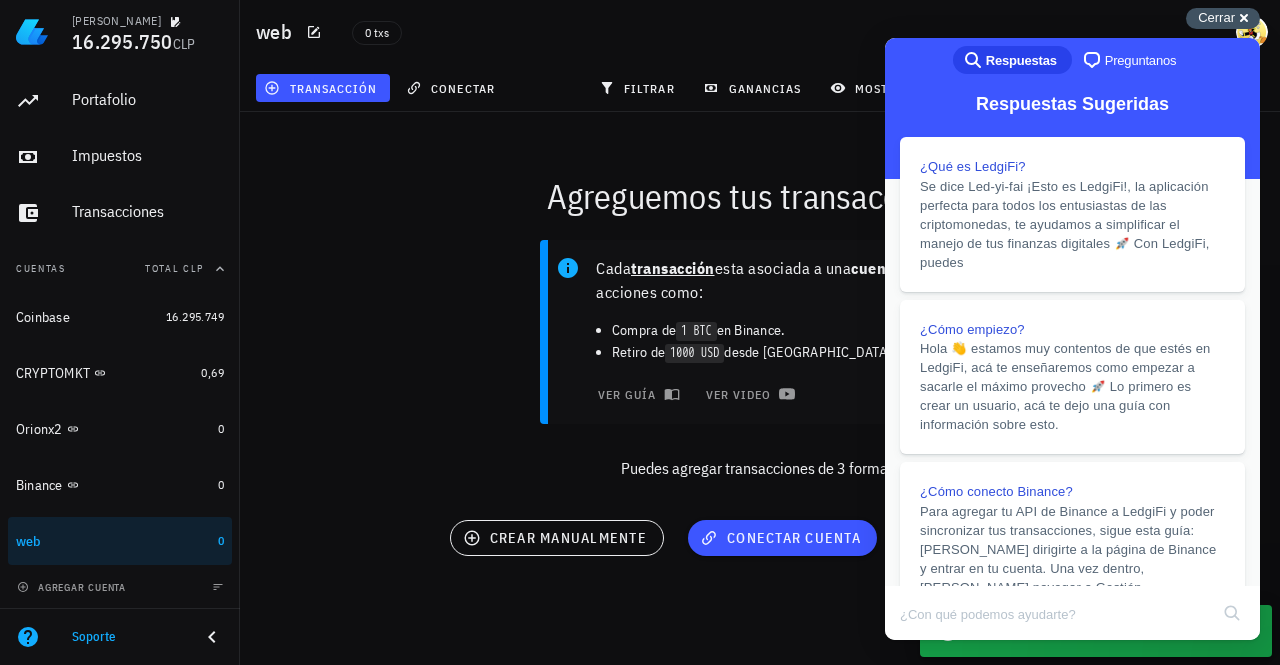 click on "Cerrar" at bounding box center (1216, 17) 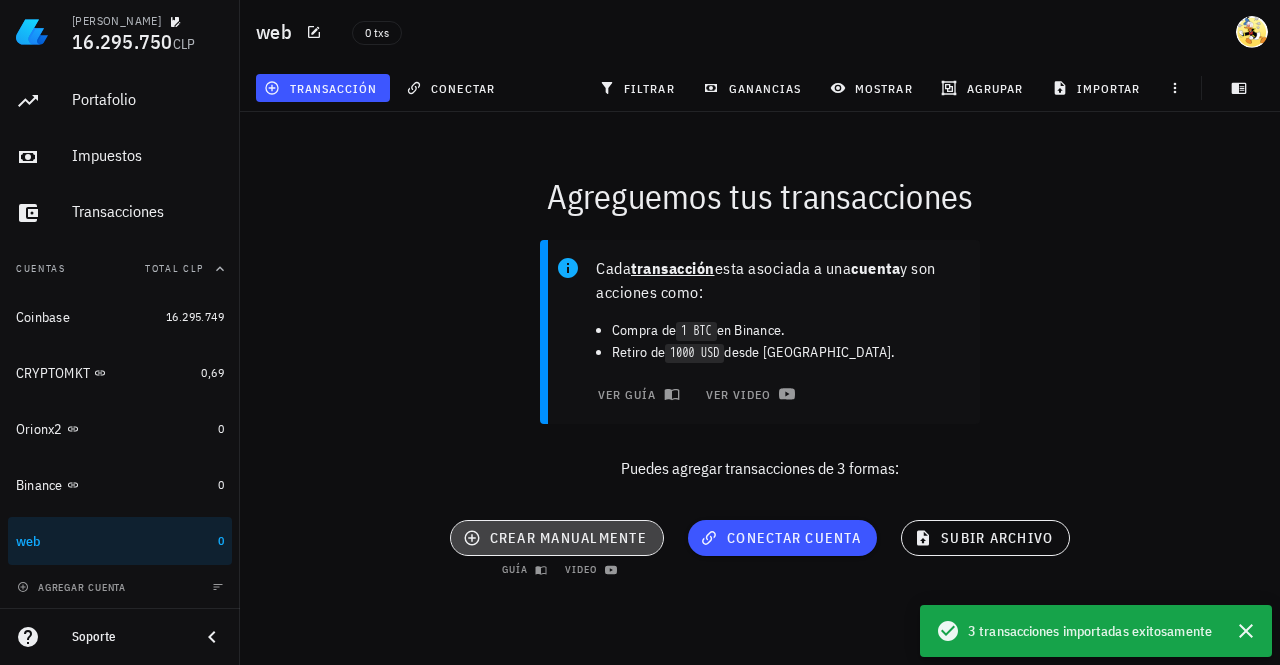 click on "crear manualmente" at bounding box center [557, 538] 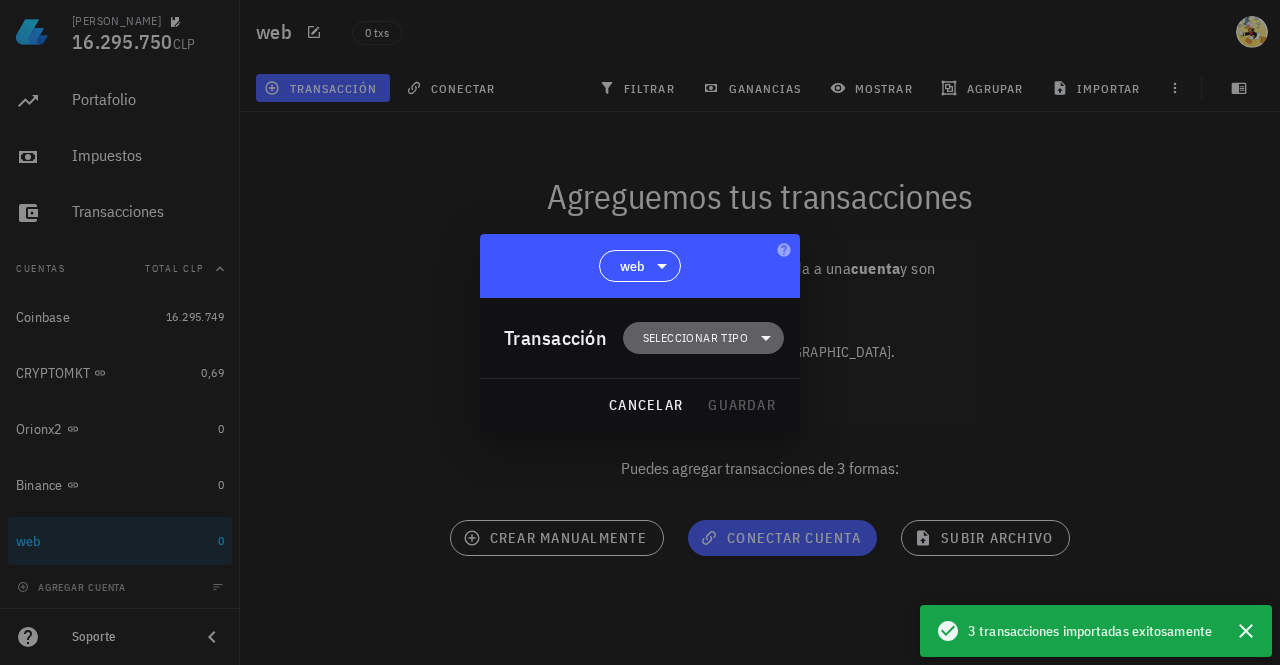 click 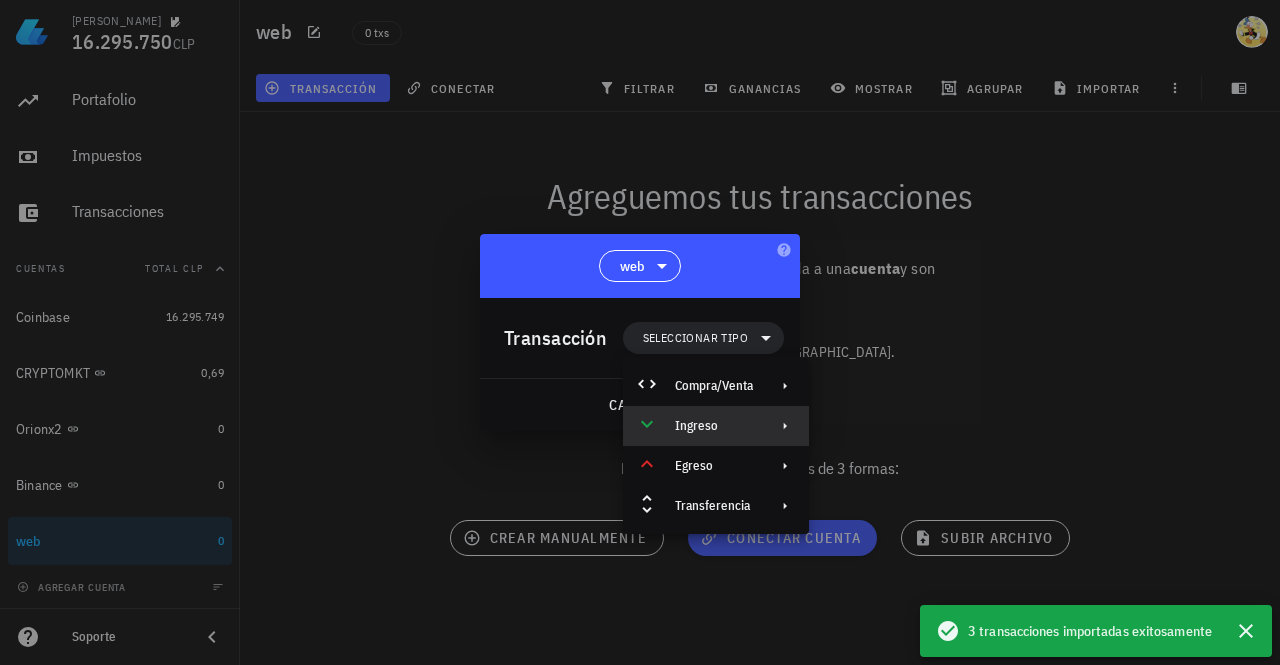 click on "Ingreso" at bounding box center [714, 426] 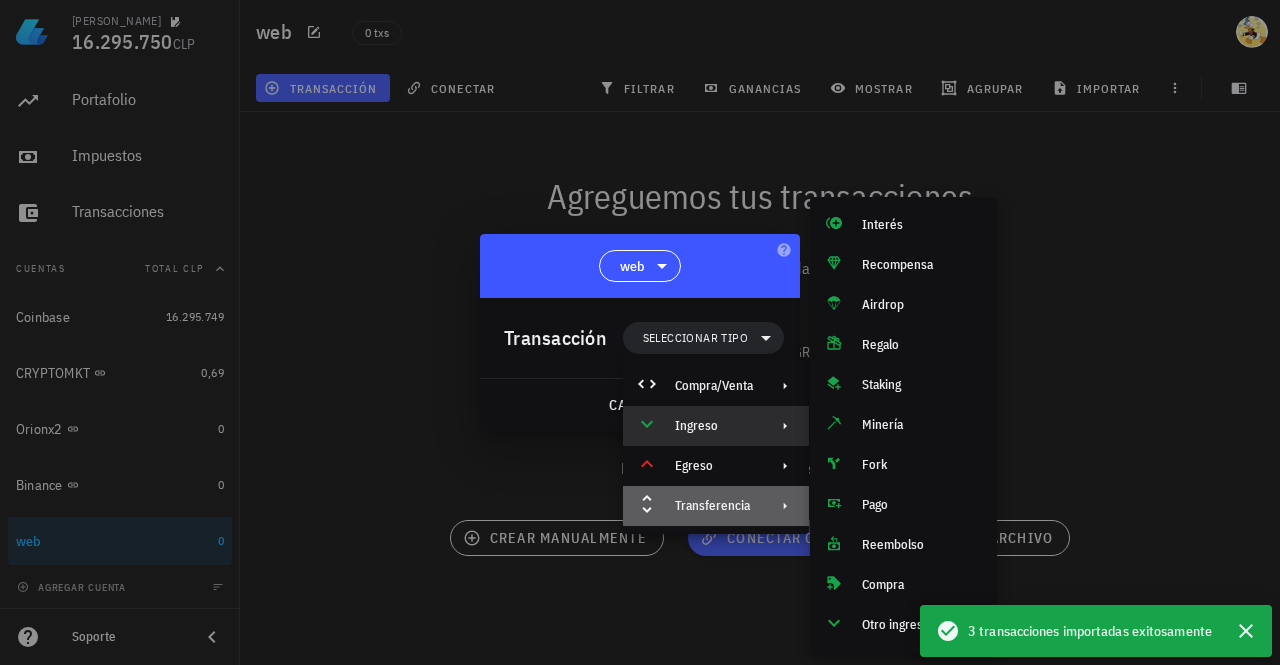 click on "Transferencia" at bounding box center [714, 506] 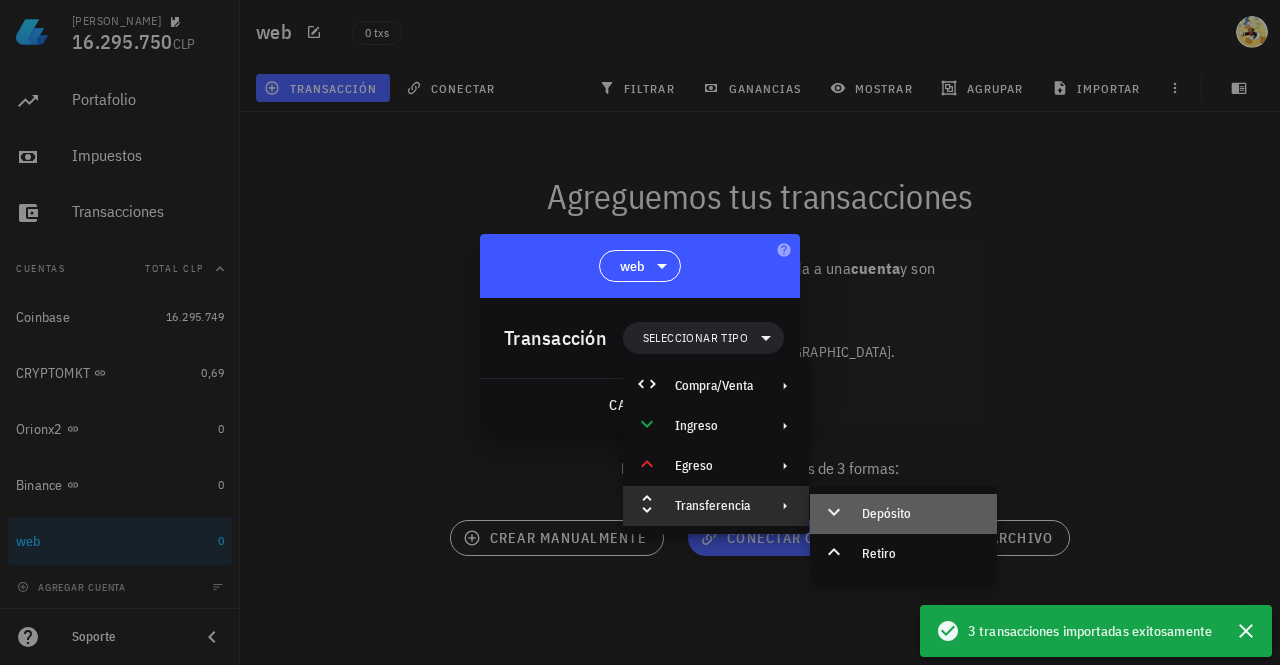click on "Depósito" at bounding box center [921, 514] 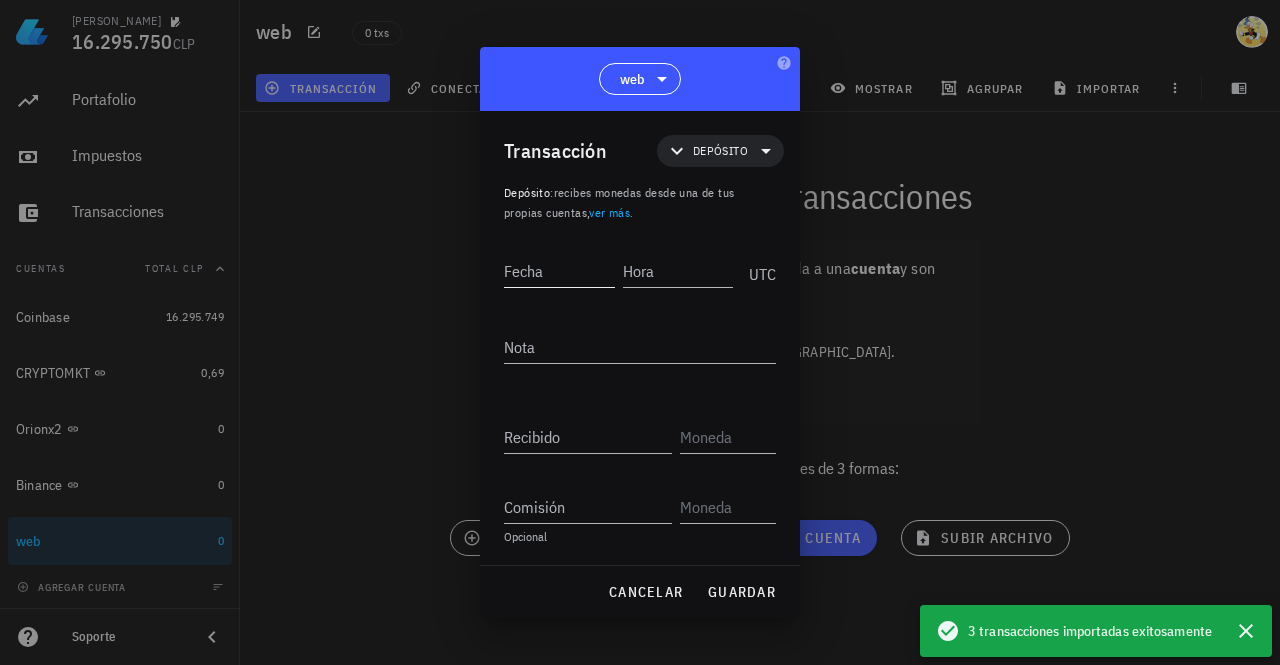click on "Fecha" at bounding box center [559, 271] 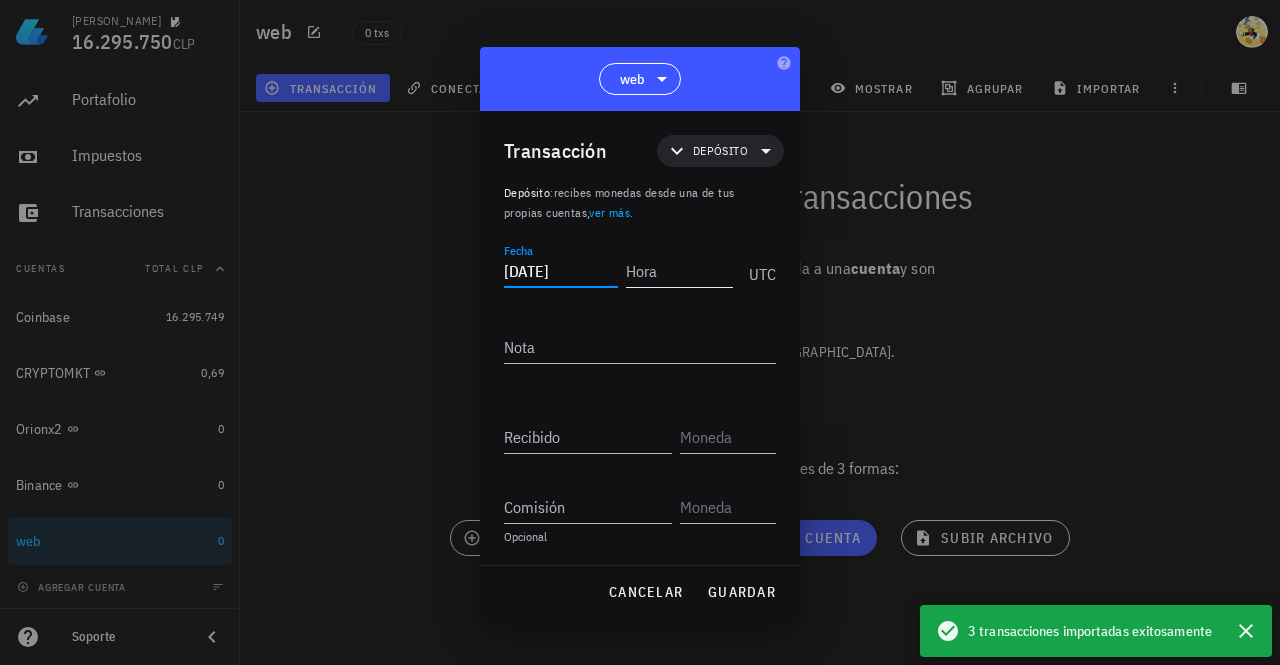 type on "[DATE]" 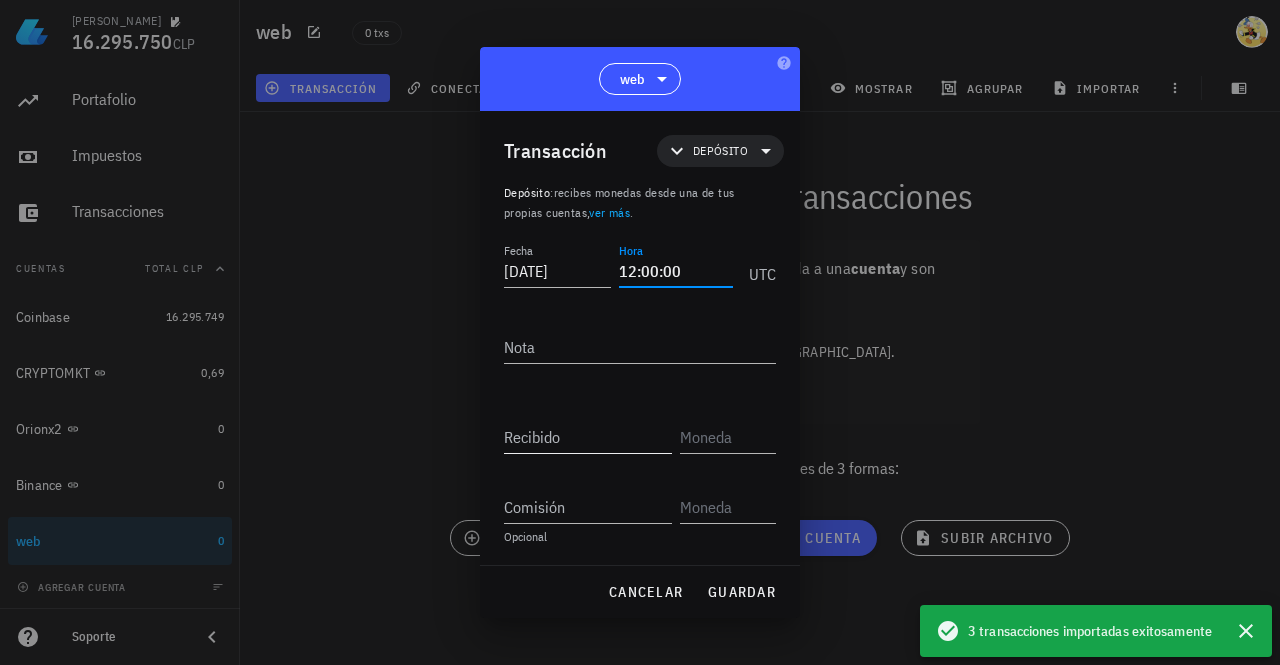 type on "12:00:00" 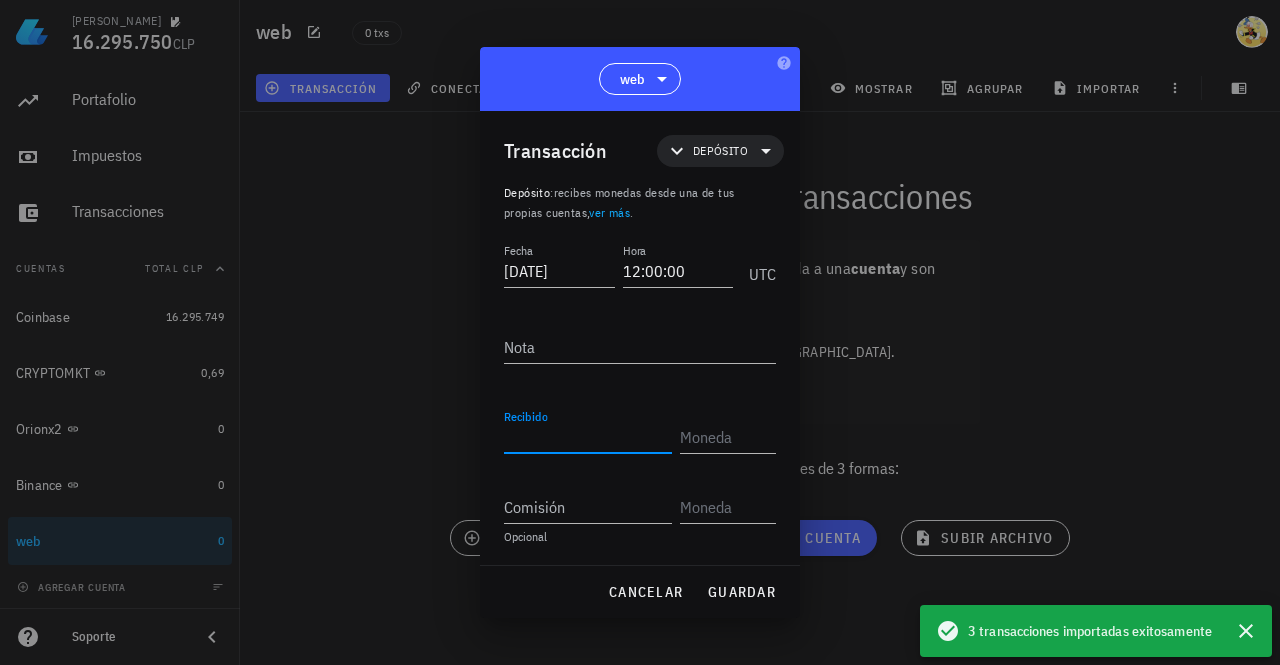 click on "Recibido" at bounding box center [588, 437] 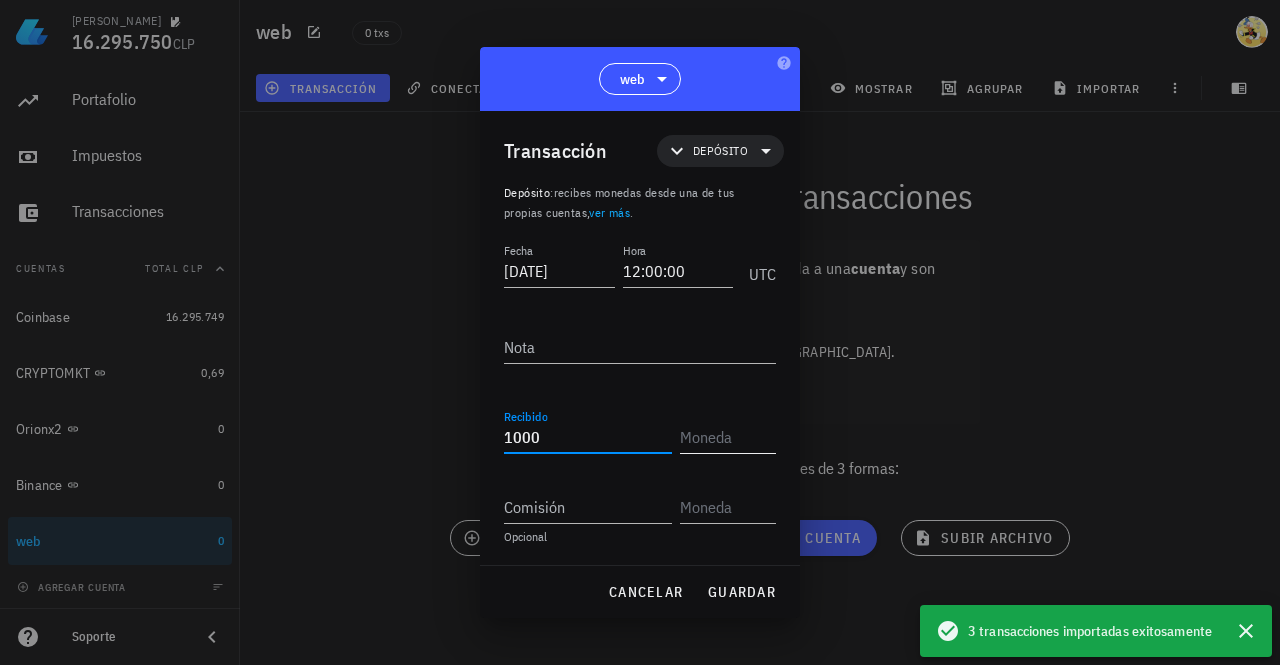 type on "1.000" 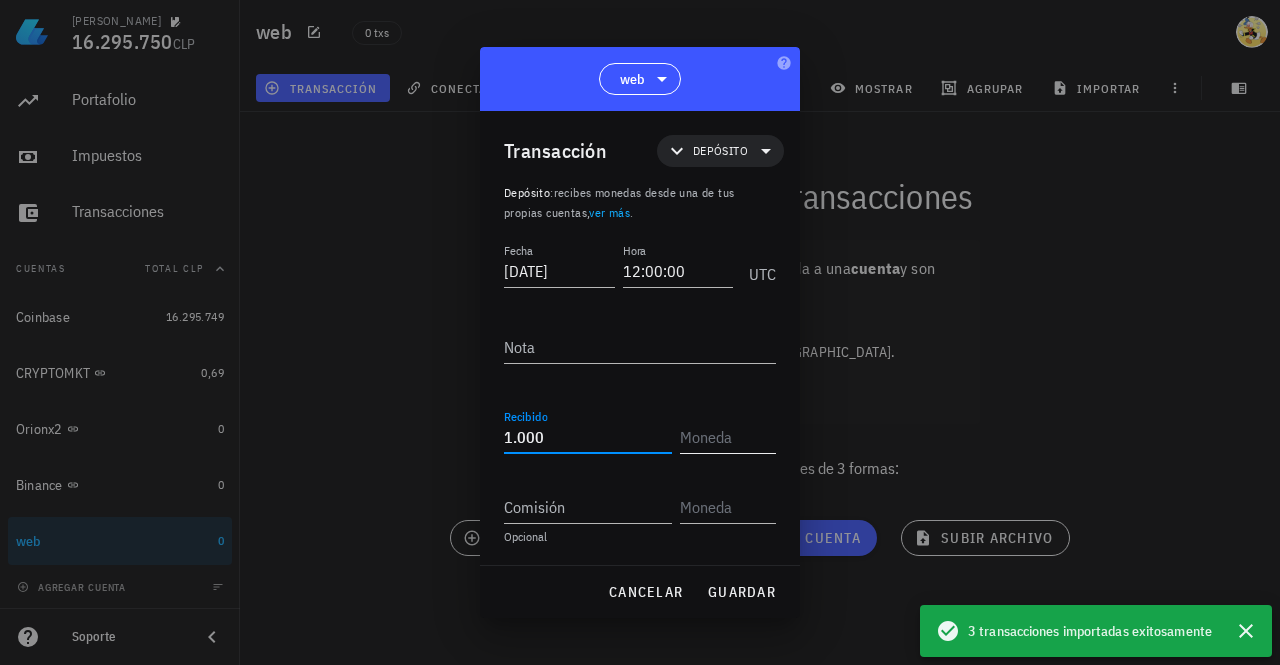 click at bounding box center (726, 437) 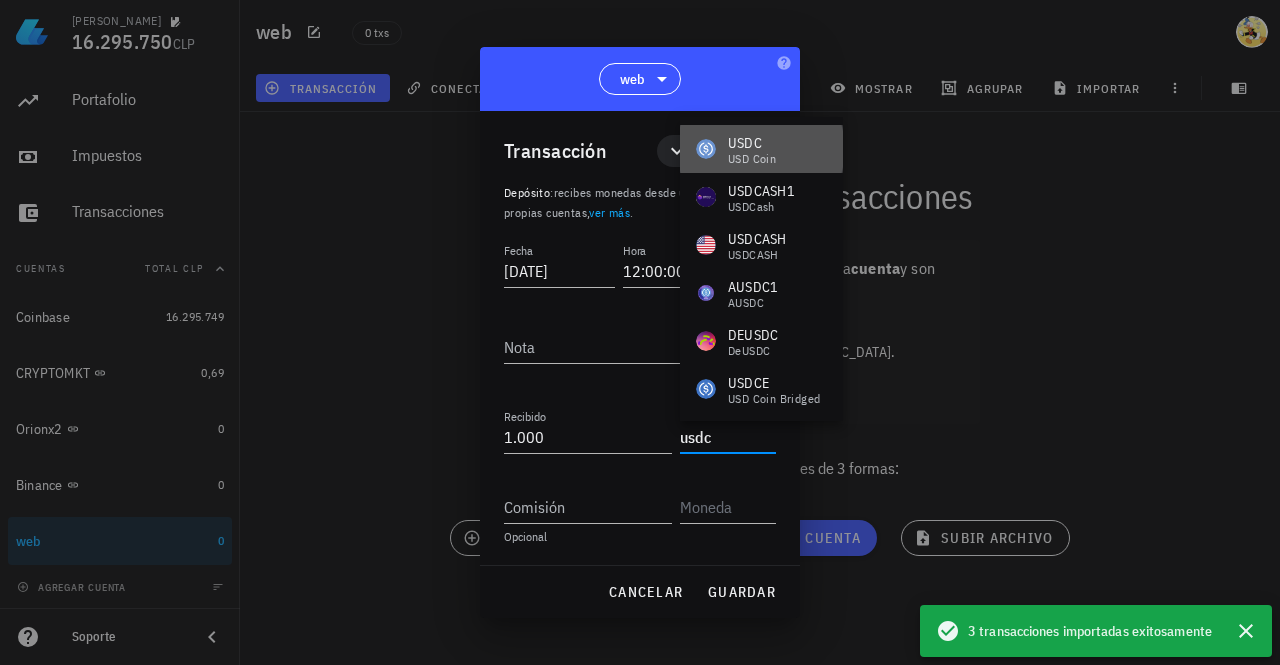 click on "USD Coin" at bounding box center [752, 159] 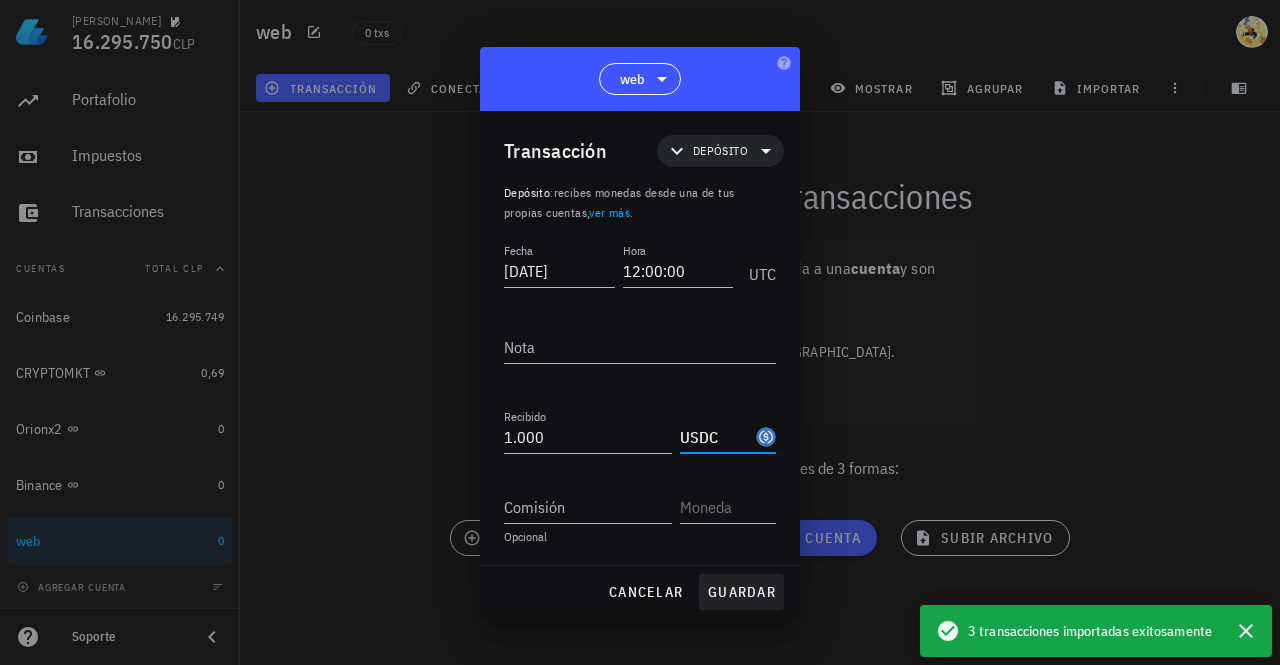 type on "USDC" 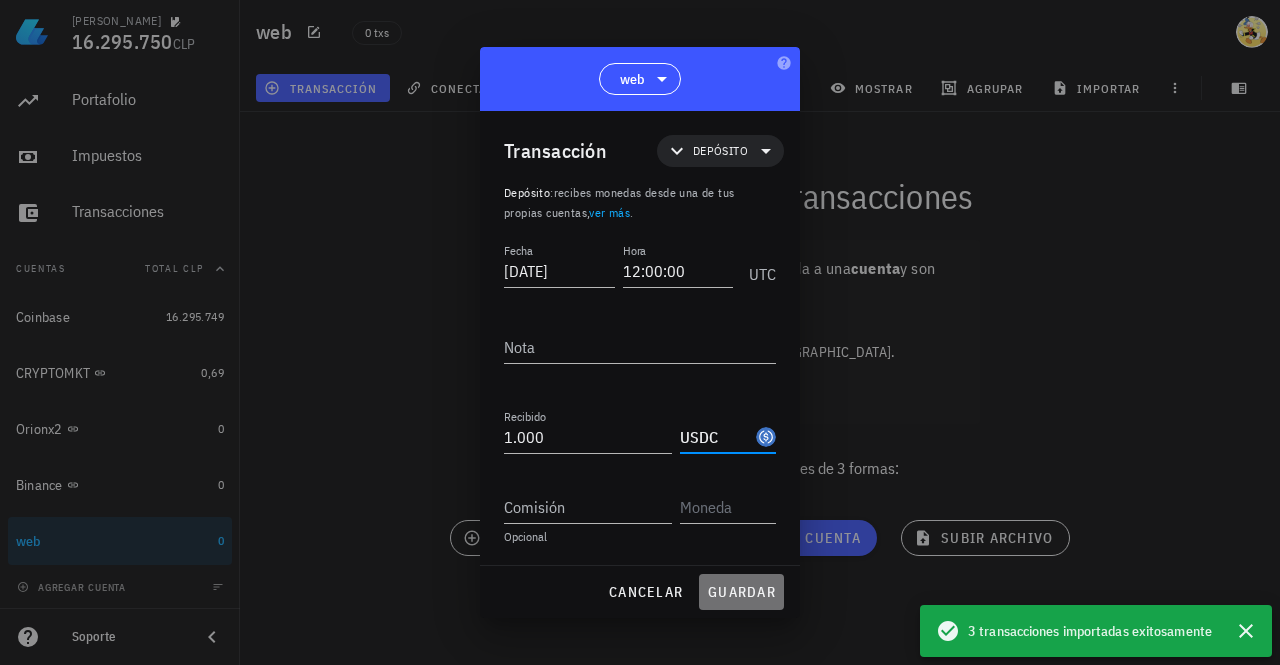 click on "guardar" at bounding box center [741, 592] 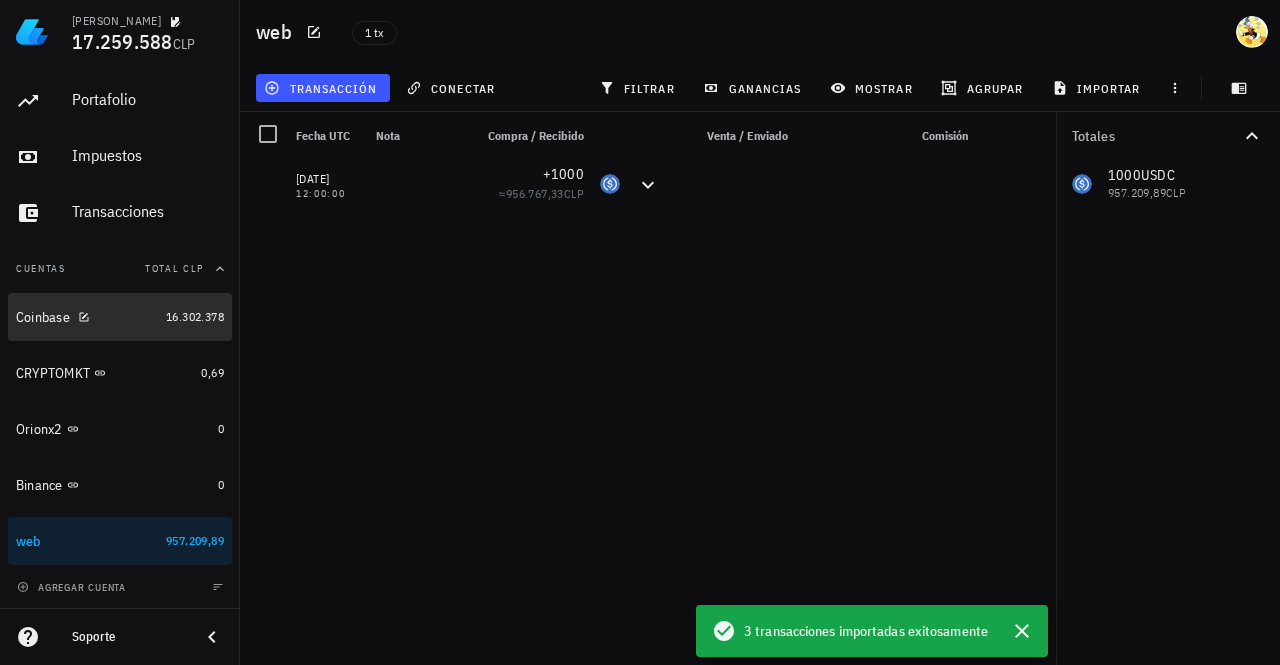 click on "Coinbase" at bounding box center [87, 317] 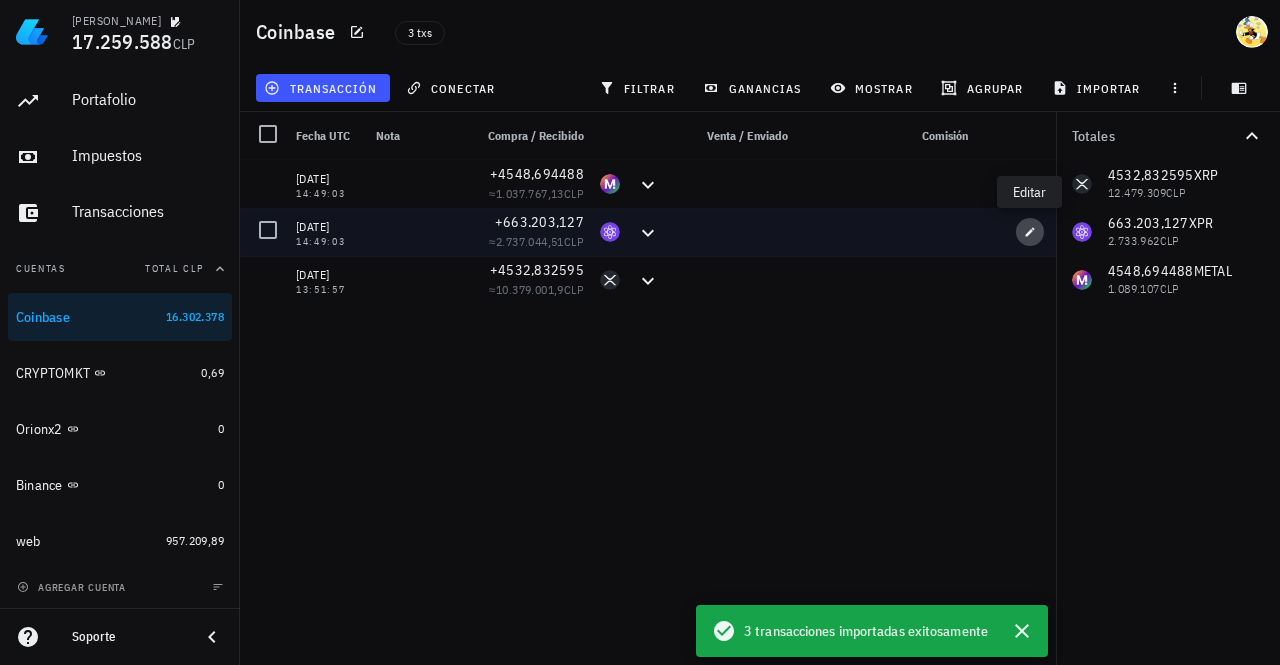 click 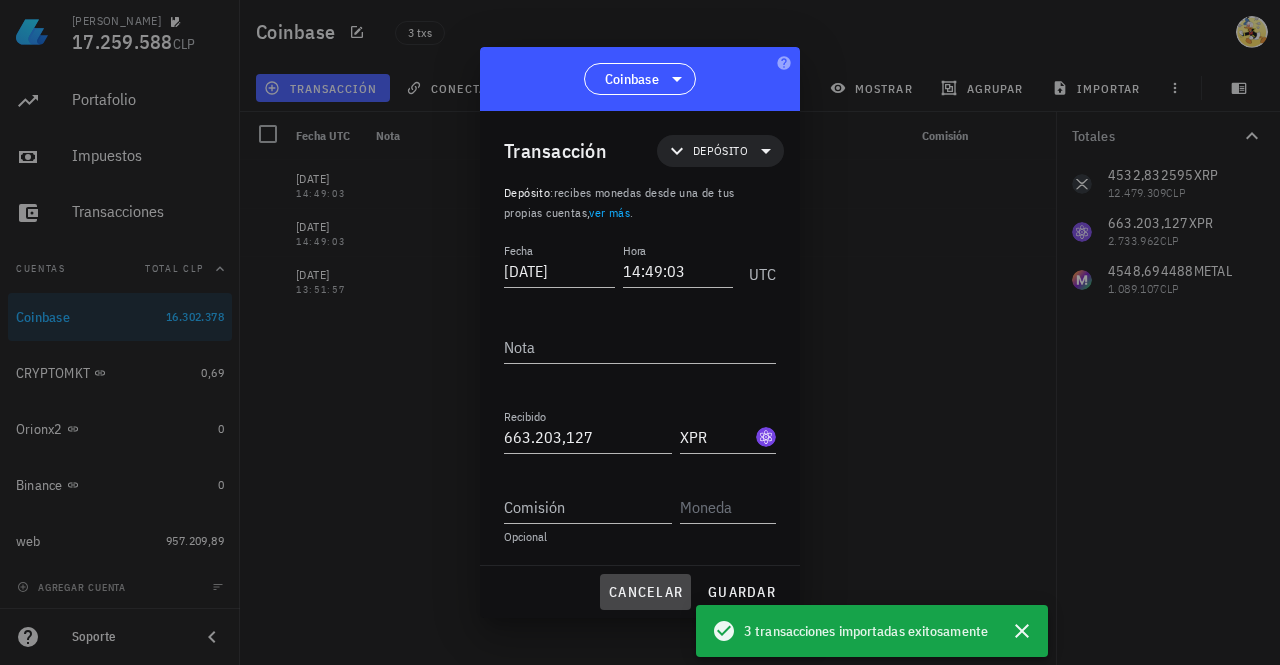 click on "cancelar" at bounding box center [645, 592] 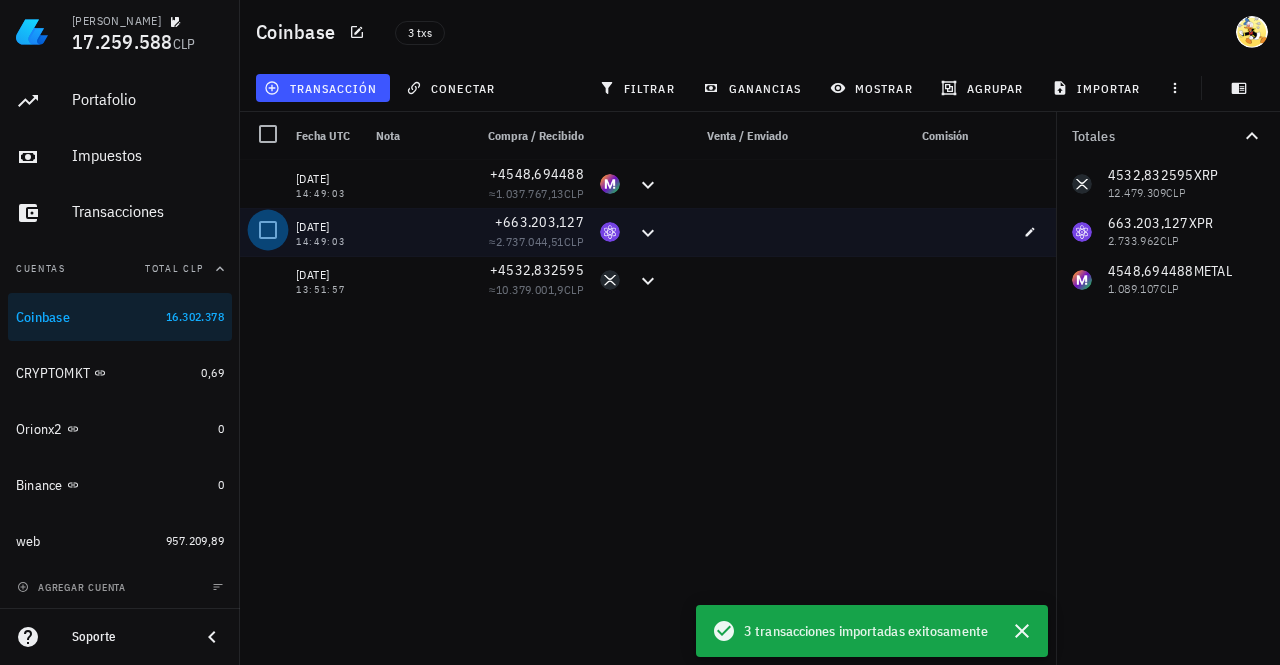 click at bounding box center (268, 230) 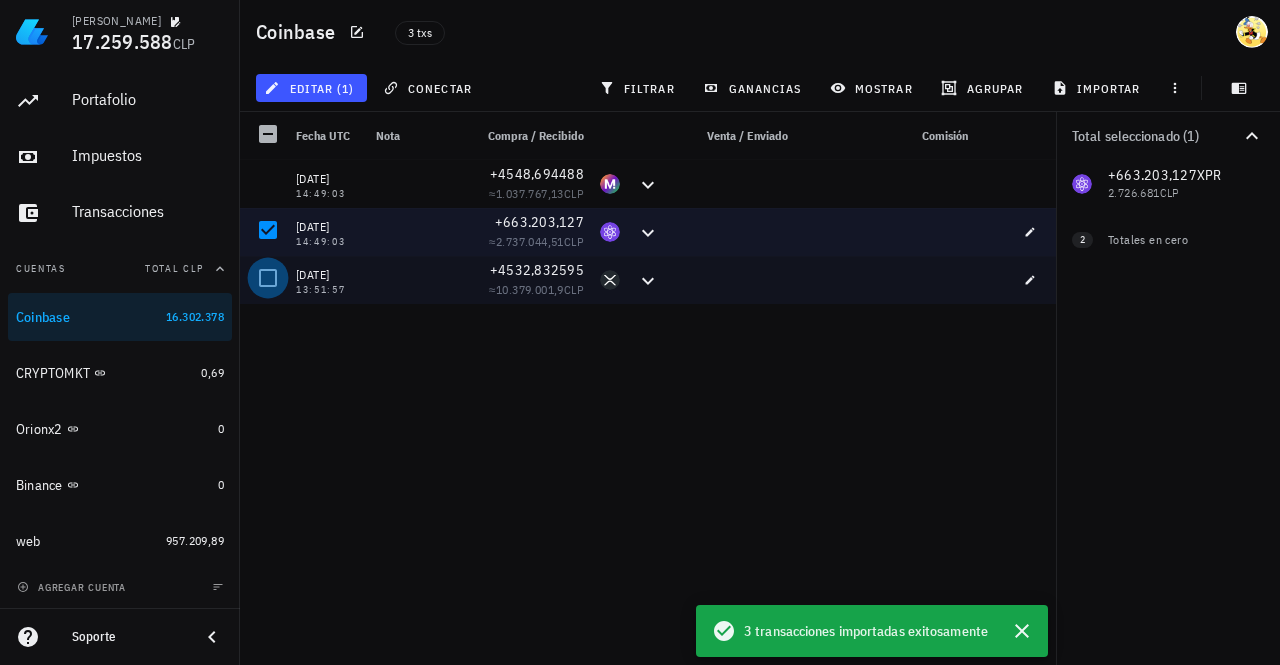 click at bounding box center [268, 278] 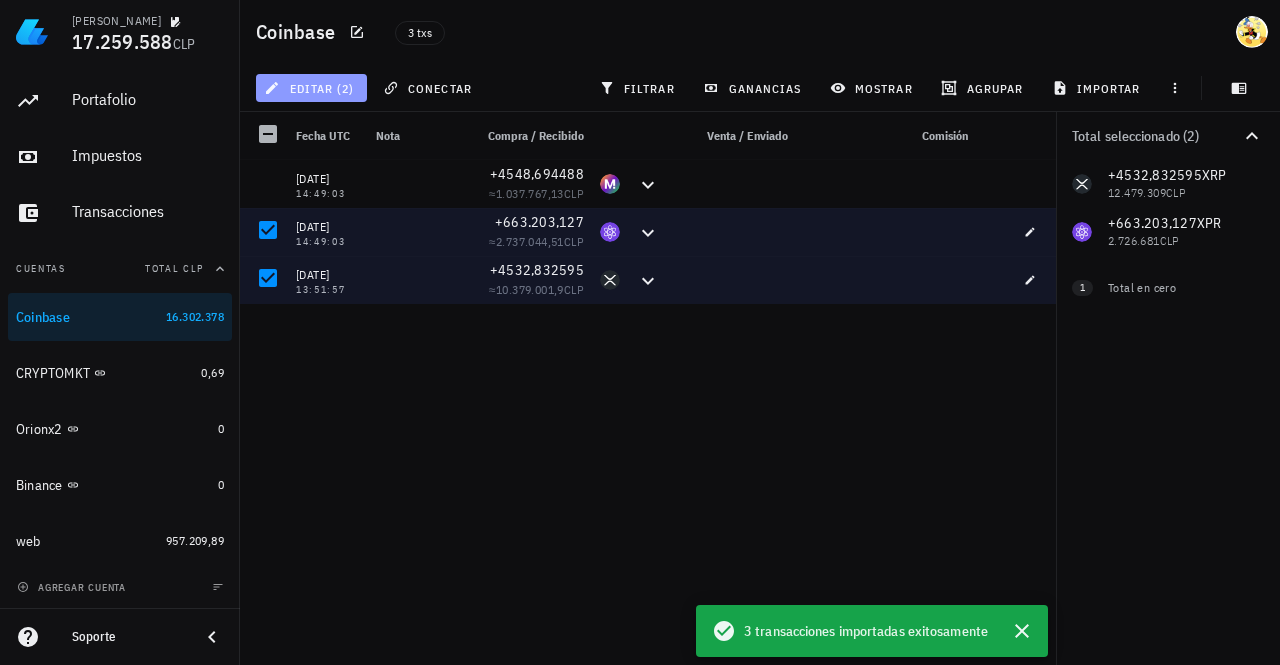 click on "editar (2)" at bounding box center [311, 88] 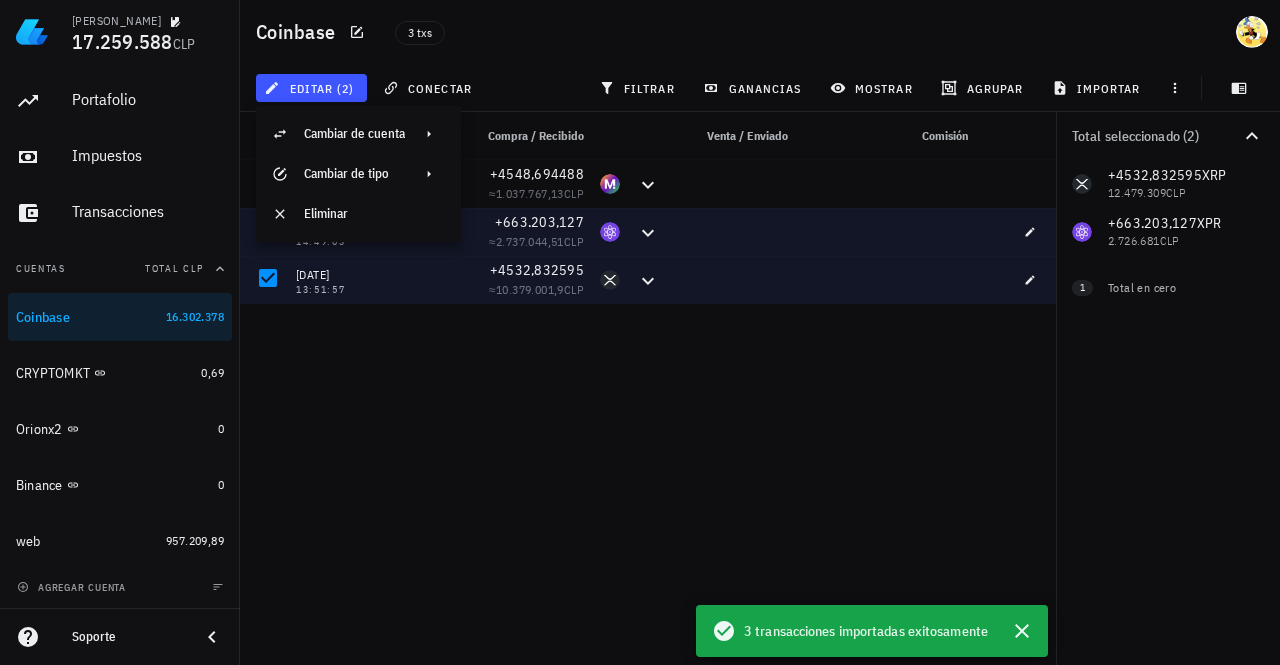 click on "[DATE]
14:49:03
+4548,694488   ≈ 1.037.767,13  CLP
[DATE]
14:49:03
+663.203,127   ≈ 2.737.044,51  CLP
[DATE]
13:51:57
+4532,832595   ≈ 10.379.001,9  CLP" at bounding box center (650, 404) 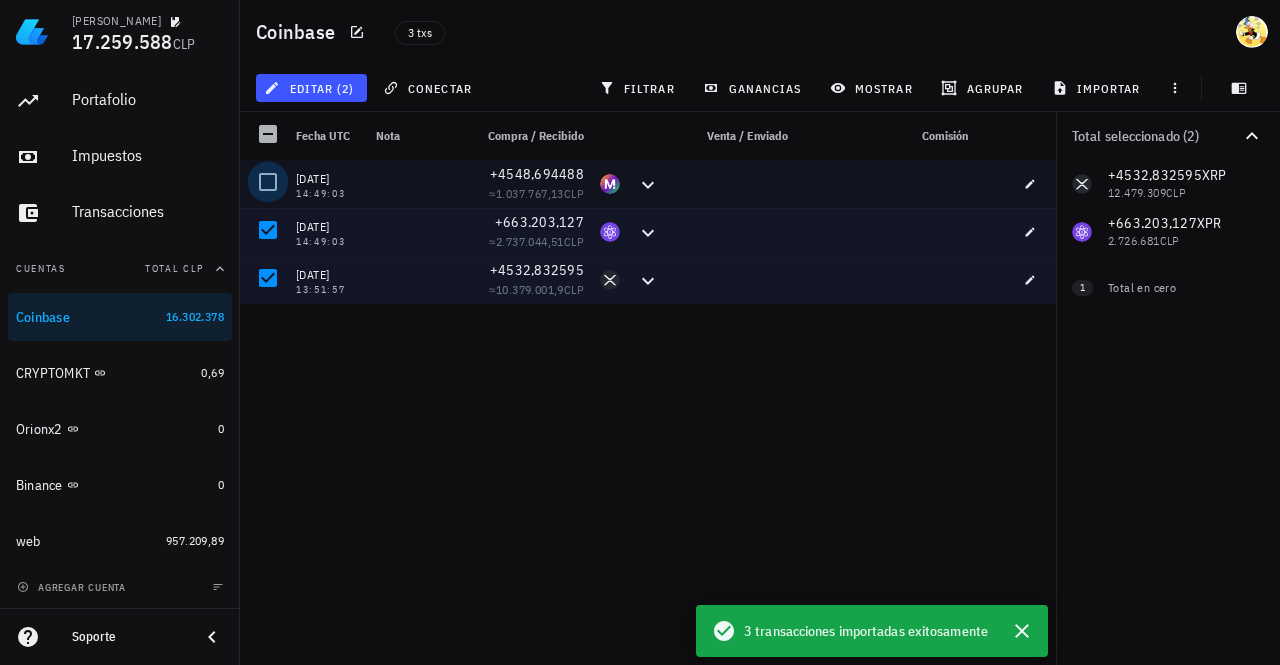 click at bounding box center (268, 182) 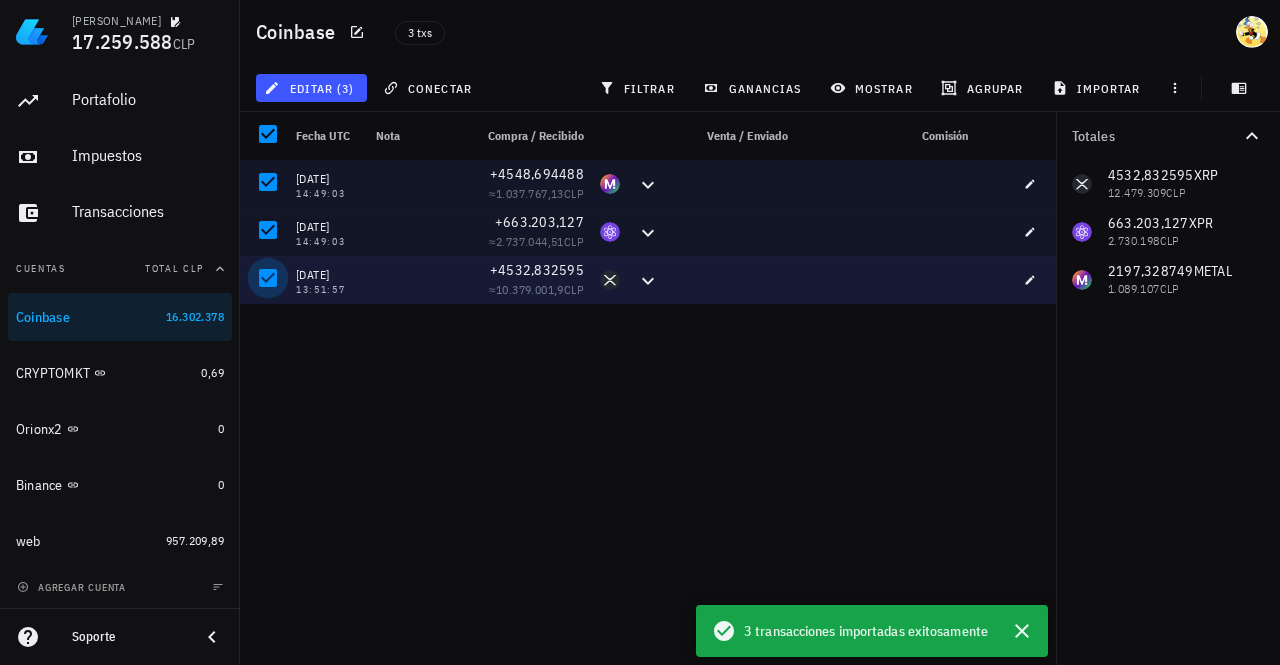 click at bounding box center (268, 278) 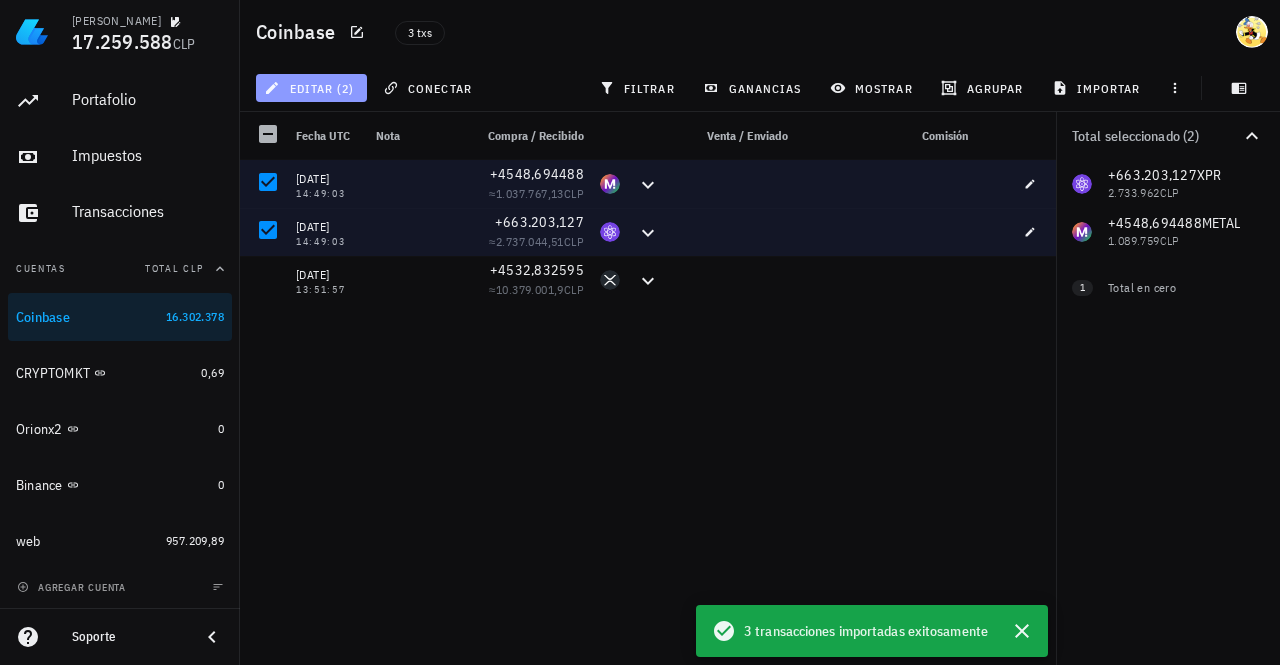 click on "editar (2)" at bounding box center (311, 88) 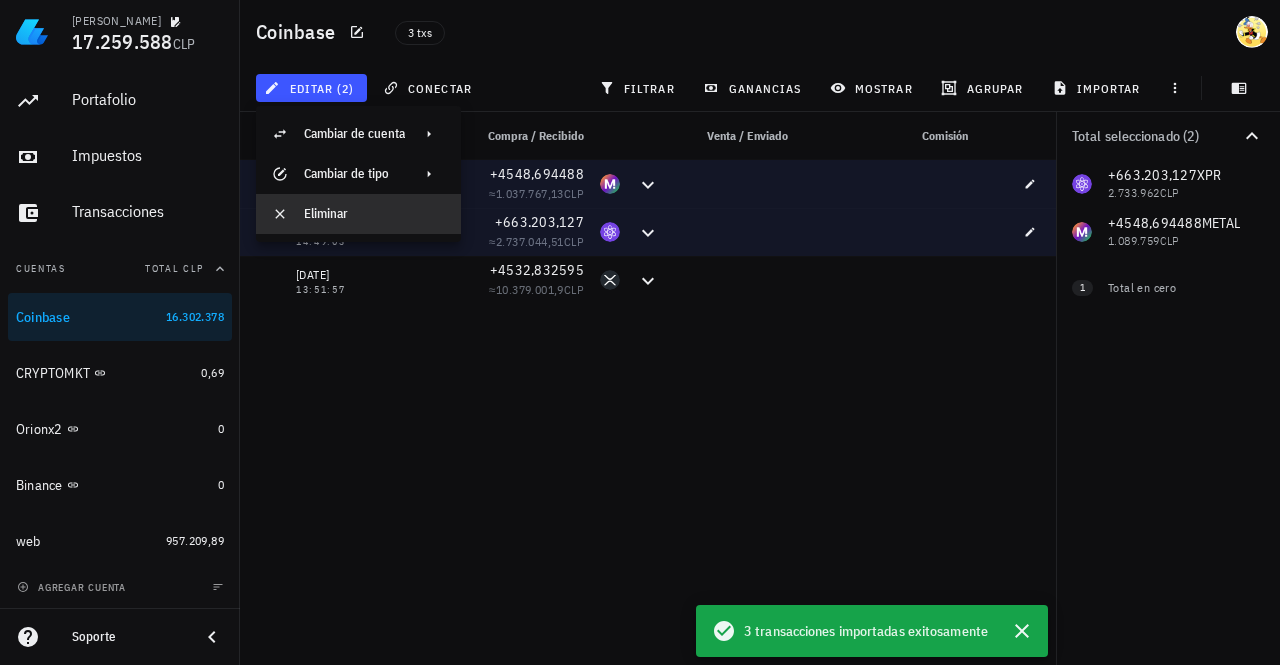 click on "Eliminar" at bounding box center (374, 214) 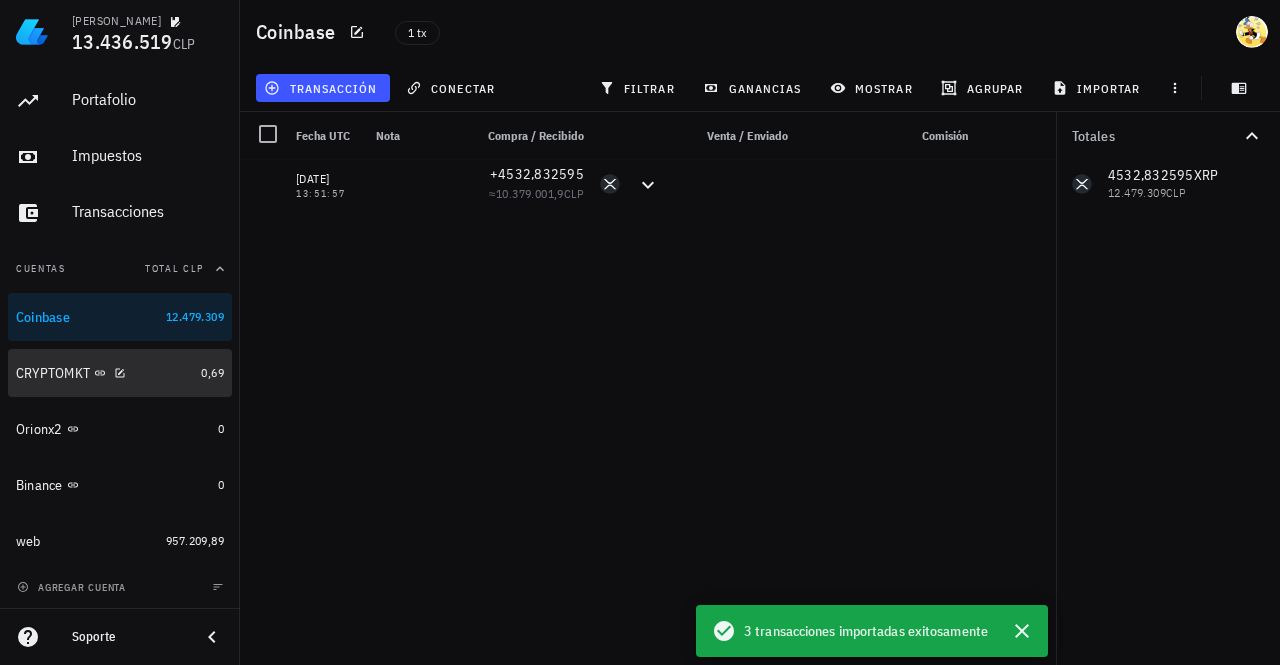 click on "CRYPTOMKT" at bounding box center (104, 373) 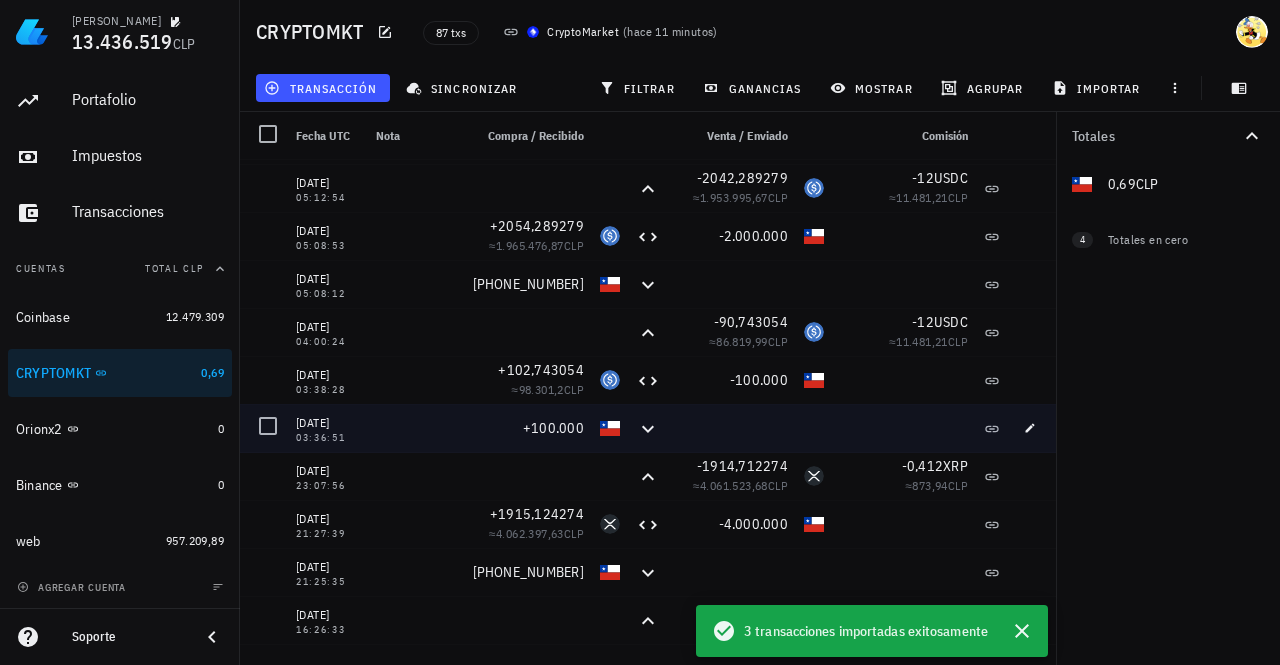 scroll, scrollTop: 100, scrollLeft: 0, axis: vertical 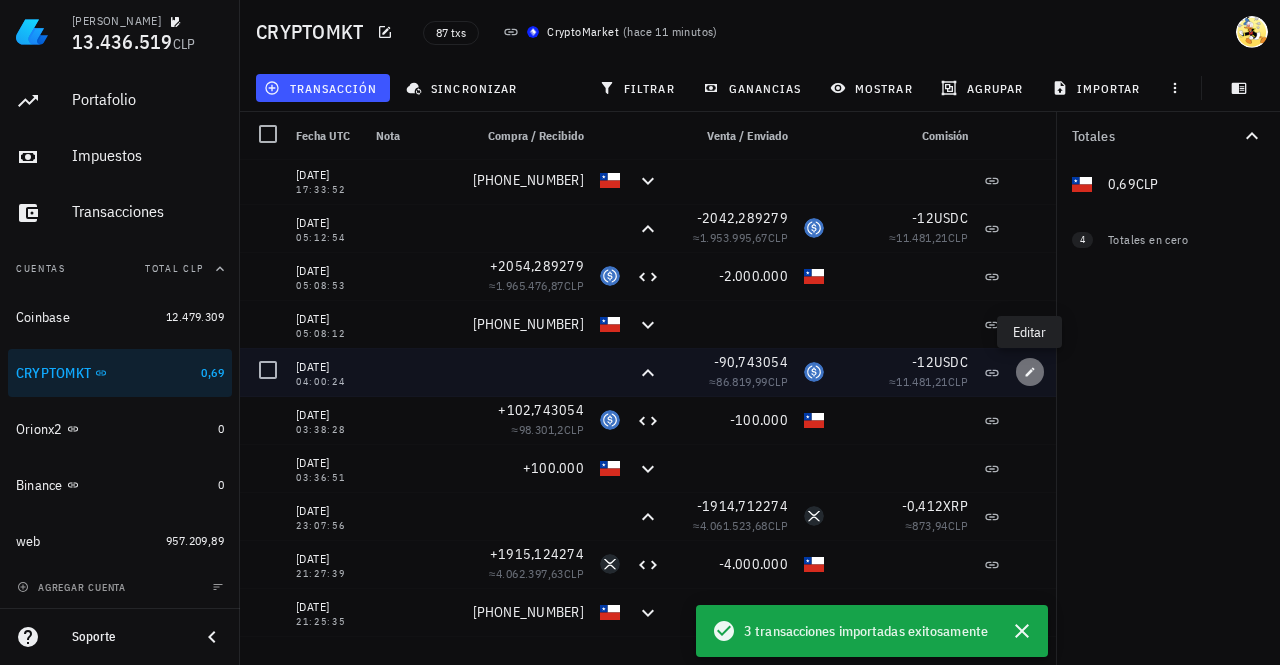 click 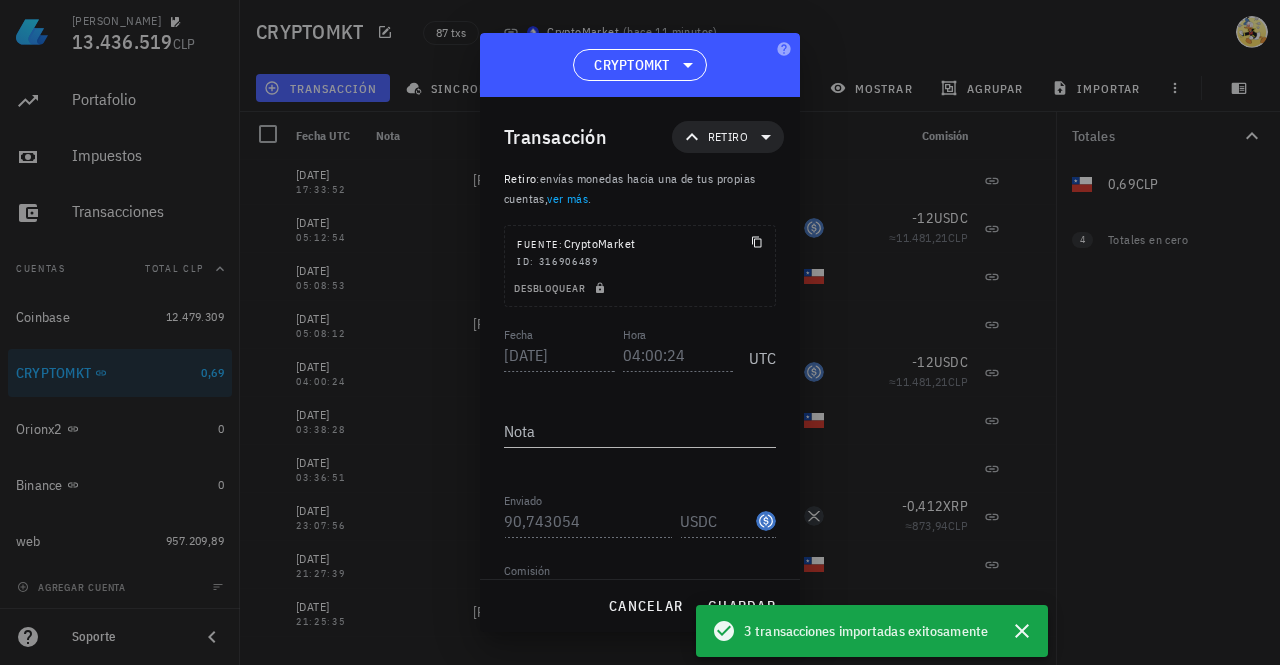 click at bounding box center [640, 332] 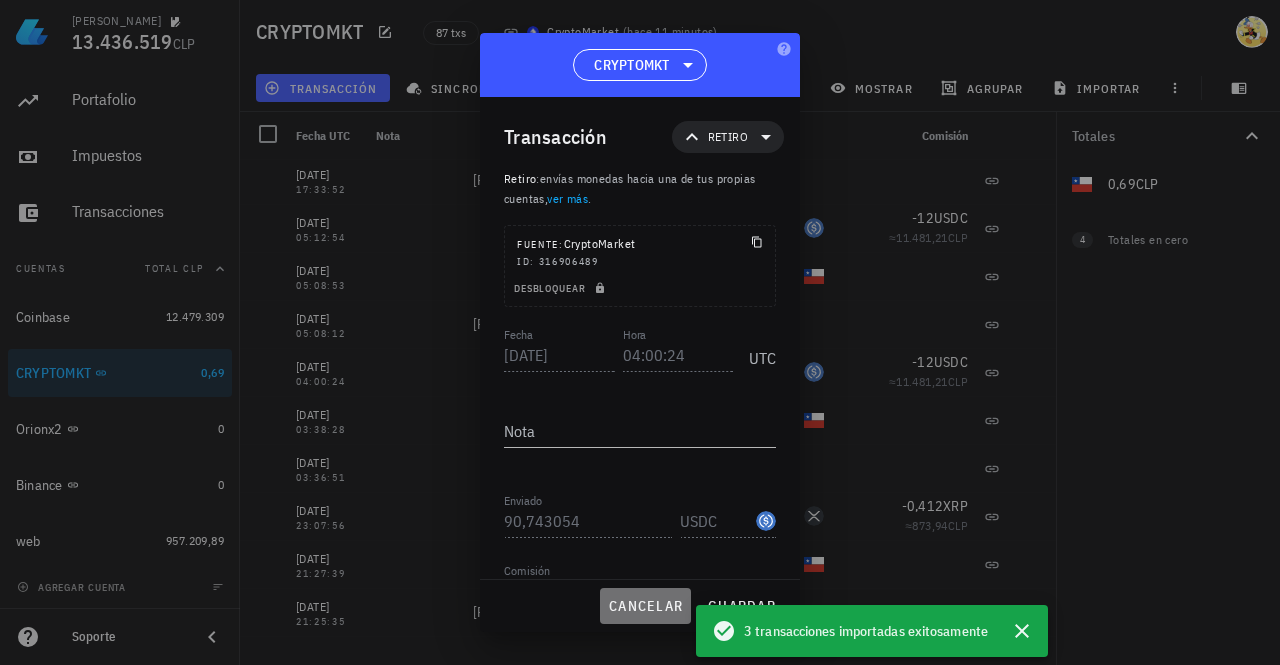 click on "cancelar" at bounding box center (645, 606) 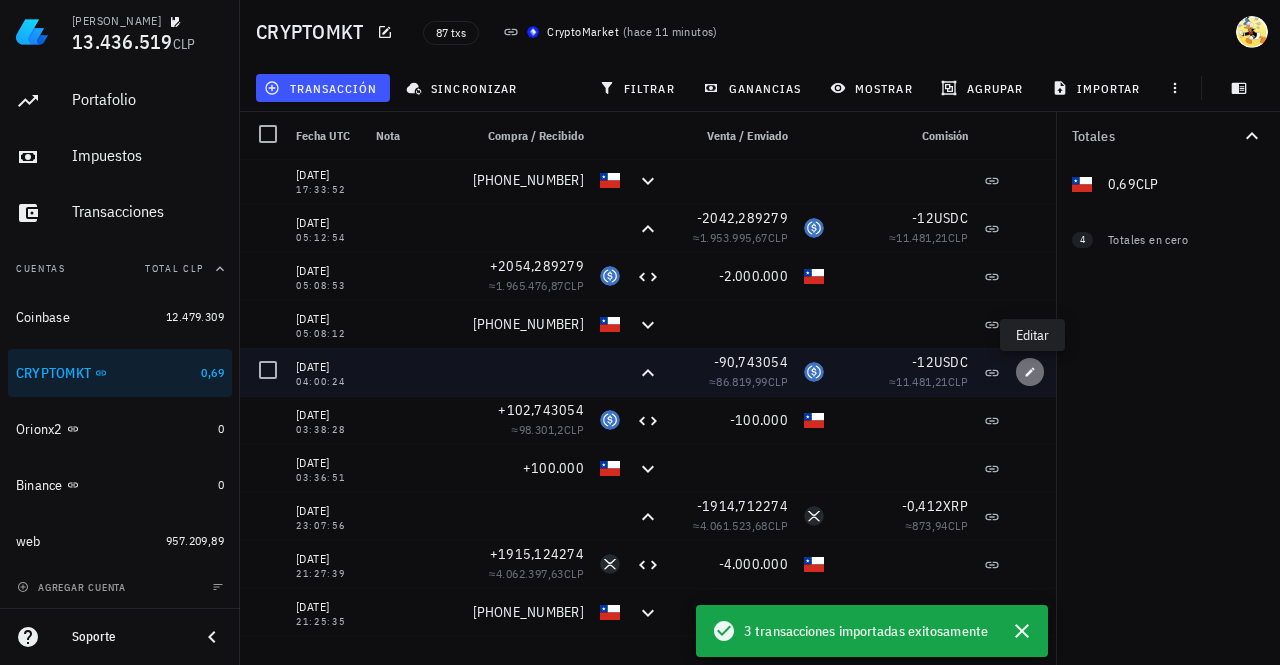 click 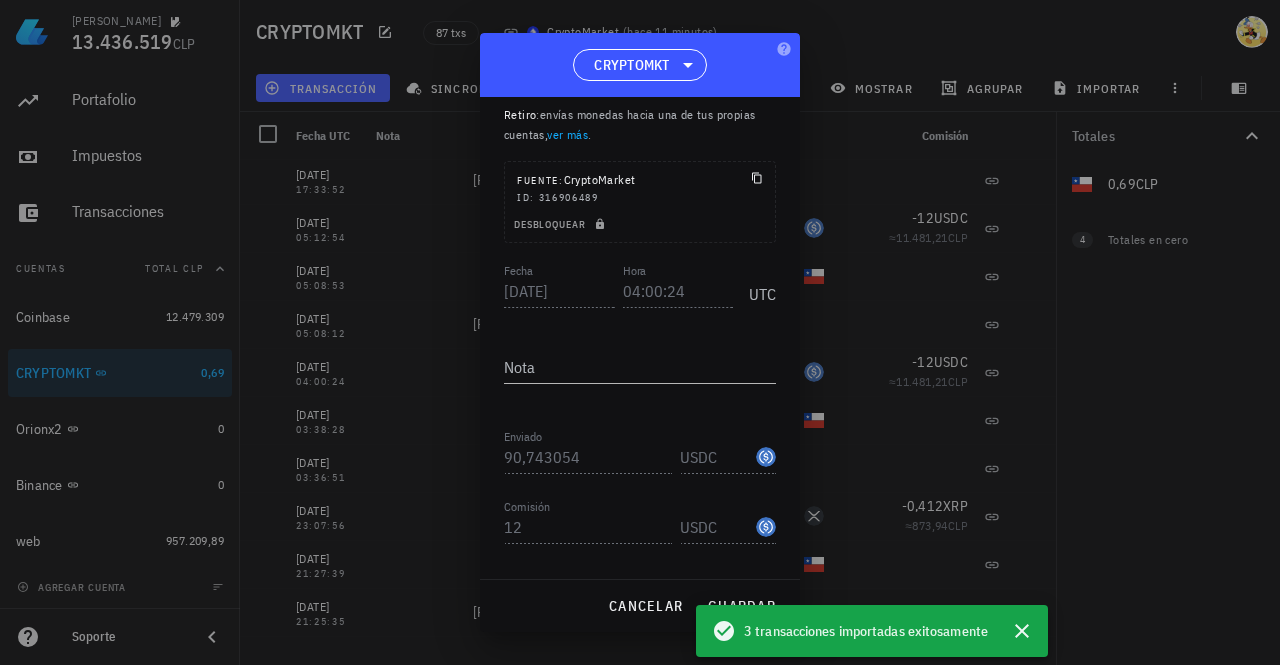 scroll, scrollTop: 109, scrollLeft: 0, axis: vertical 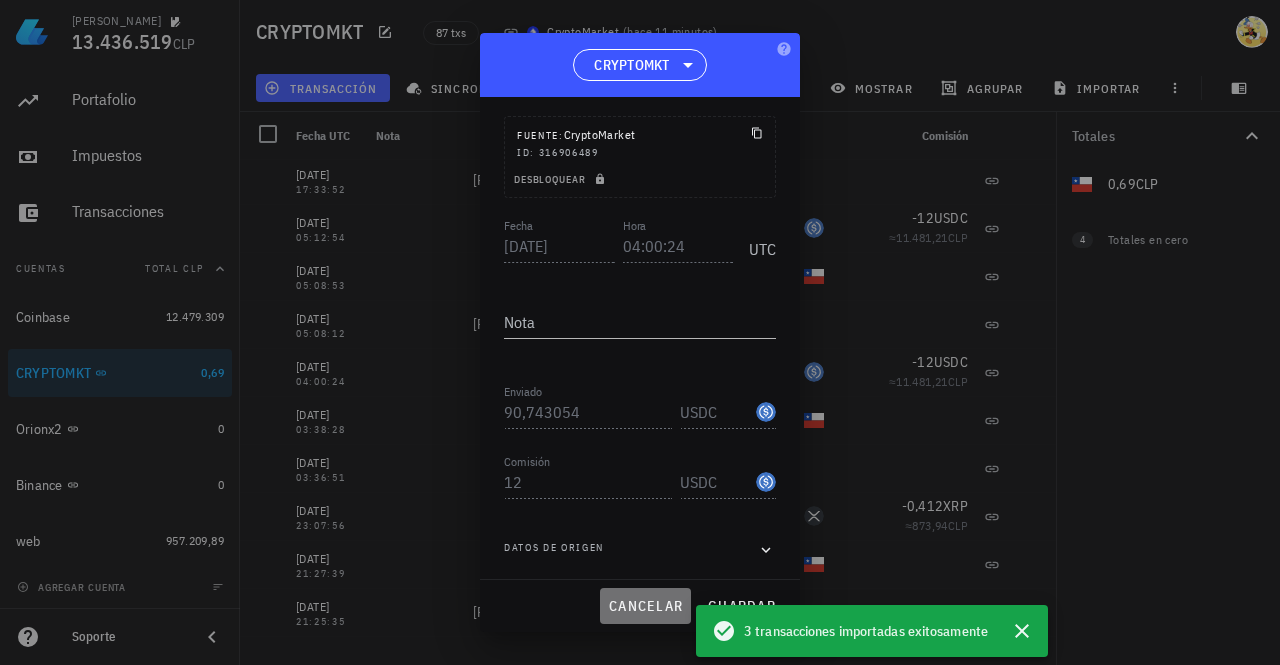 click on "cancelar" at bounding box center [645, 606] 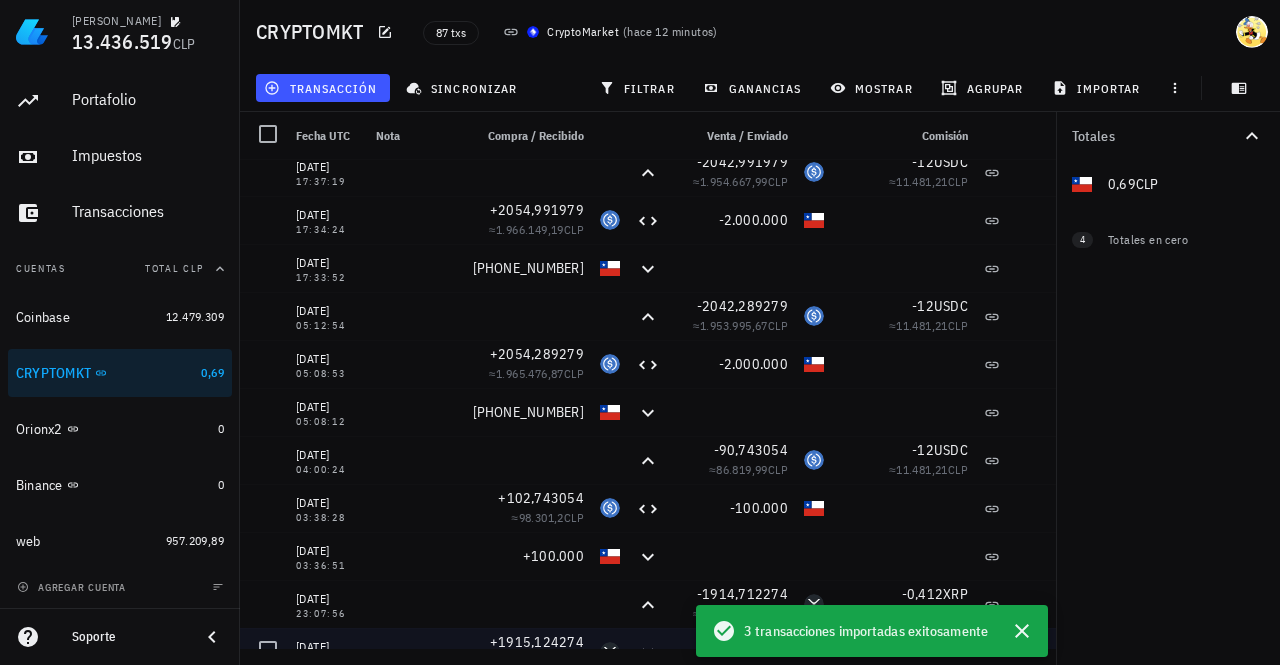 scroll, scrollTop: 0, scrollLeft: 0, axis: both 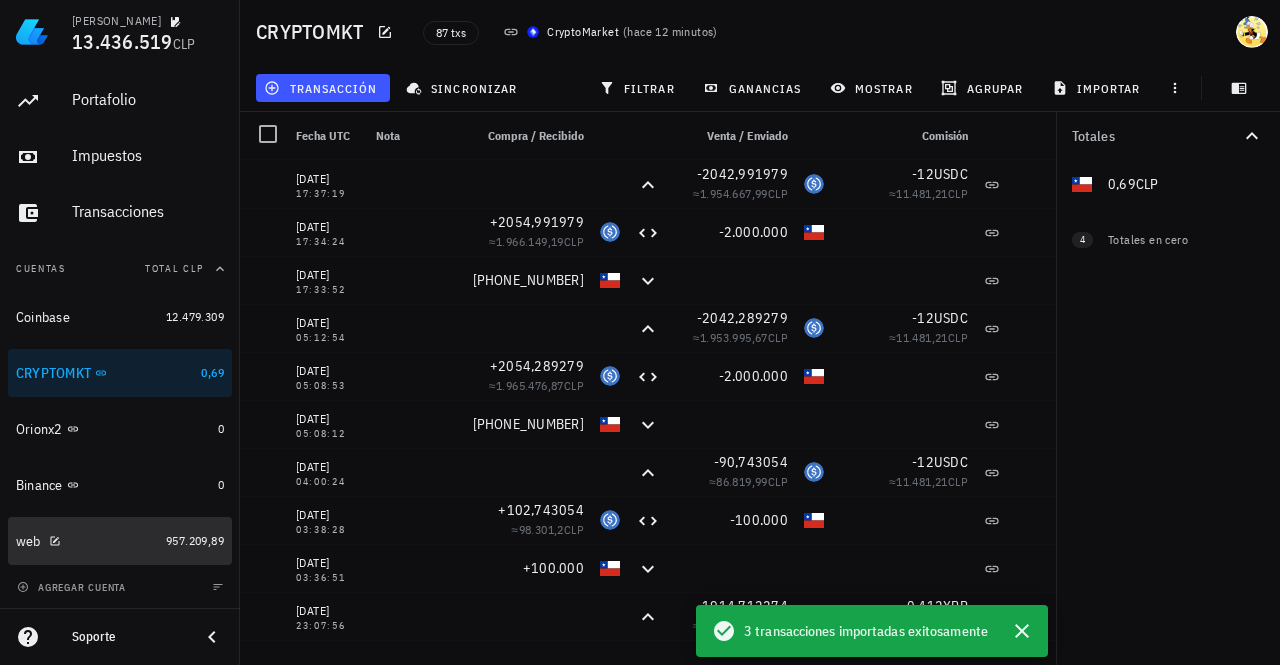 click on "web" at bounding box center (87, 541) 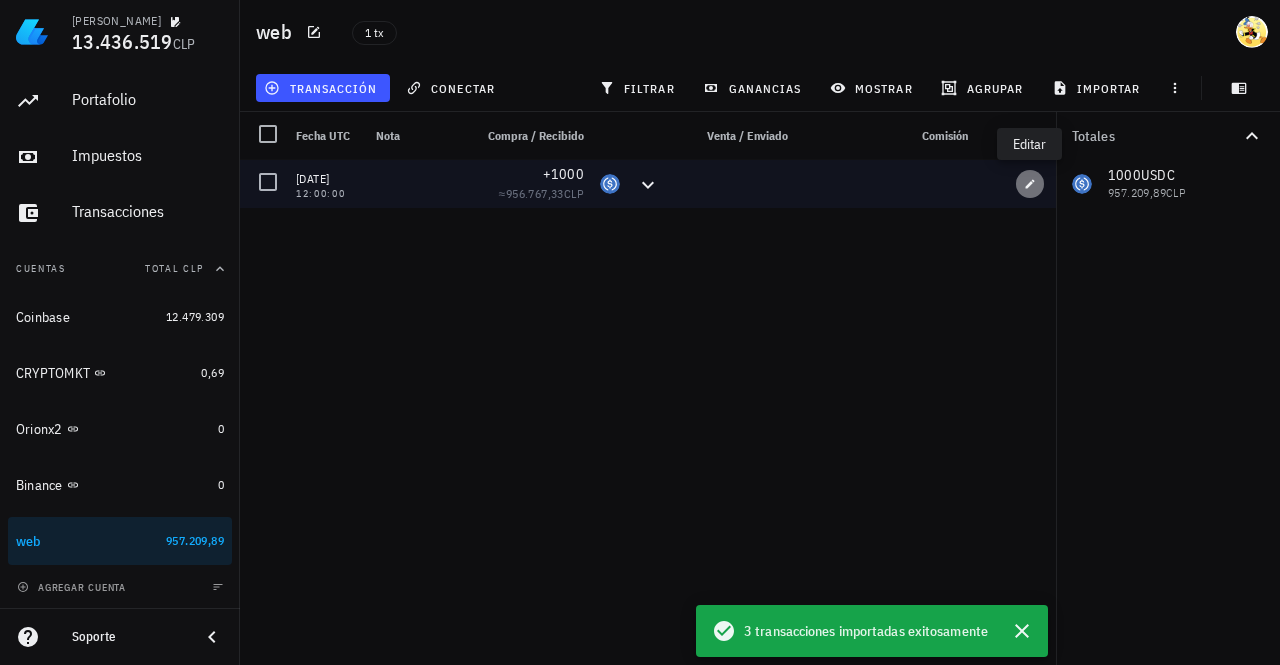 click 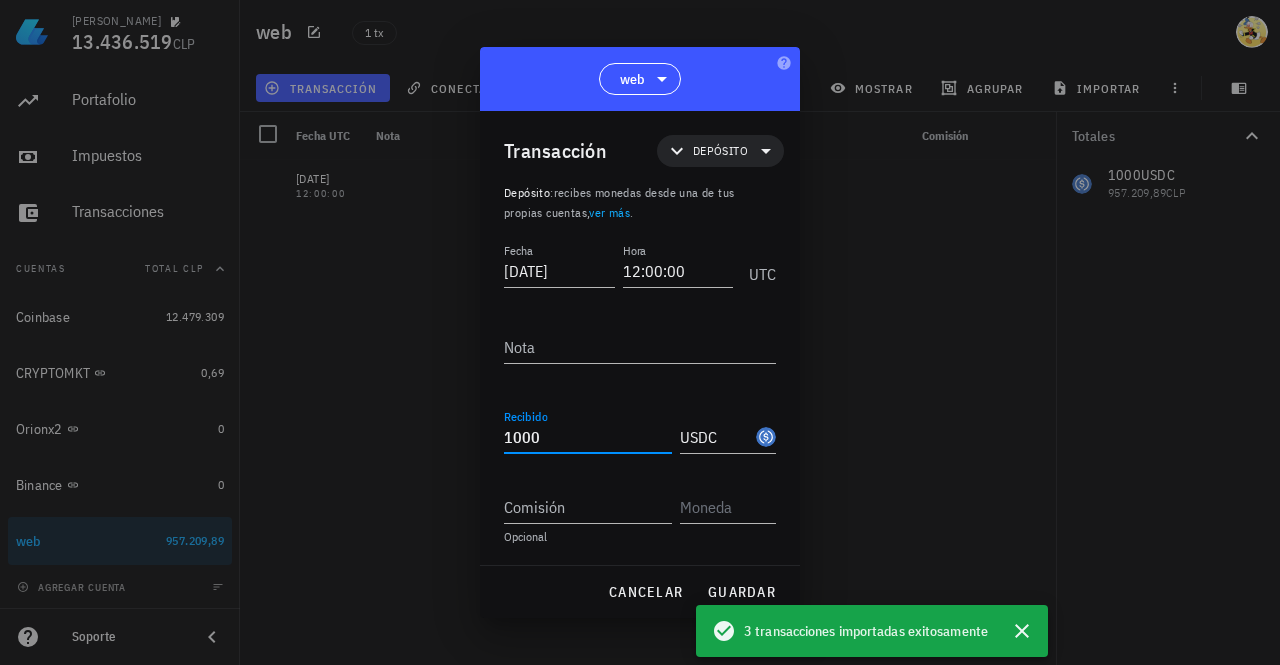 click on "1000" at bounding box center (588, 437) 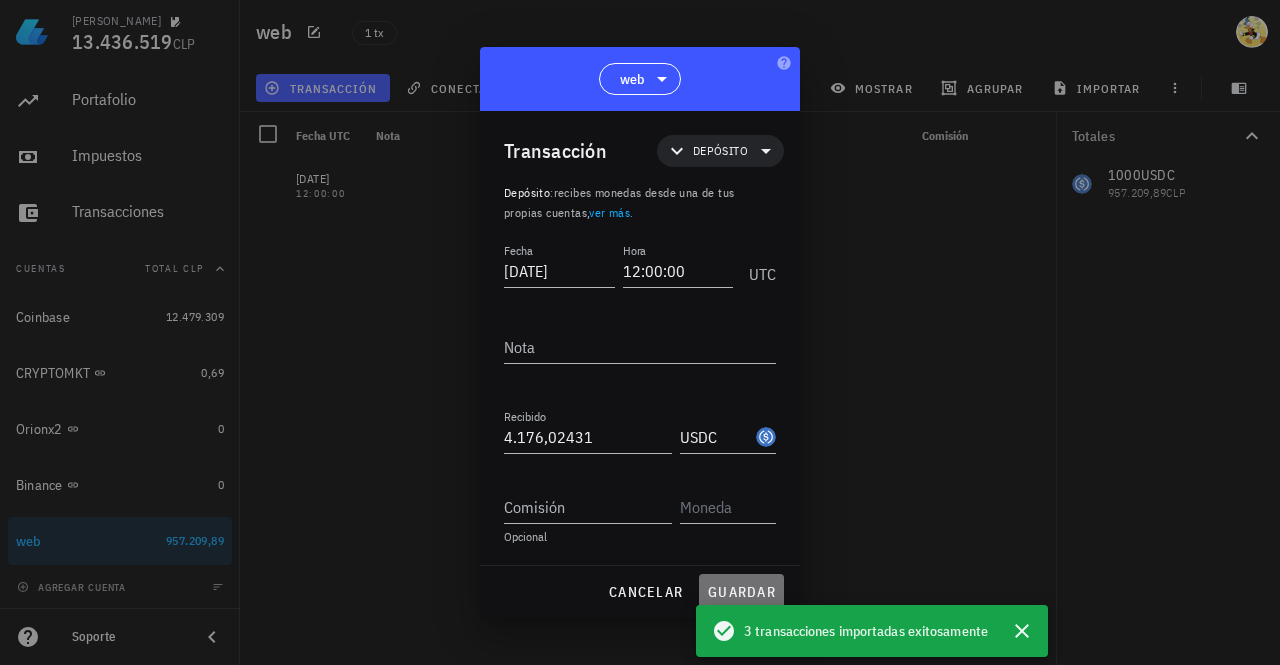 click on "guardar" at bounding box center [741, 592] 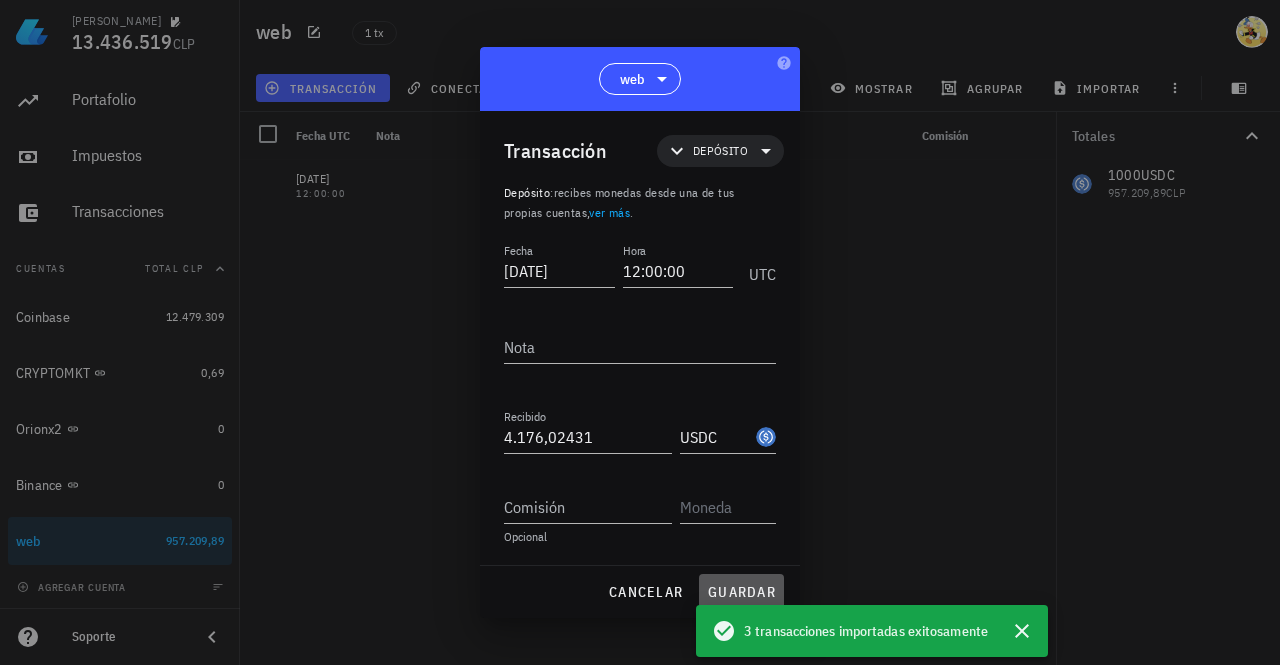 scroll, scrollTop: 0, scrollLeft: 0, axis: both 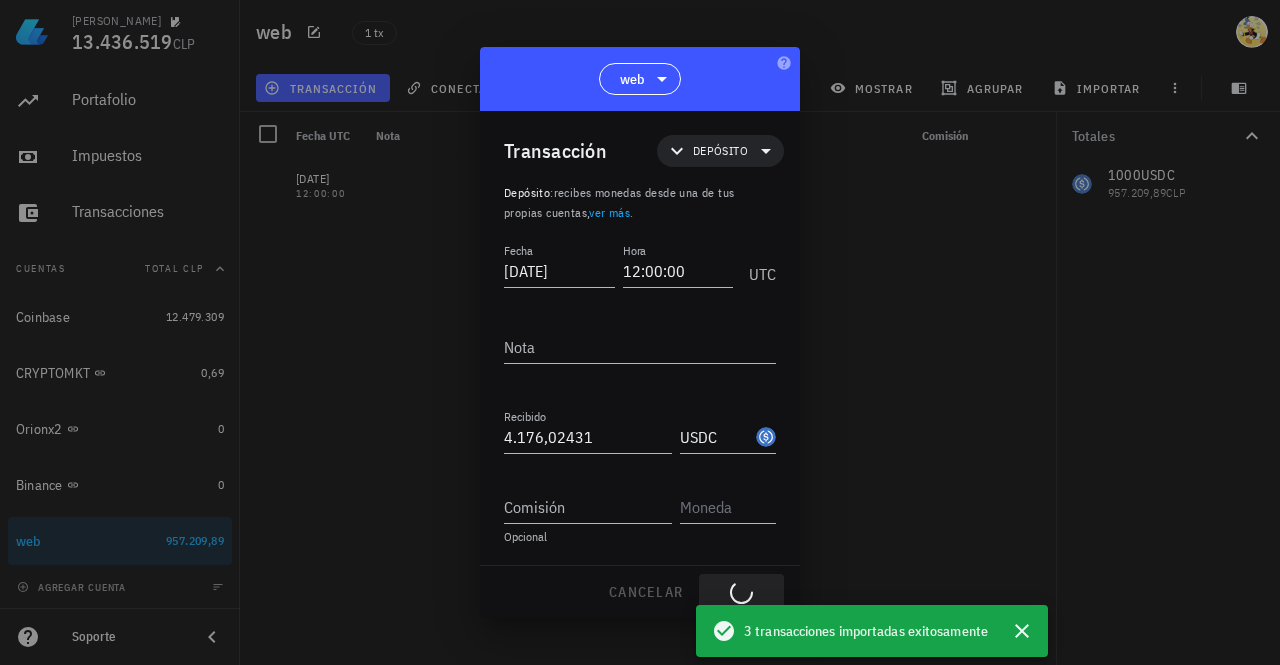 type on "1.000" 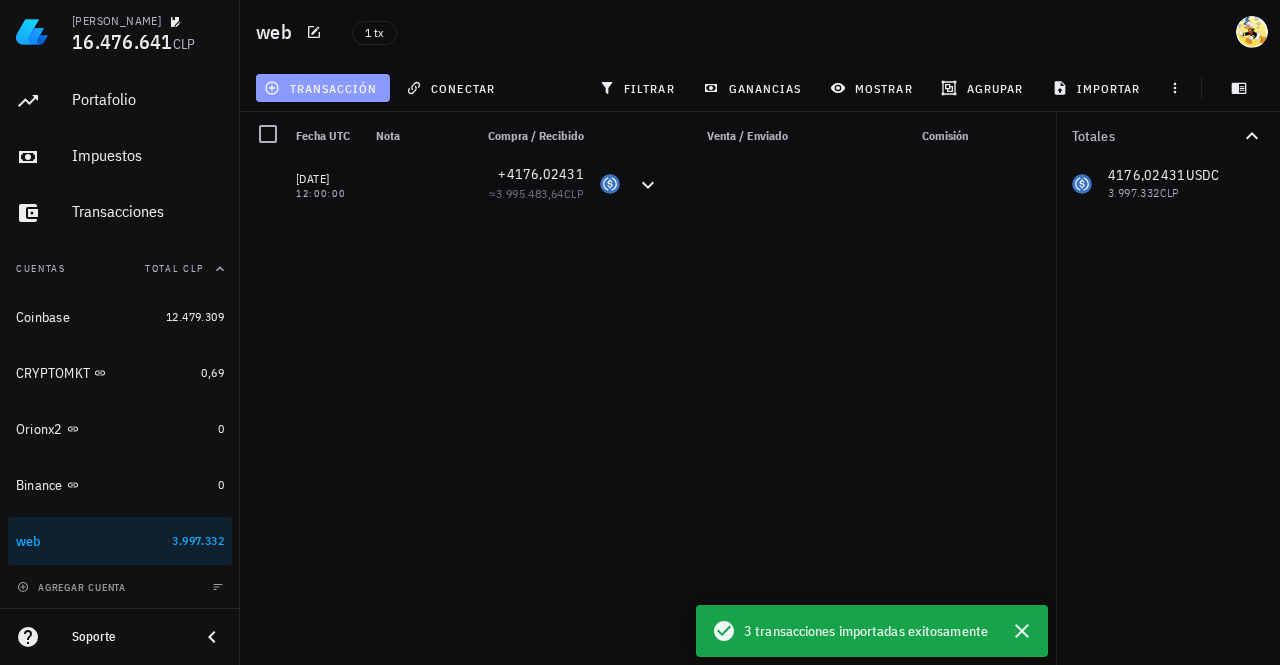 click on "transacción" at bounding box center (322, 88) 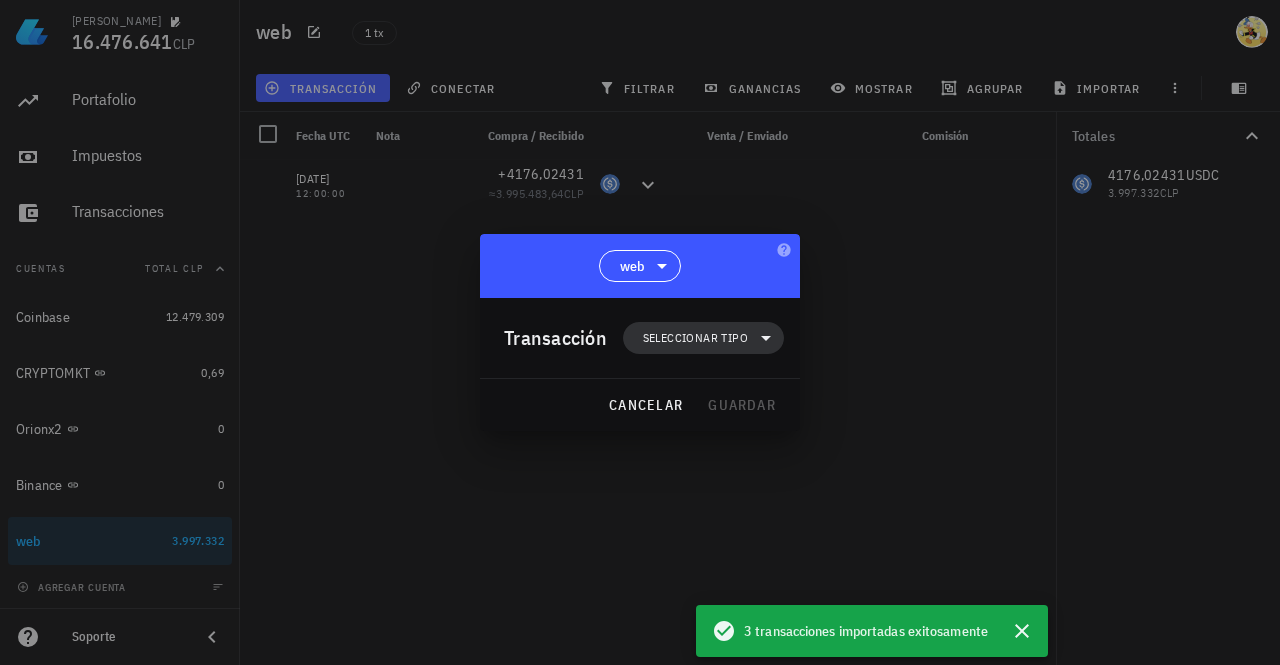 click on "Seleccionar tipo" at bounding box center (703, 338) 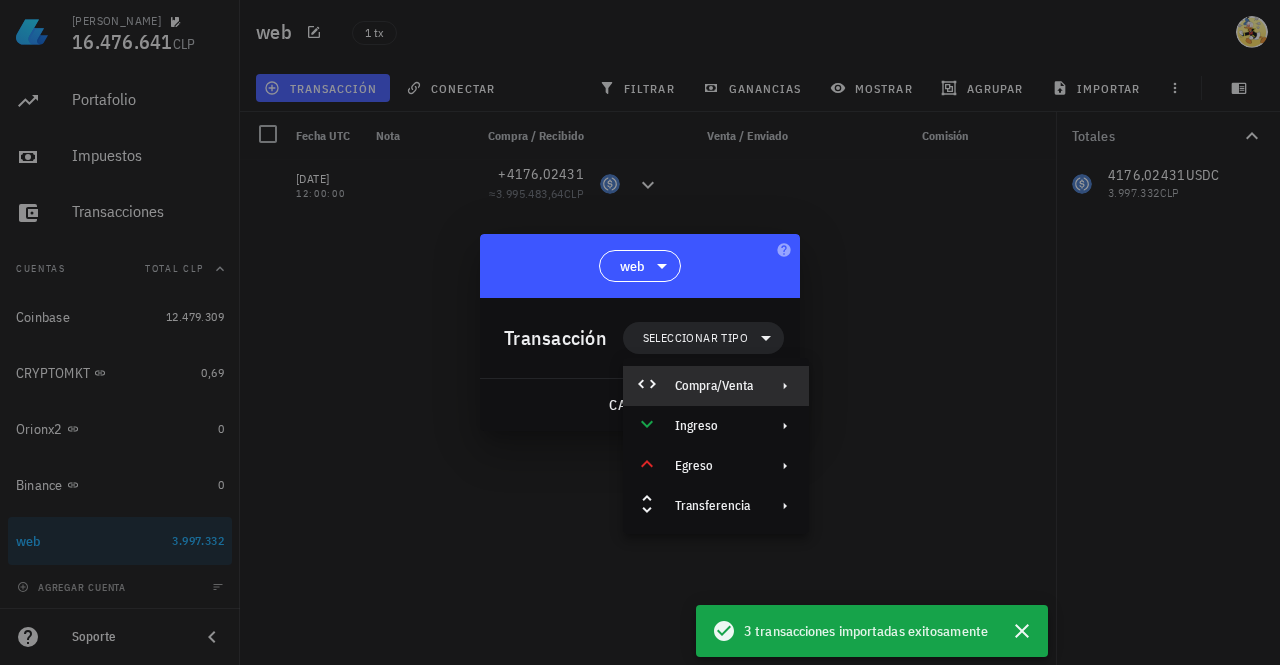 click on "Compra/Venta" at bounding box center [716, 386] 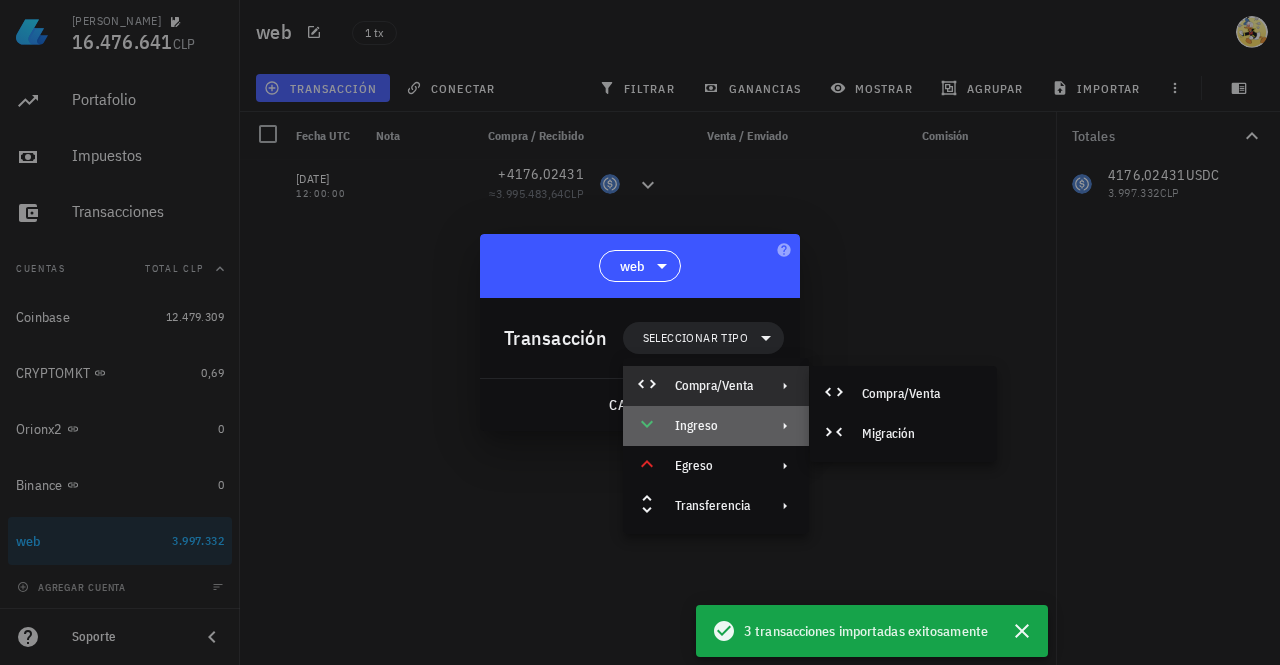 click on "Ingreso" at bounding box center [716, 426] 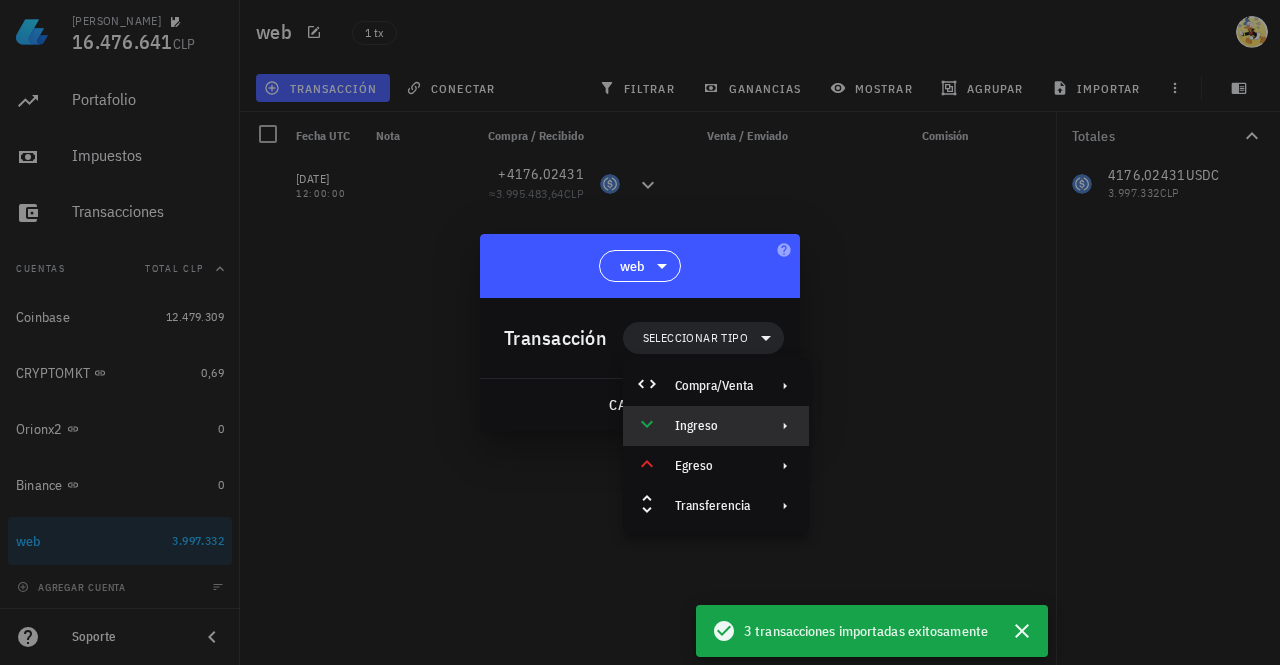 click on "Ingreso" at bounding box center [716, 426] 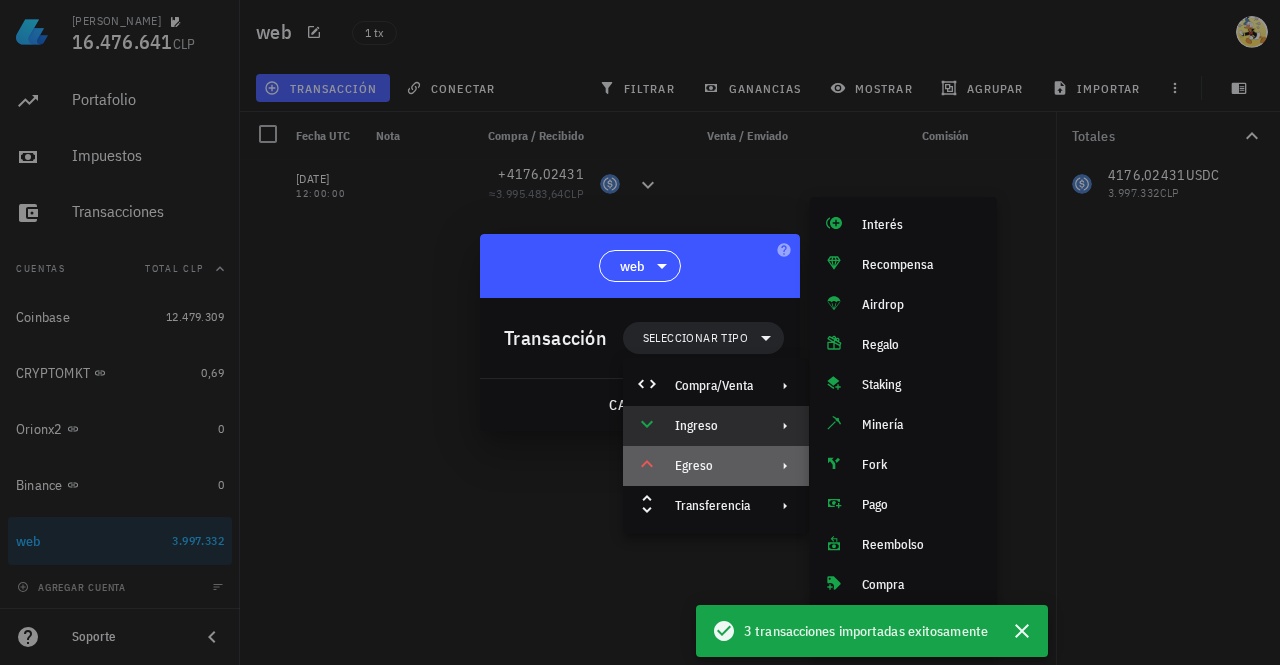 click on "Egreso" at bounding box center [714, 466] 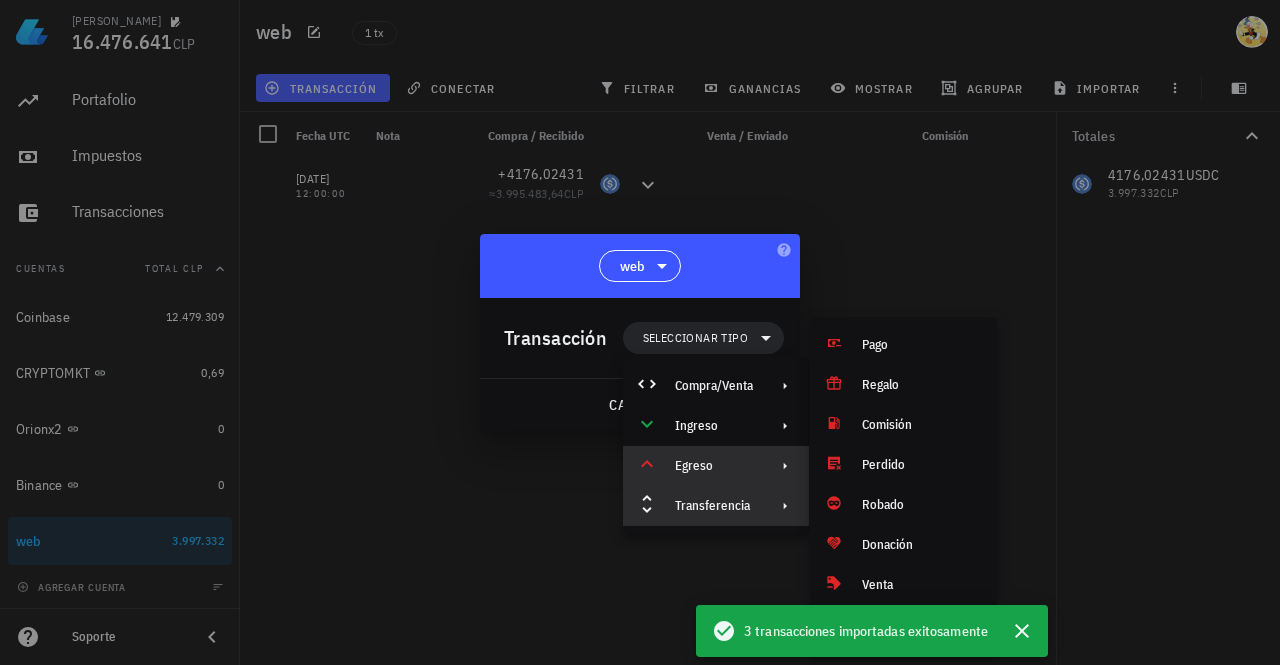 click on "Transferencia" at bounding box center (714, 506) 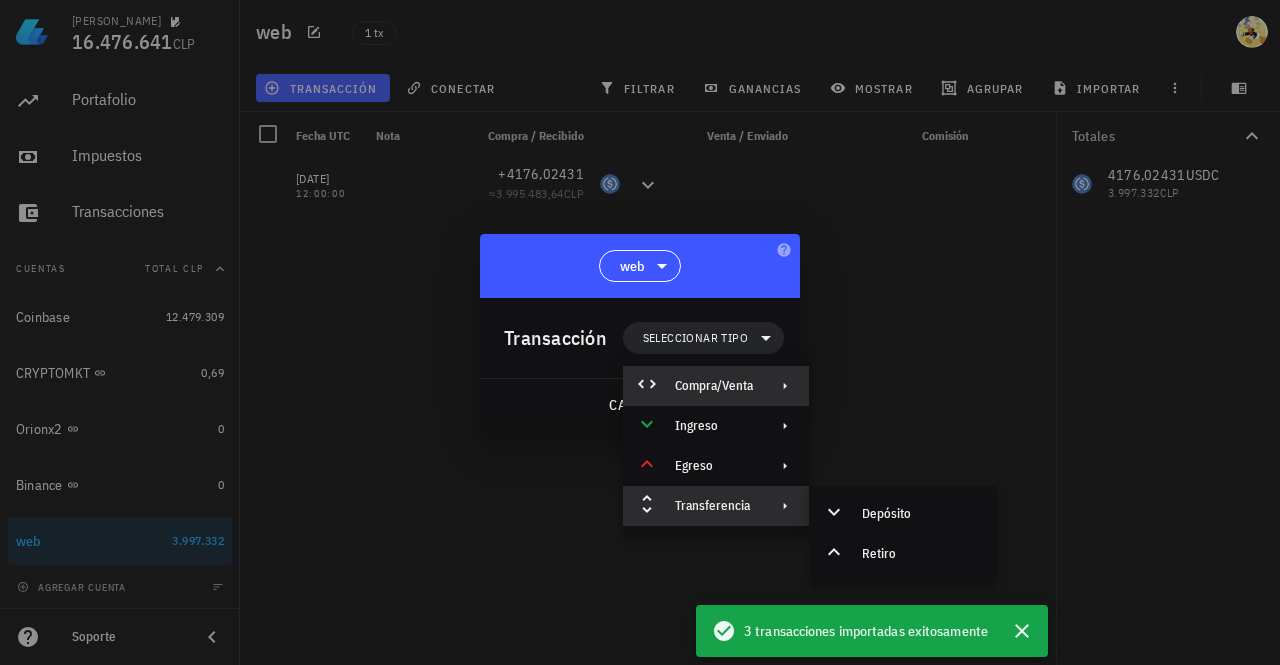 click on "Compra/Venta" at bounding box center [714, 386] 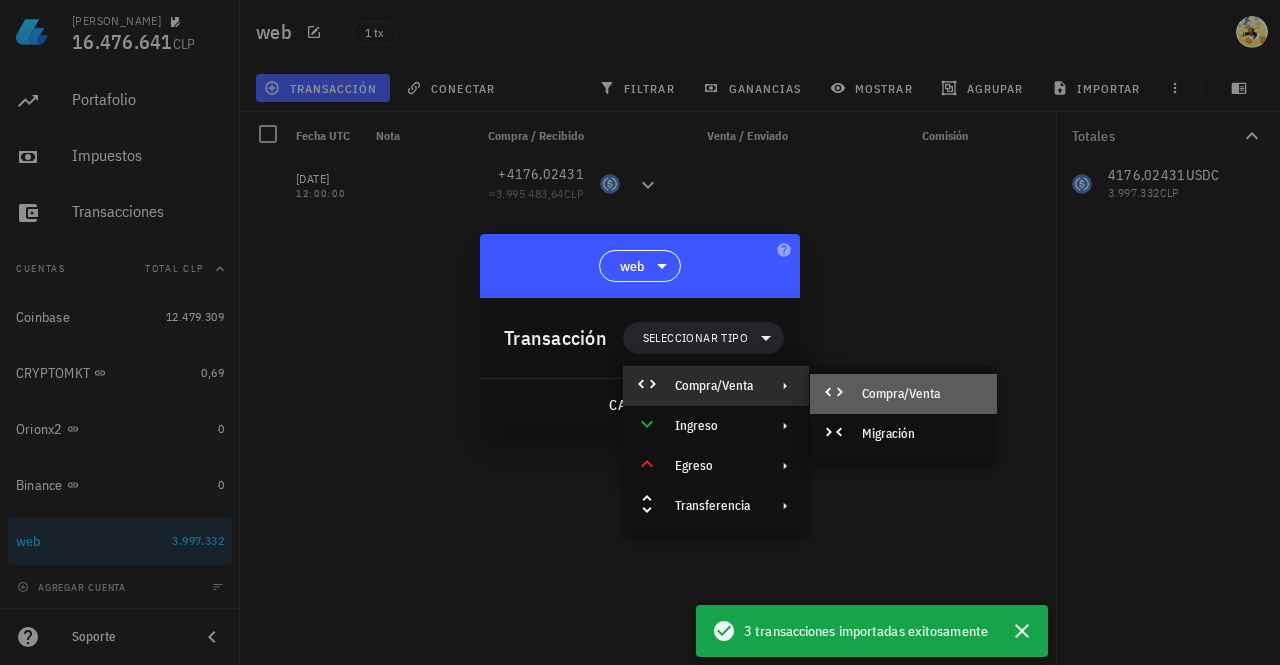 click on "Compra/Venta" at bounding box center [921, 394] 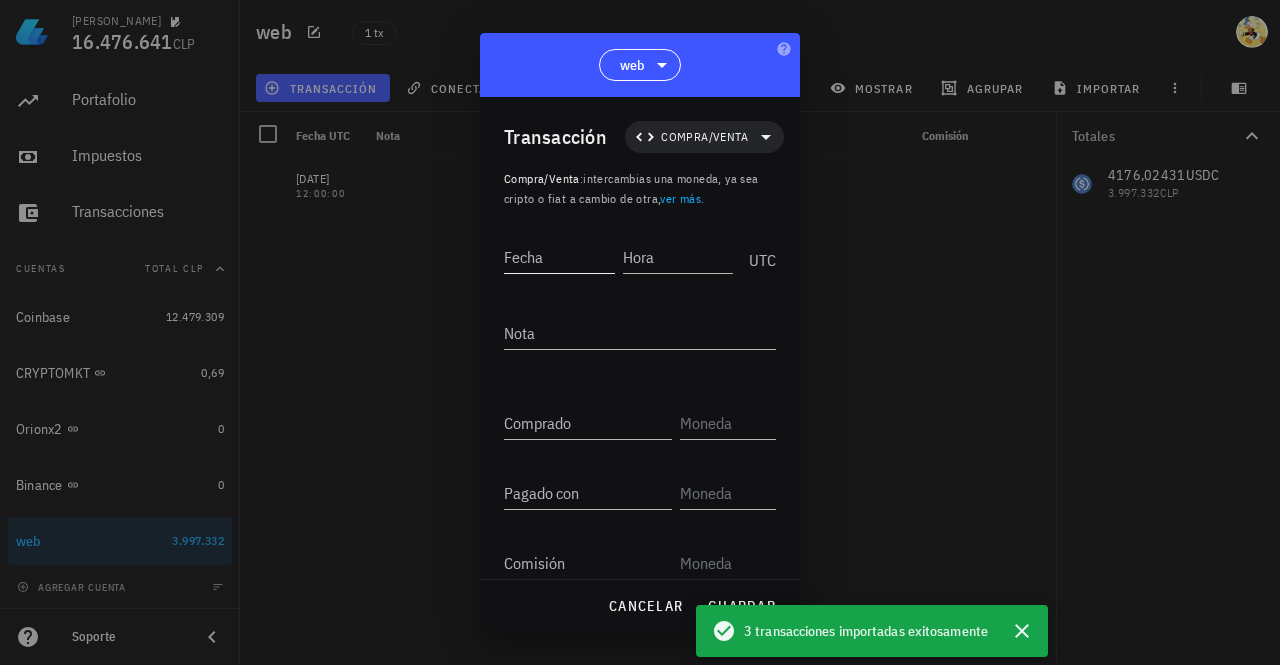 click on "Fecha" at bounding box center (559, 257) 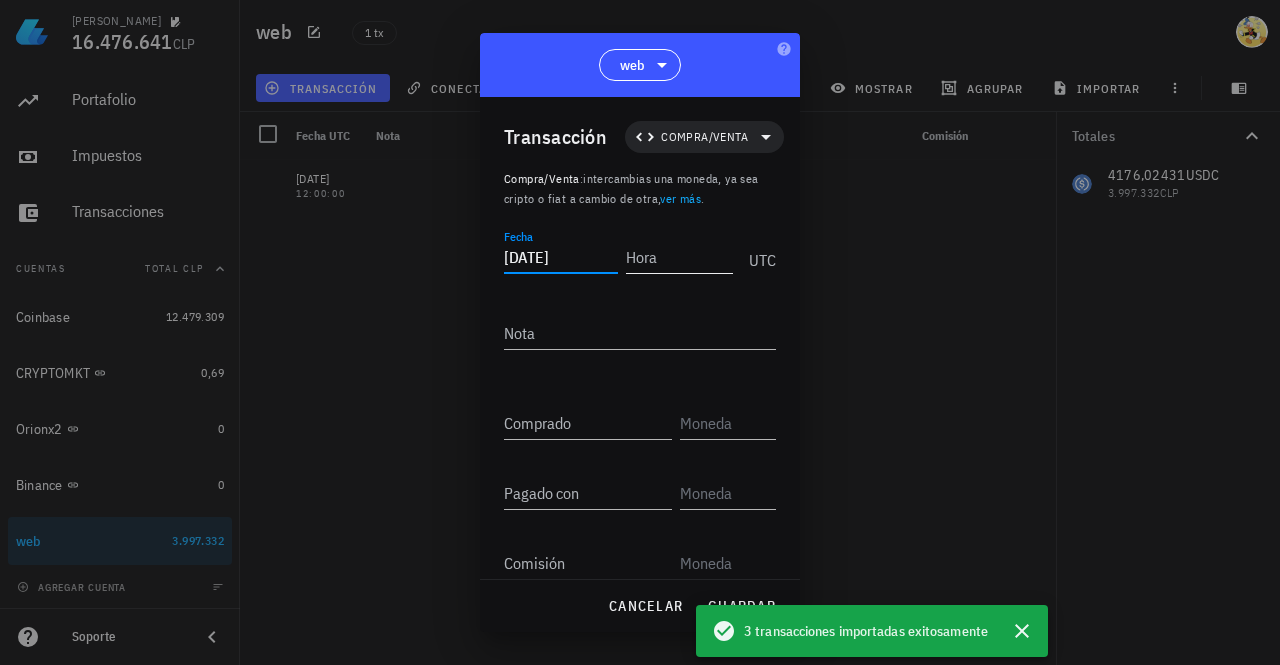 type on "[DATE]" 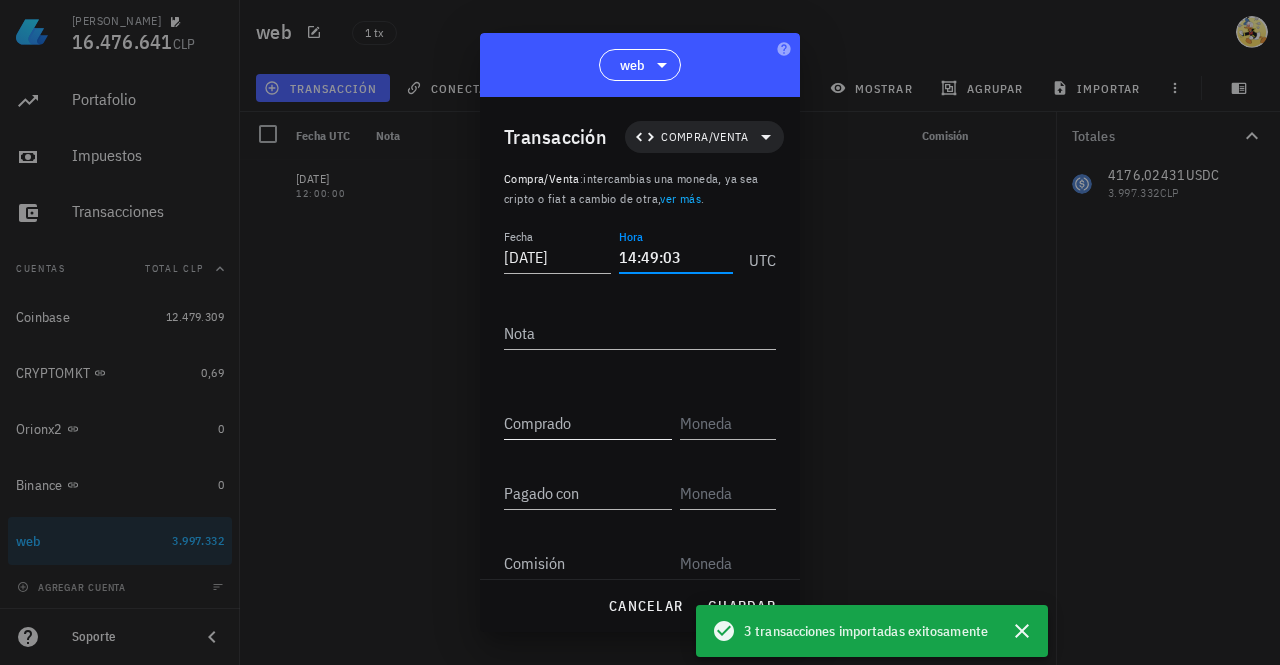 type on "14:49:03" 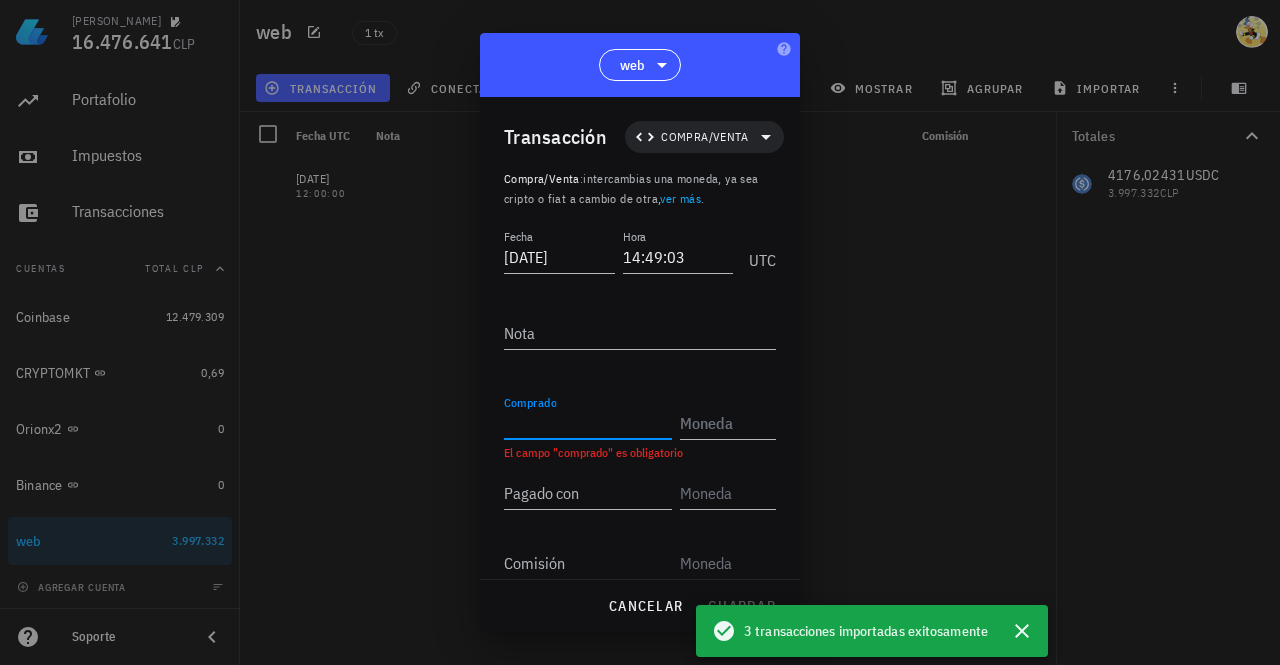 click on "Comprado" at bounding box center (588, 423) 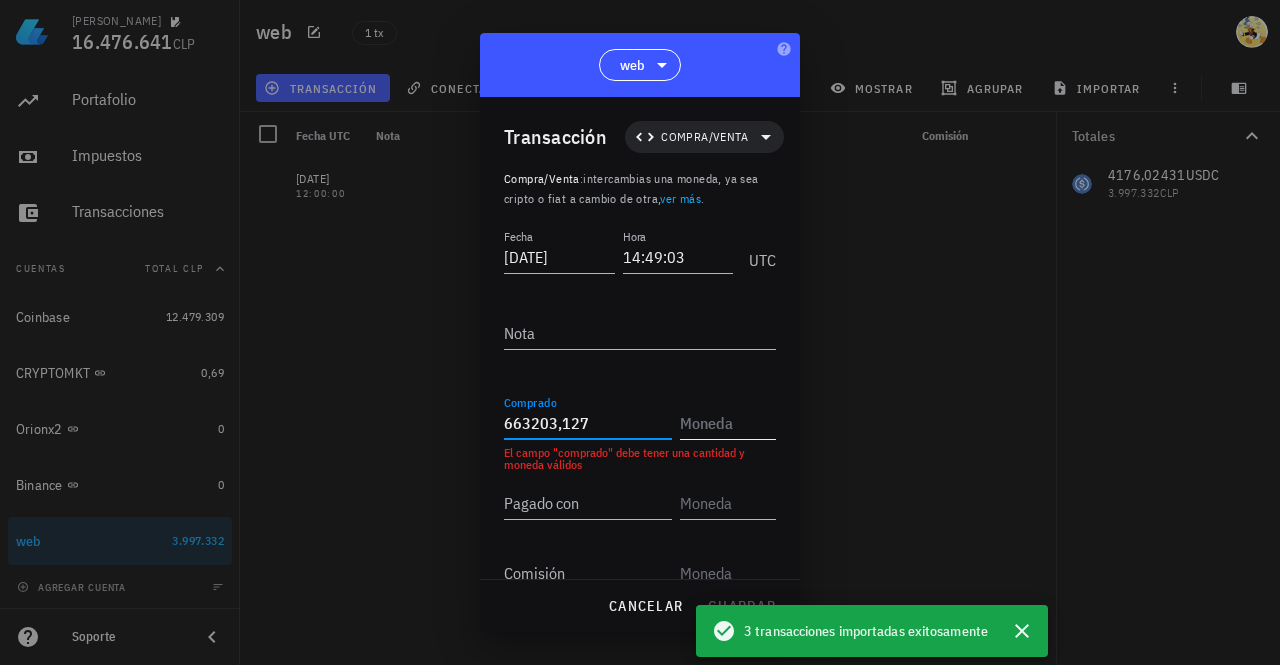 type on "663.203,127" 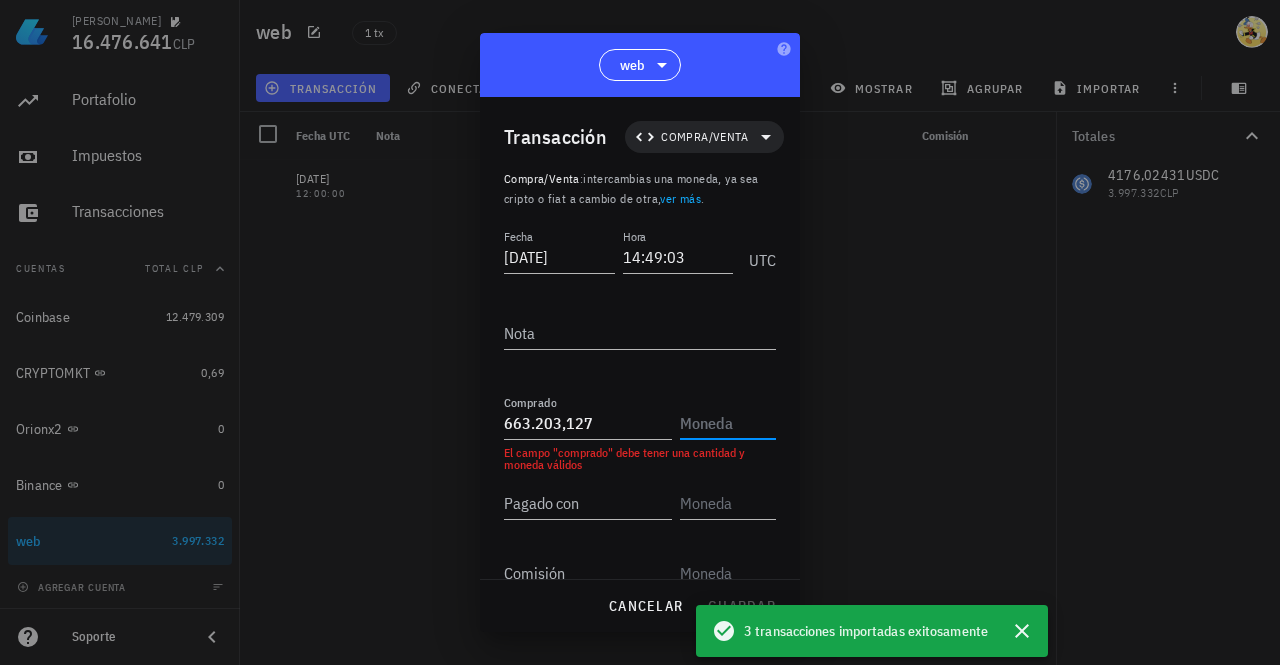 click at bounding box center [726, 423] 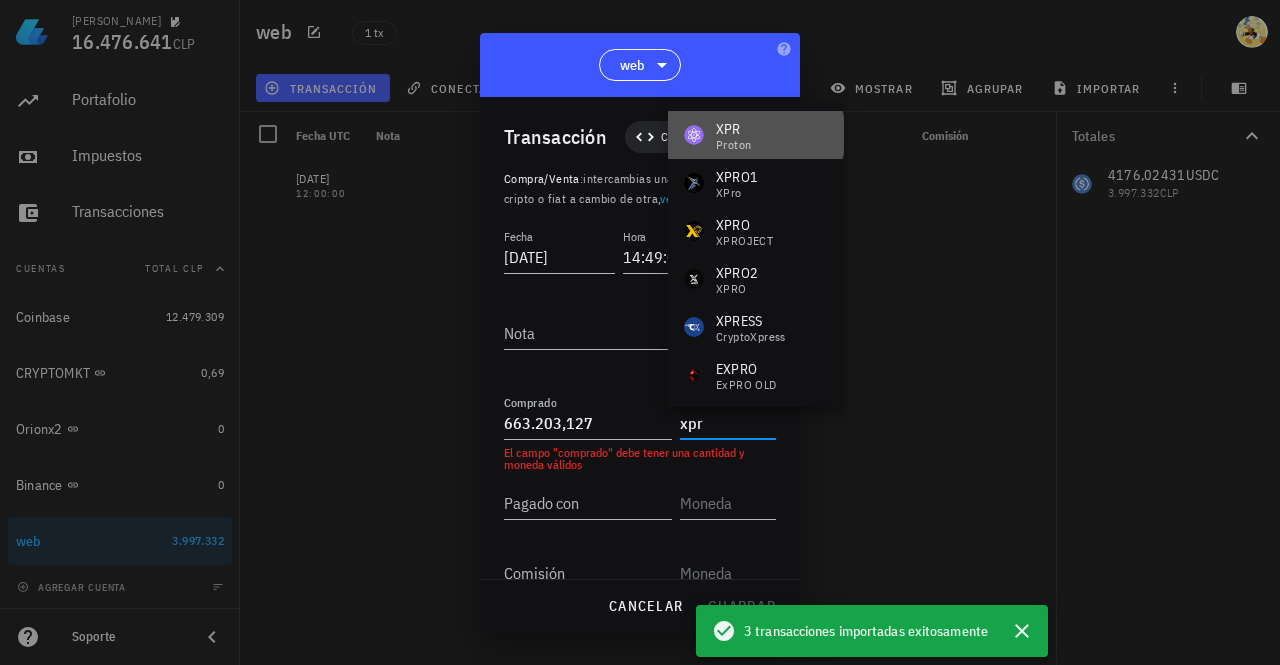 click on "XPR" at bounding box center (733, 129) 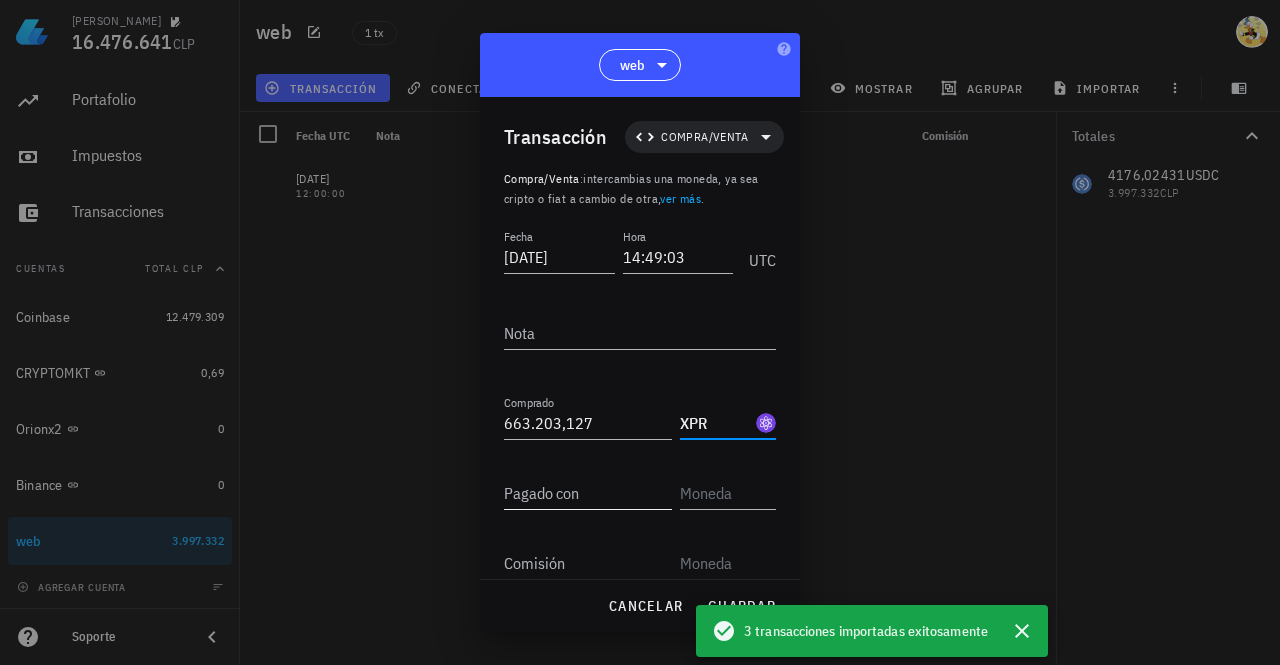 type on "XPR" 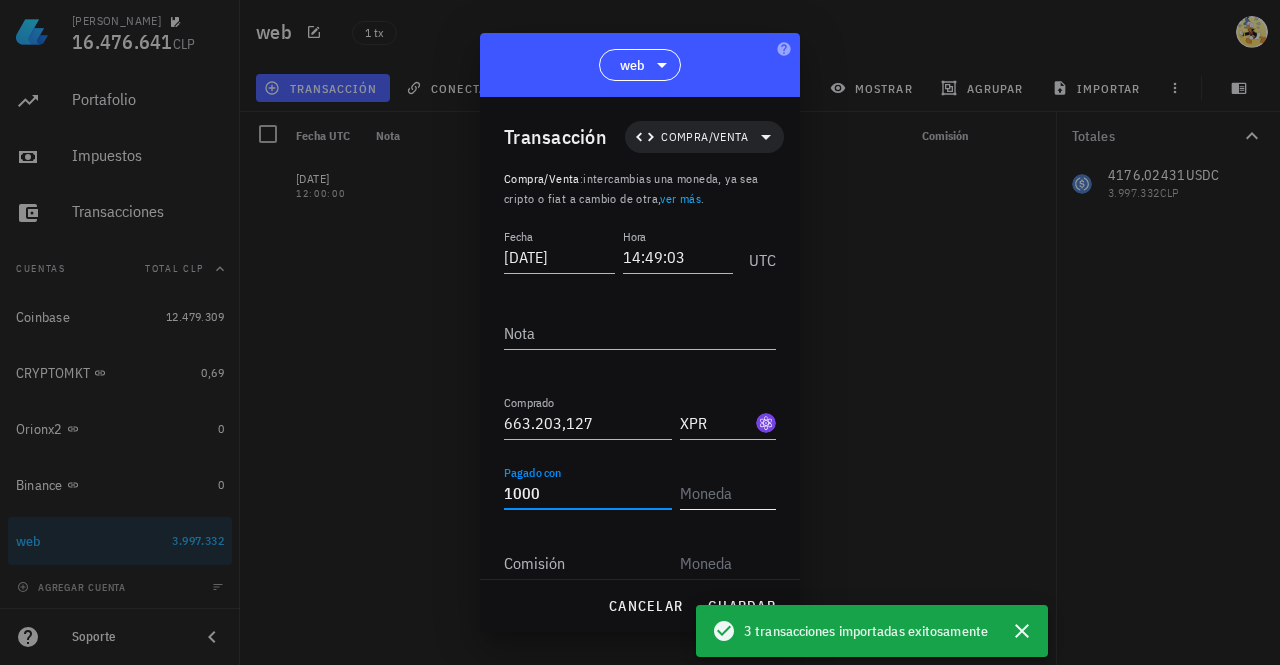 type on "1.000" 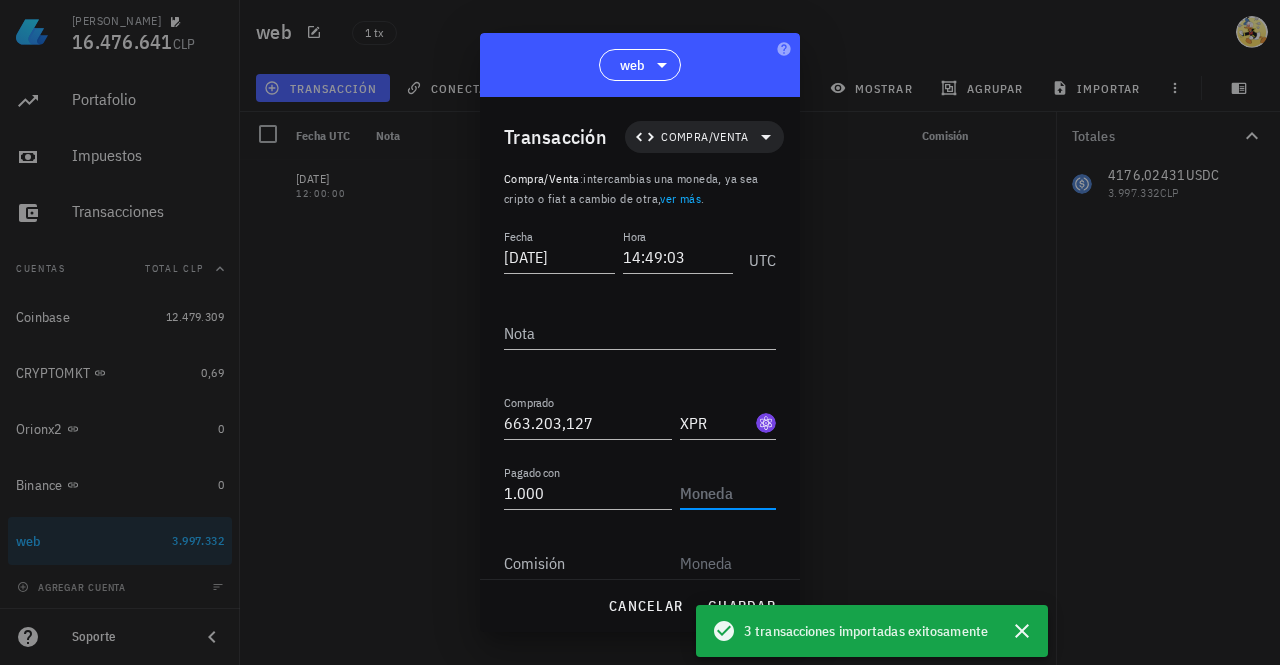 click at bounding box center [726, 493] 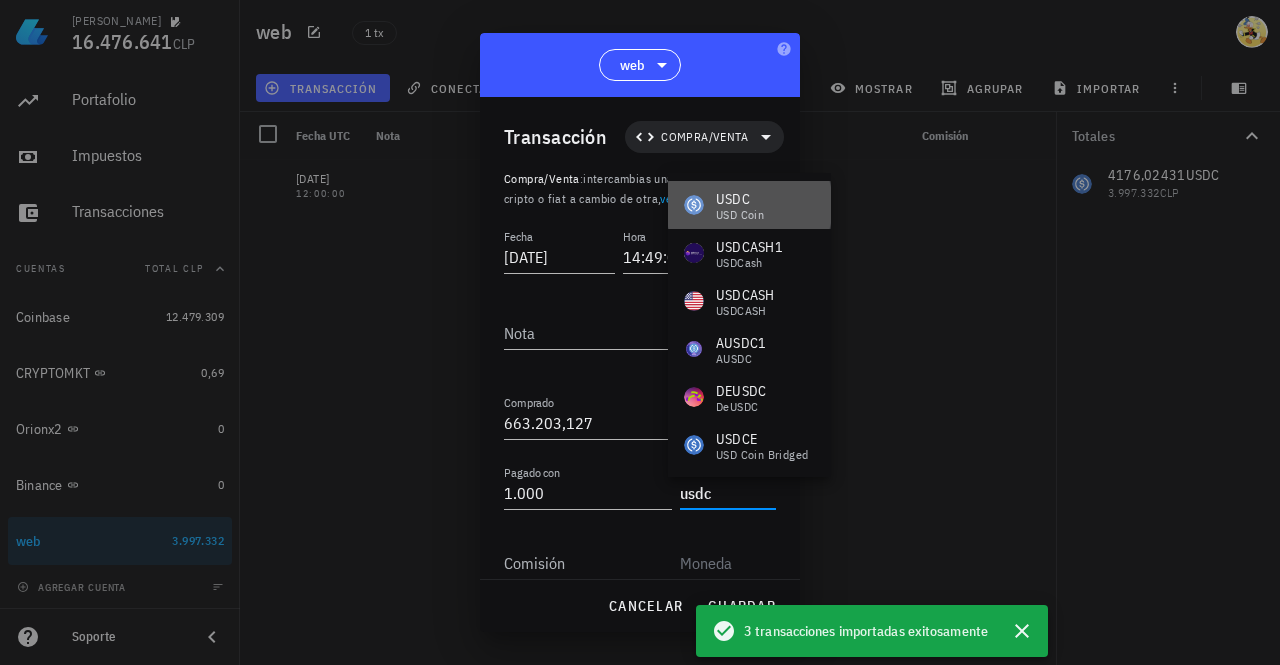click on "USDC" at bounding box center (740, 199) 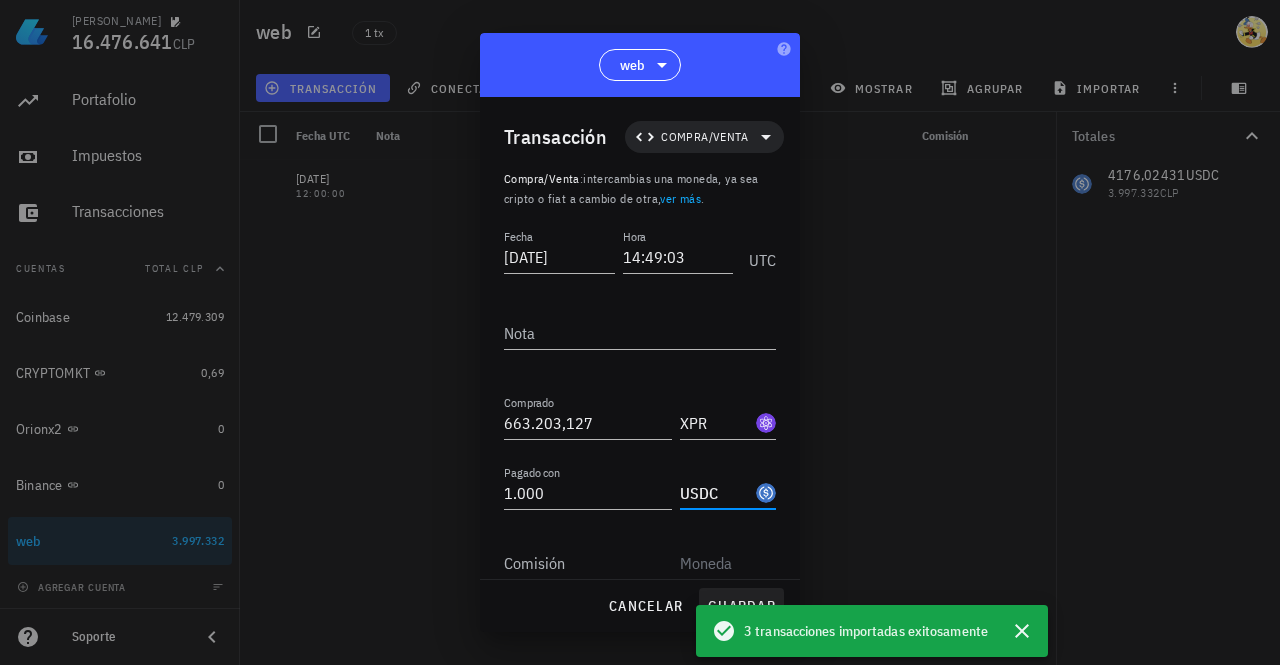 type on "USDC" 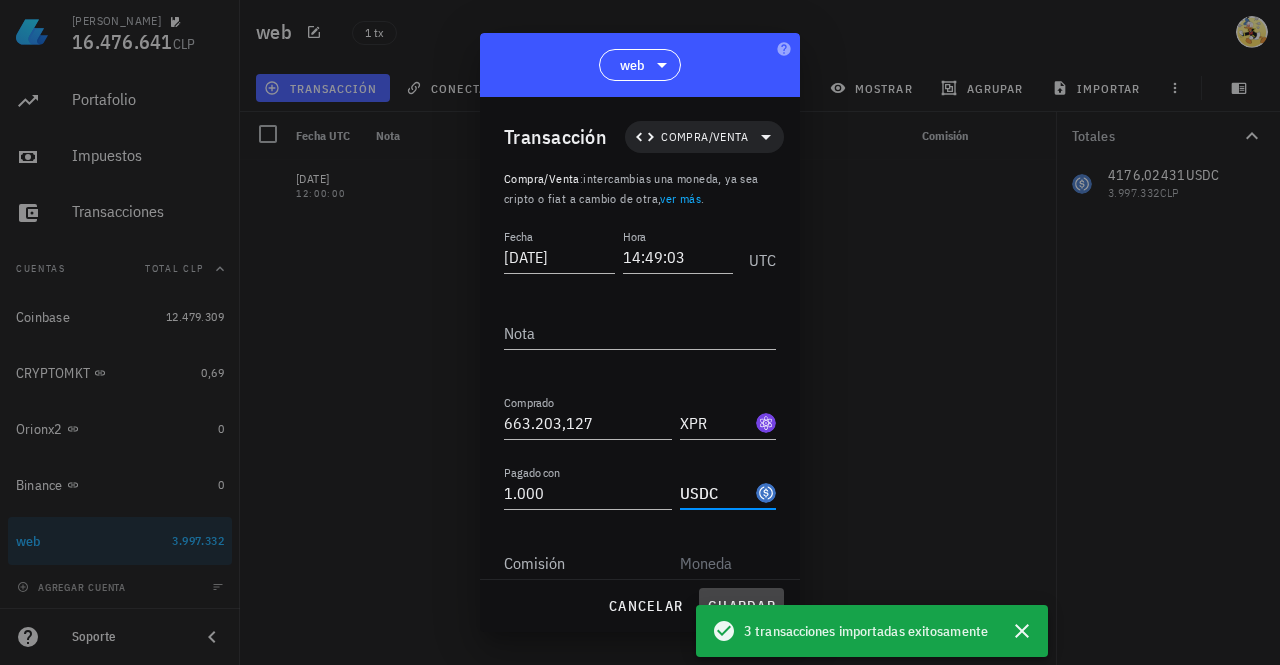 click on "guardar" at bounding box center (741, 606) 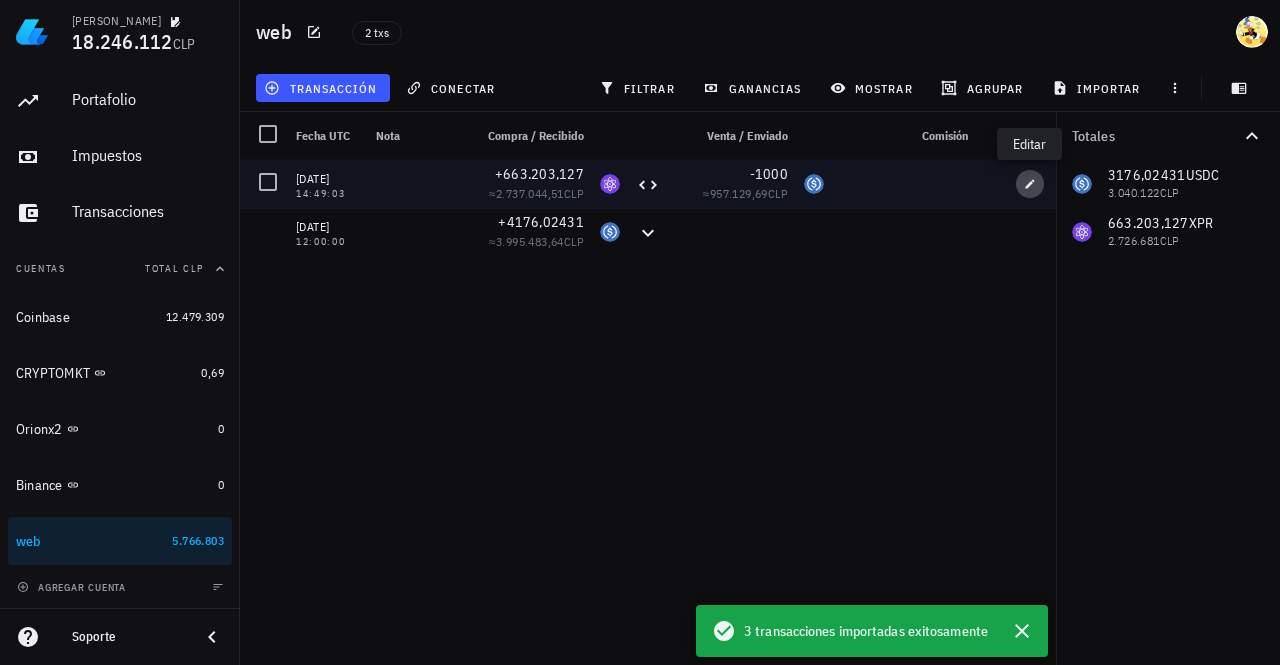 click 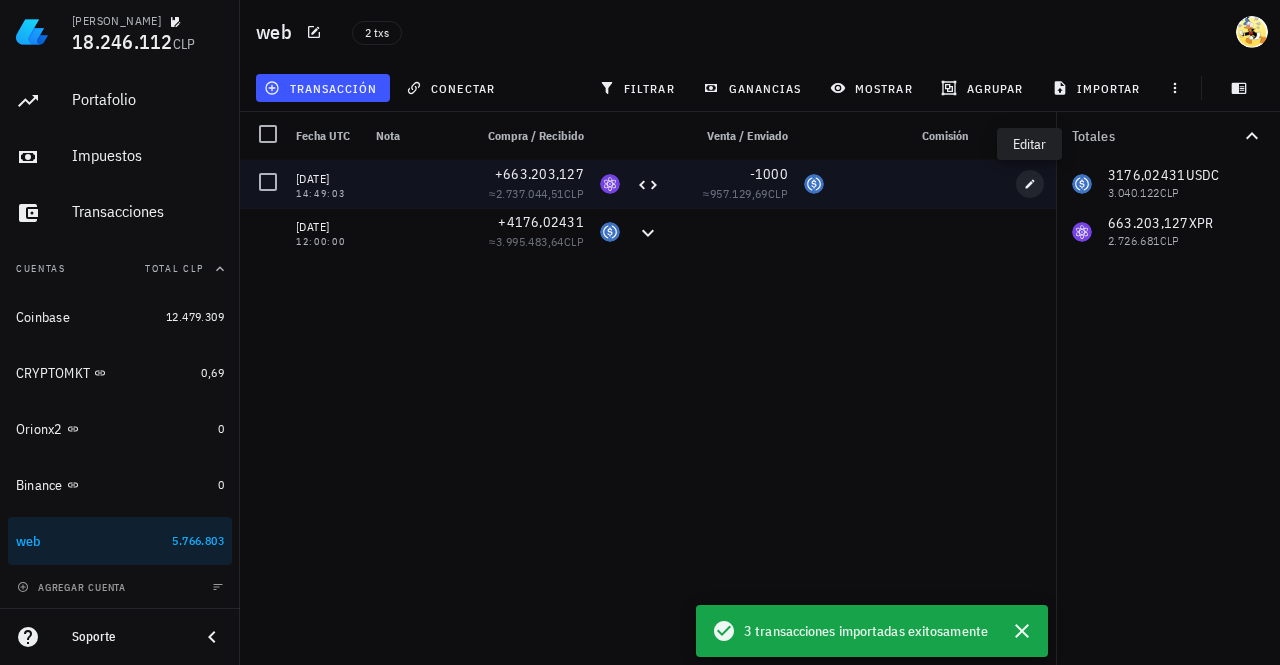 type on "[DATE]" 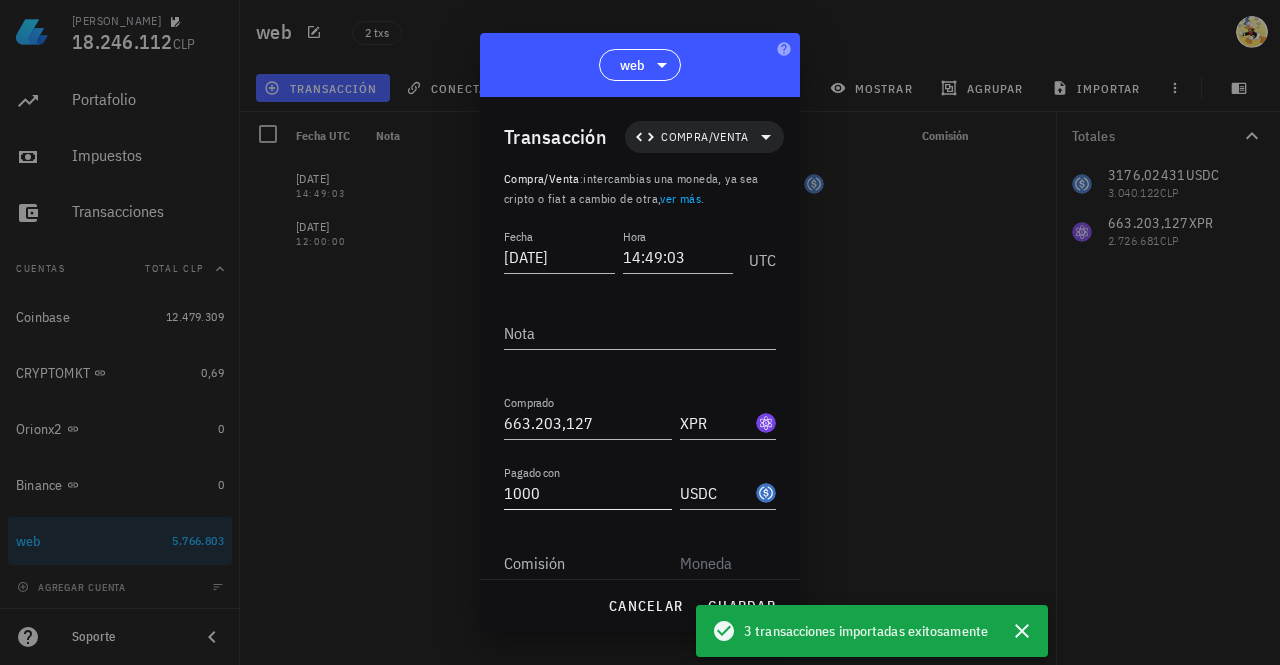 click on "1000" at bounding box center (588, 493) 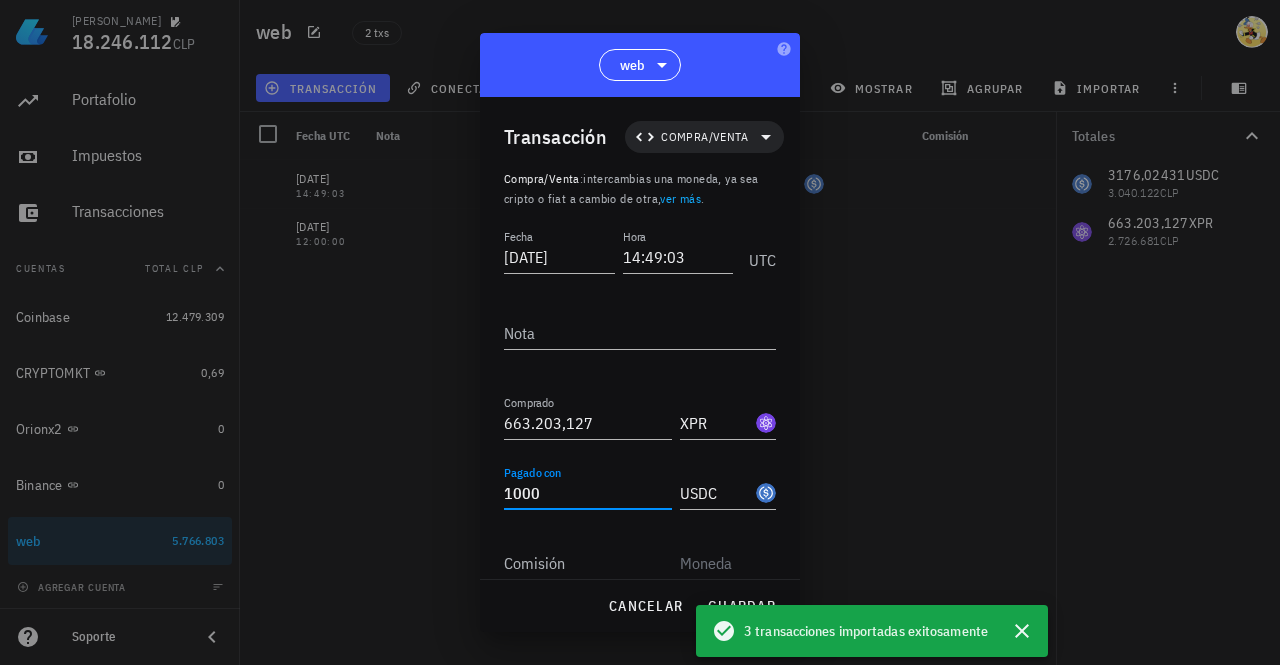 click on "1000" at bounding box center (588, 493) 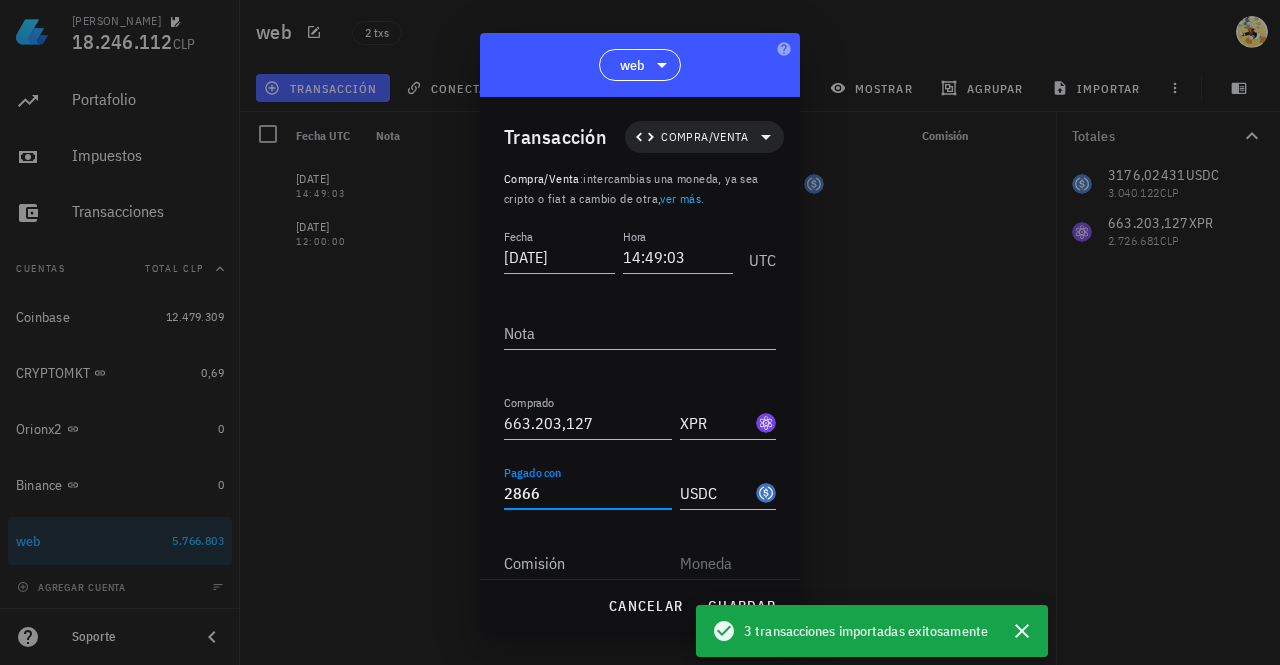 click on "2866" at bounding box center [588, 493] 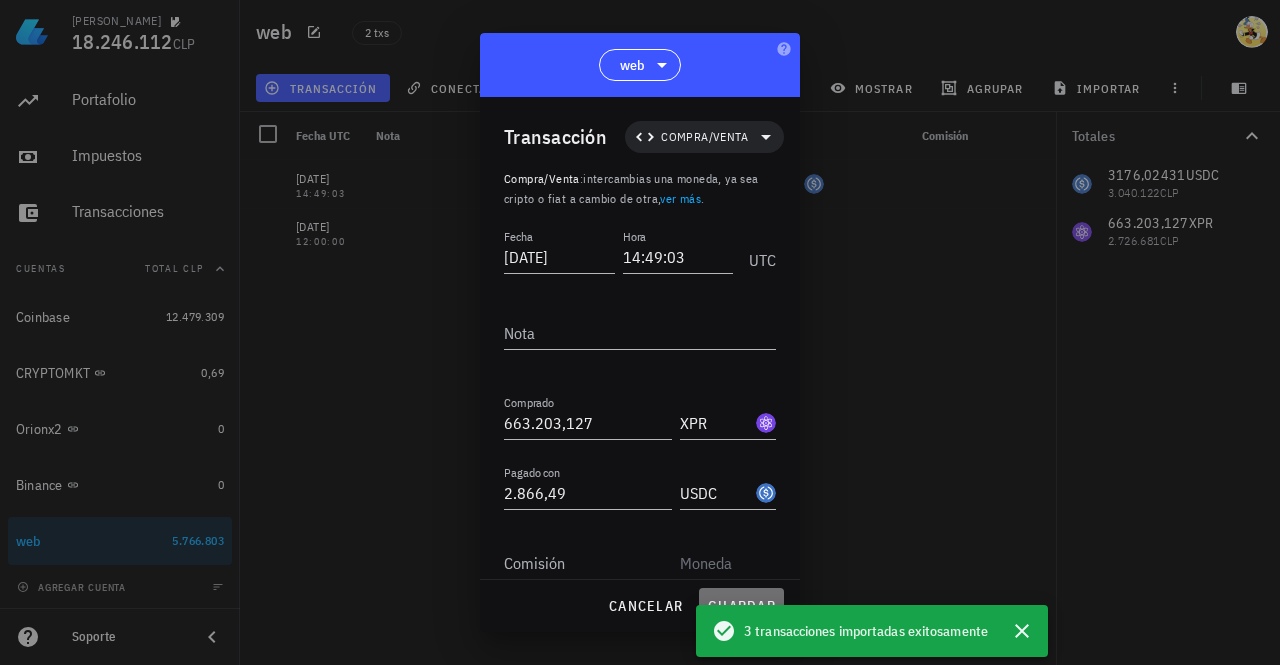 click on "guardar" at bounding box center (741, 606) 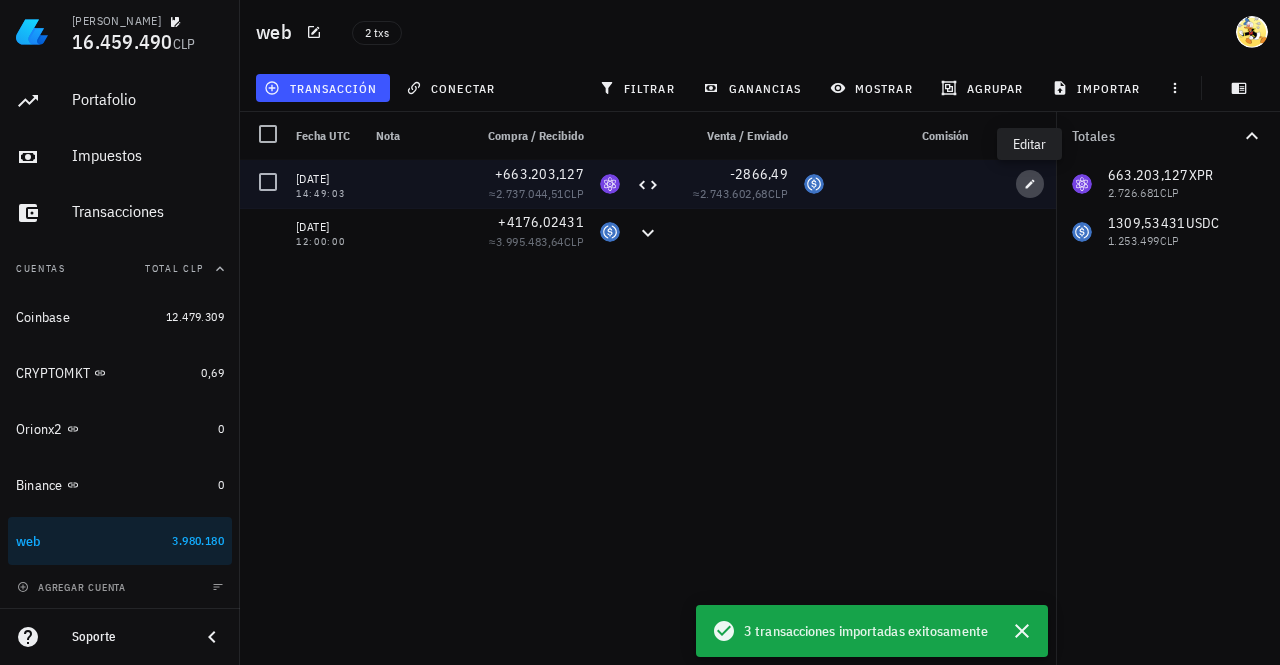 click 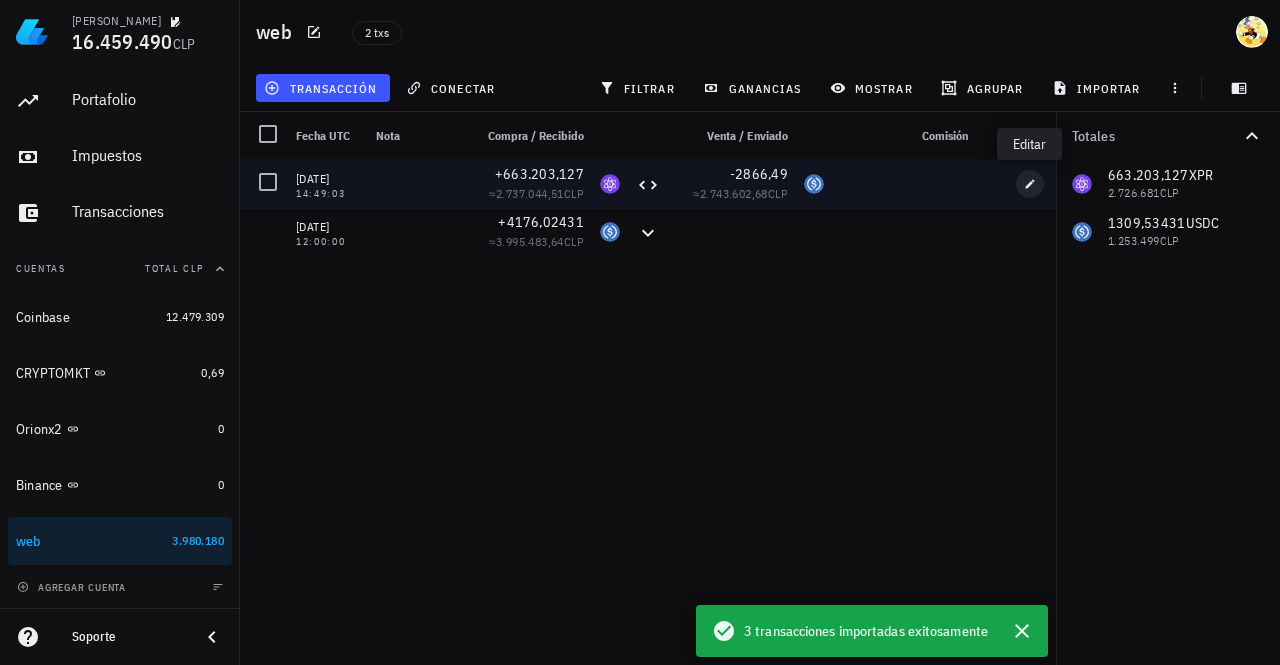 type on "2.866,49" 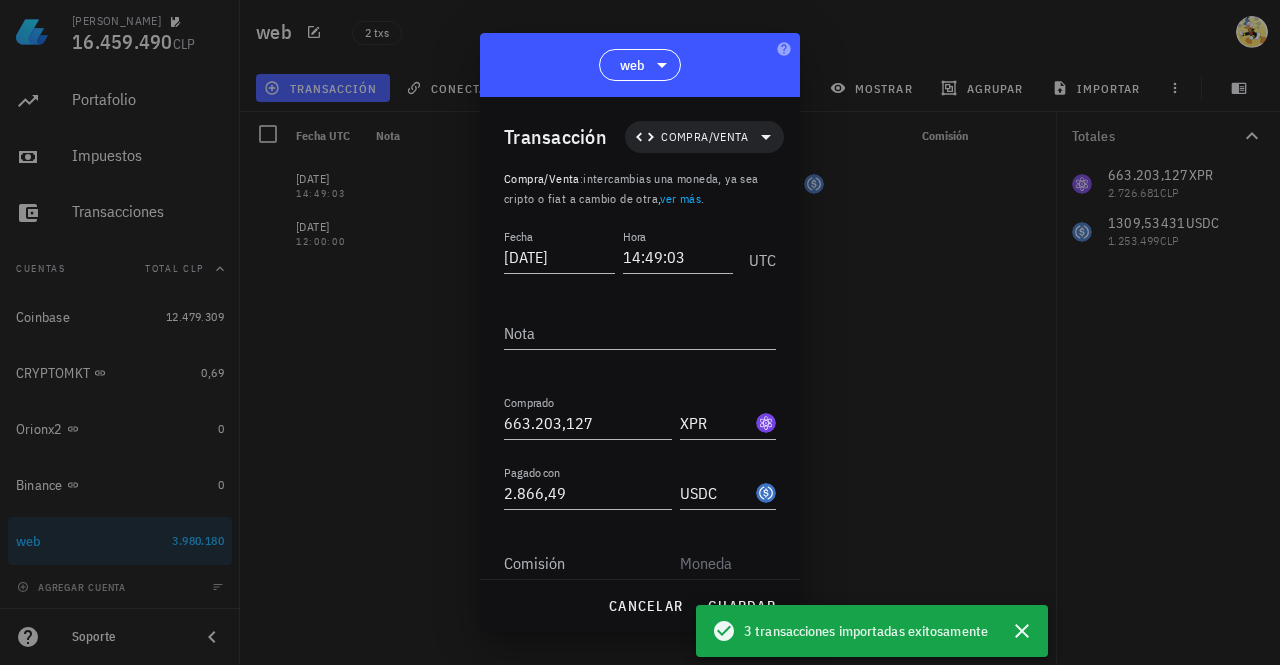click at bounding box center [640, 332] 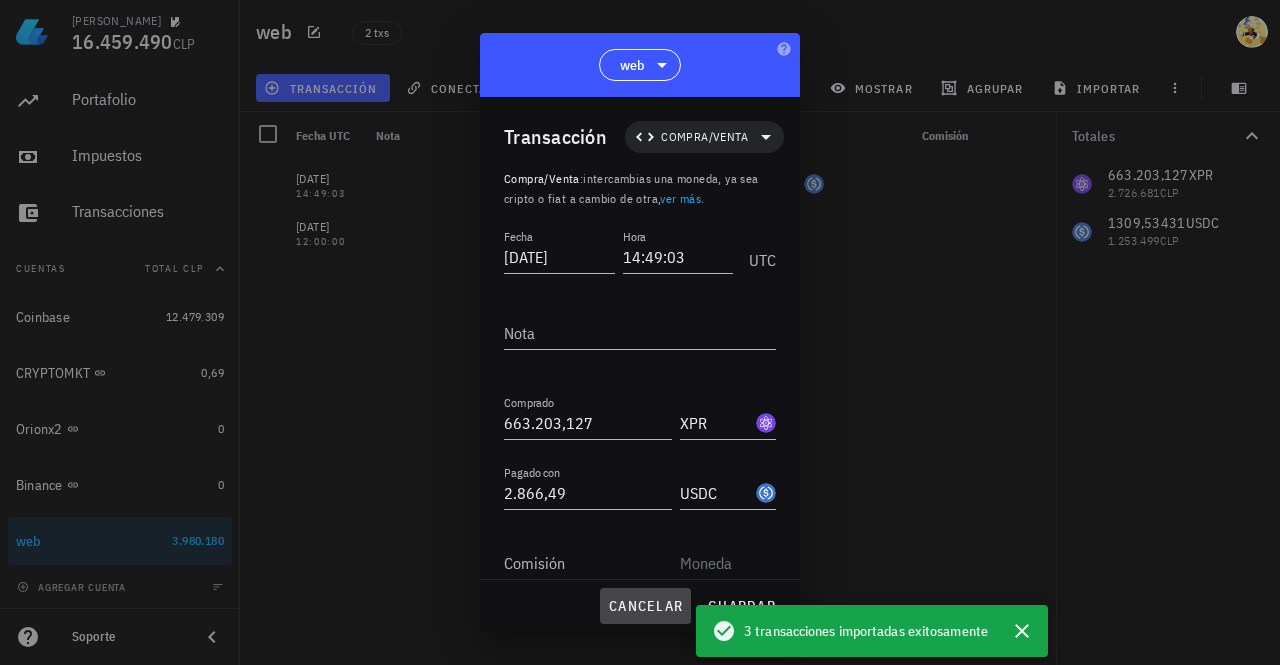 click on "cancelar" at bounding box center [645, 606] 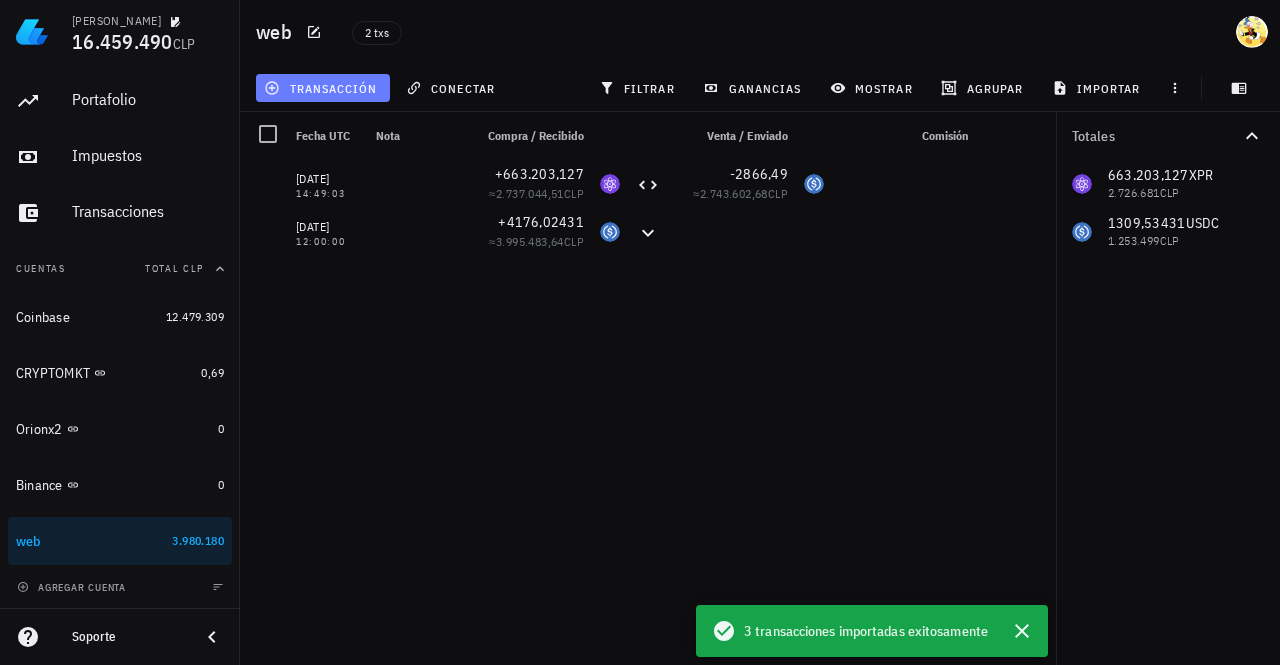 click on "transacción" at bounding box center [322, 88] 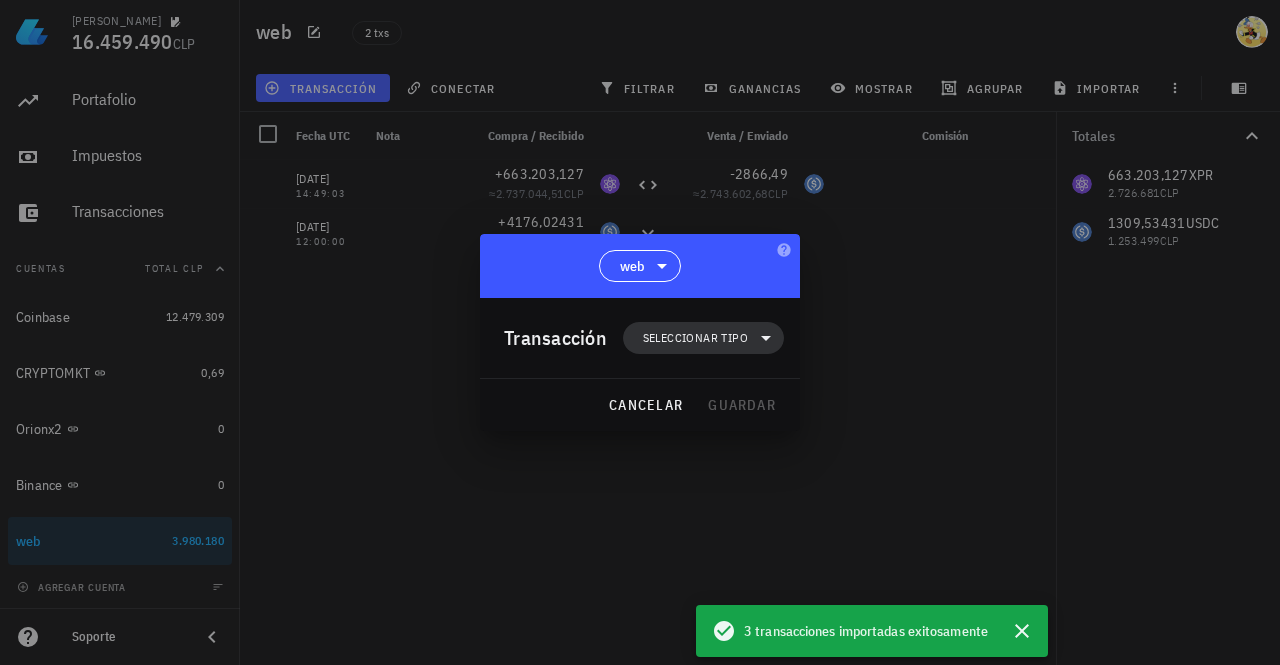 click on "Seleccionar tipo" at bounding box center (695, 338) 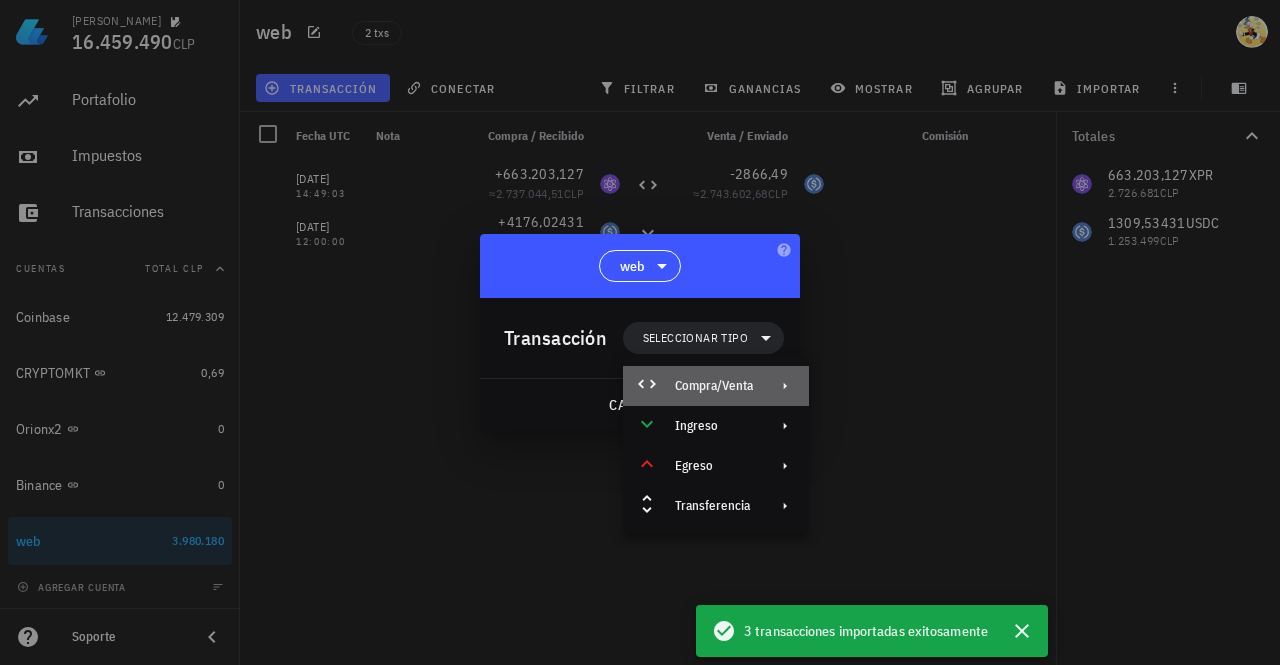 click on "Compra/Venta" at bounding box center (714, 386) 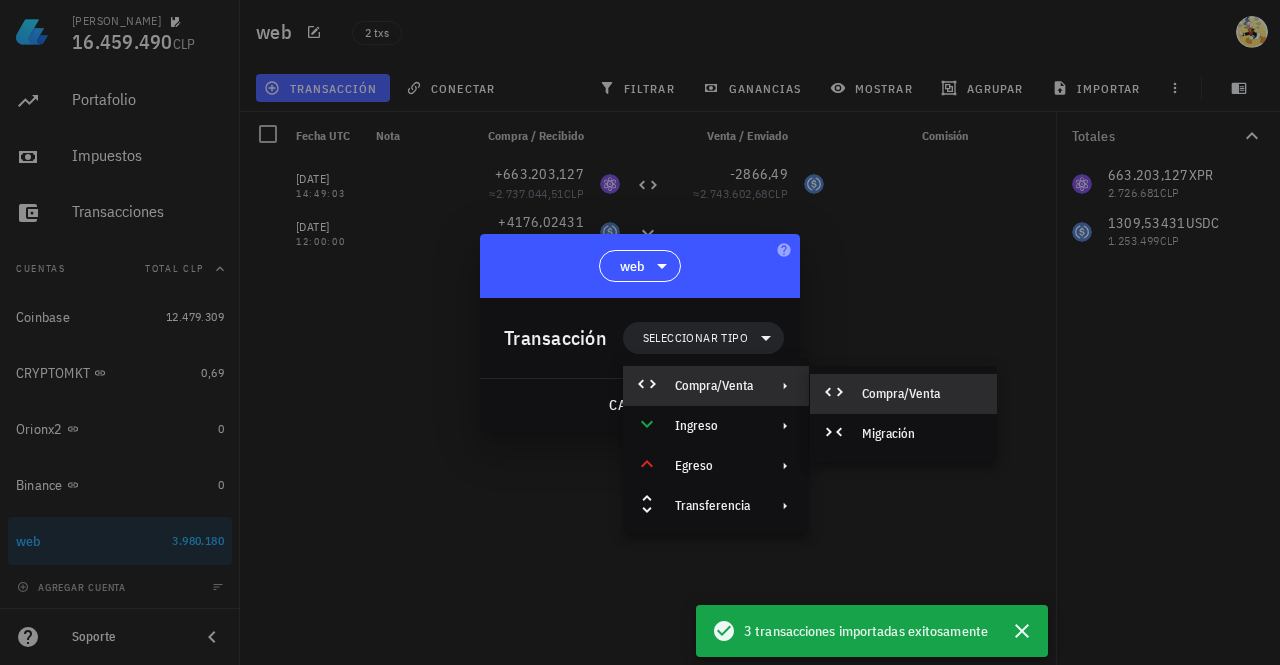 click on "Compra/Venta" at bounding box center (921, 394) 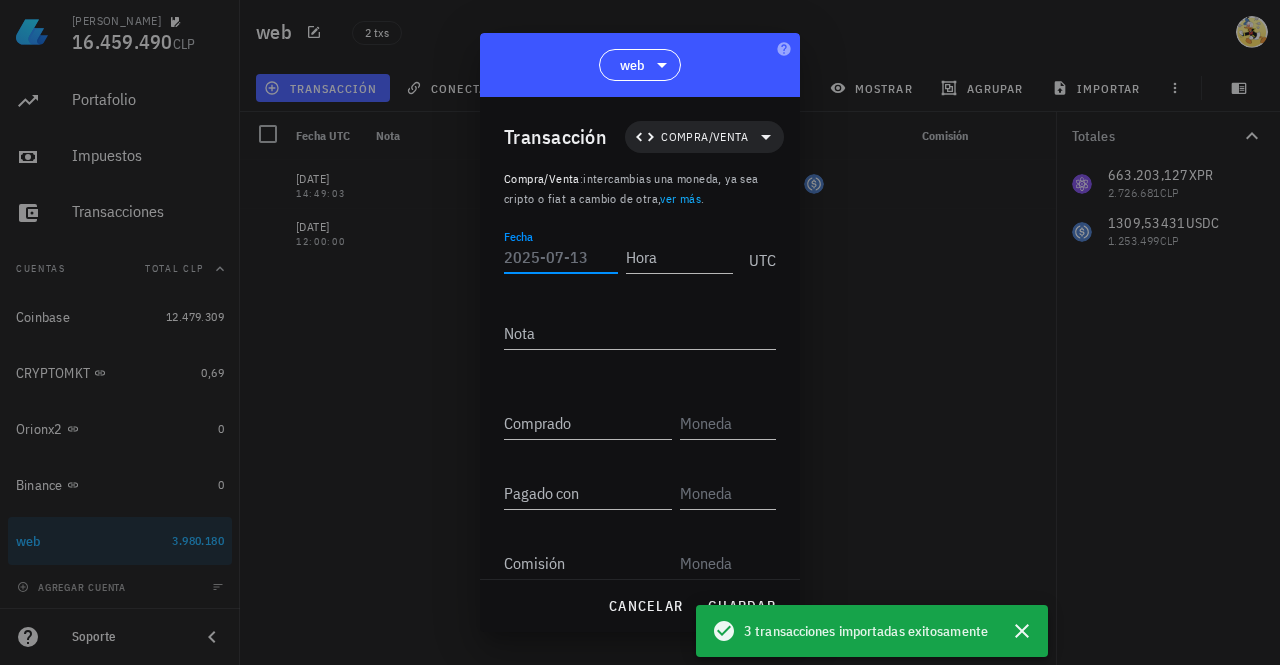 click on "Fecha" at bounding box center (561, 257) 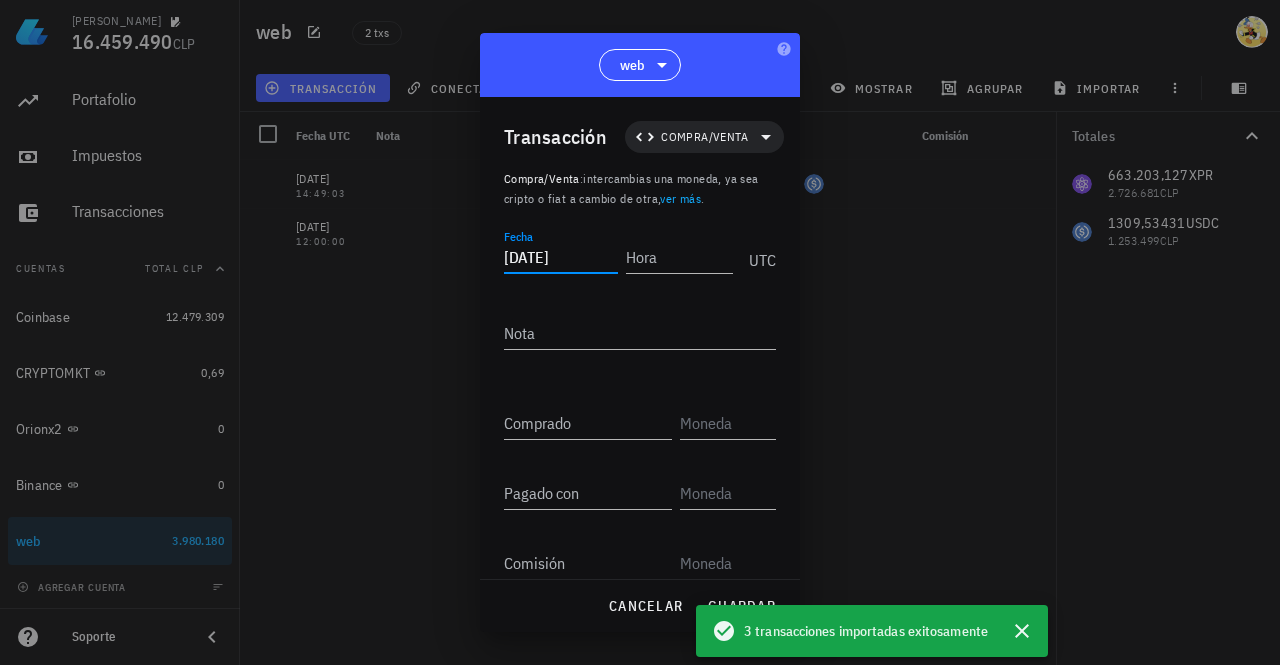 type on "[DATE]" 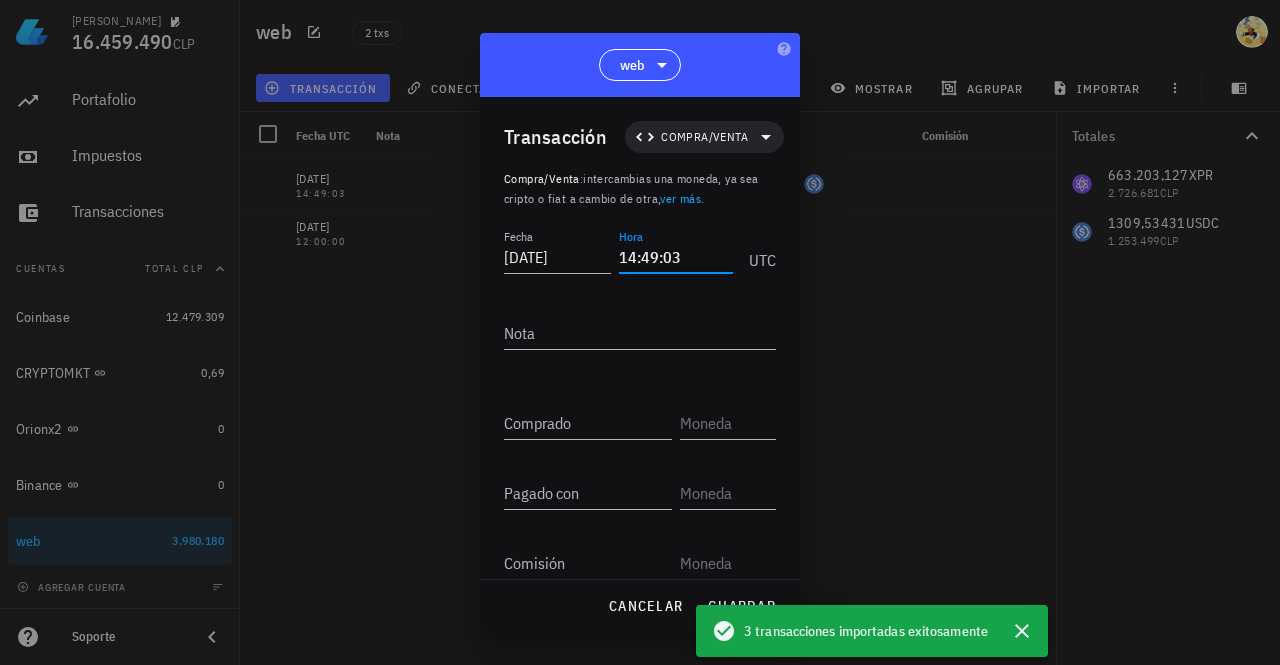 type on "14:49:03" 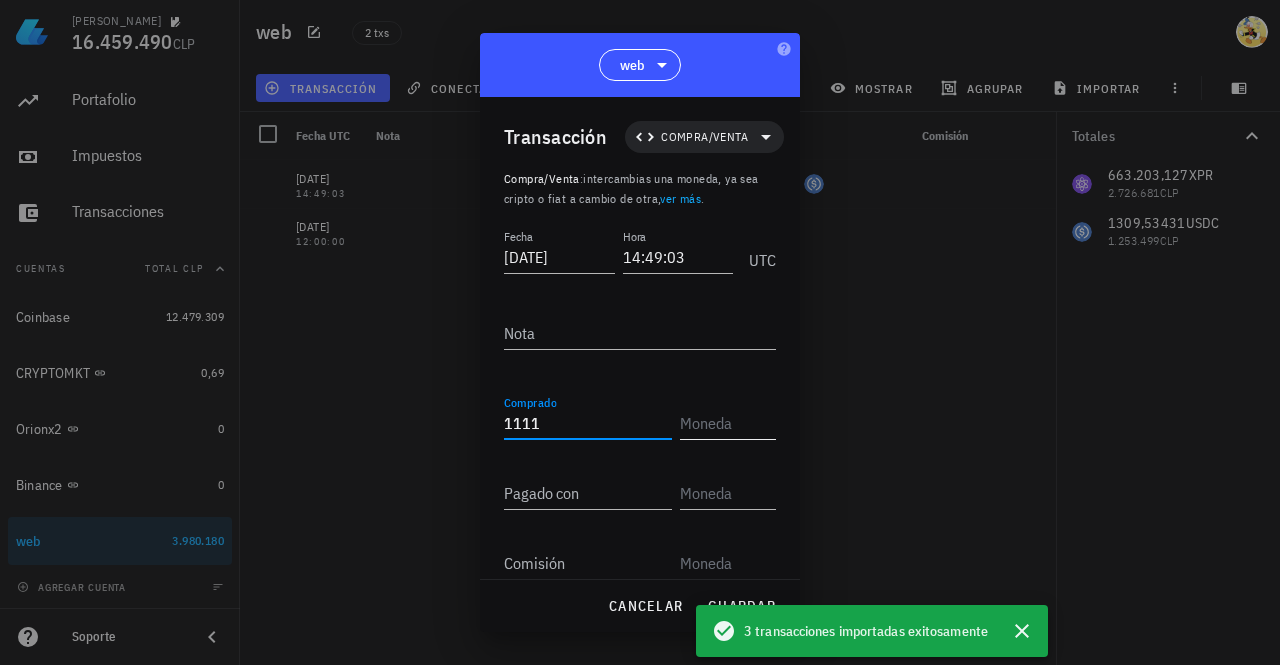 type on "1.111" 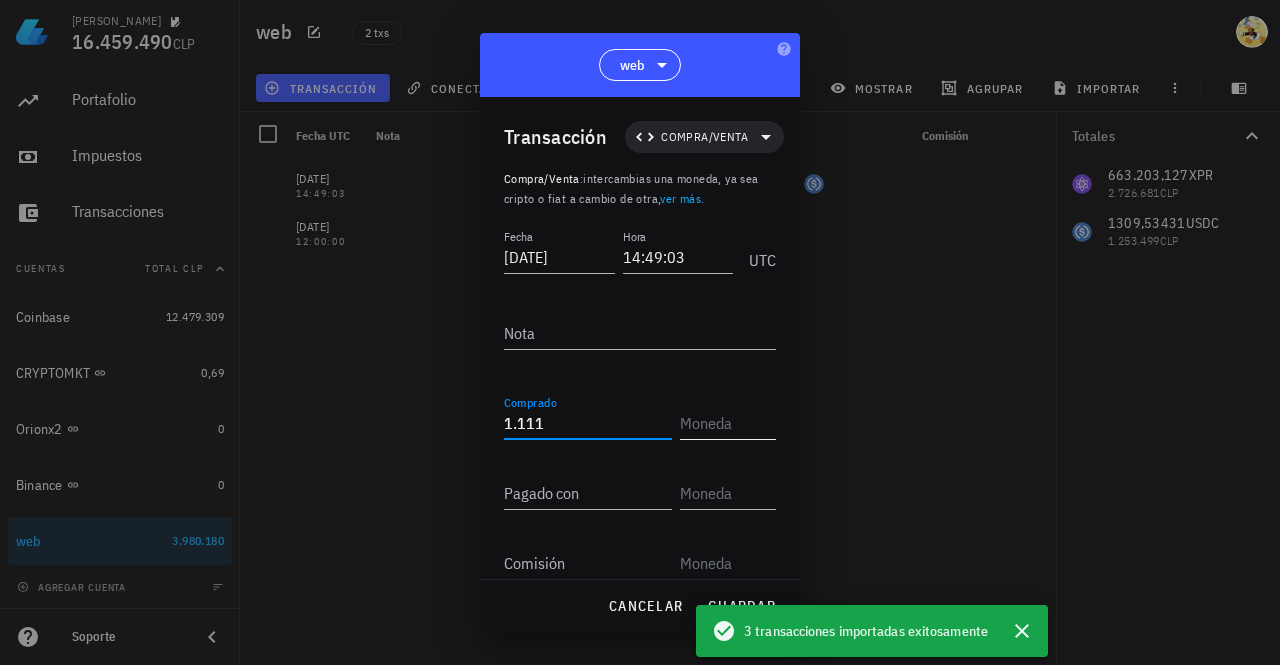 click at bounding box center (726, 423) 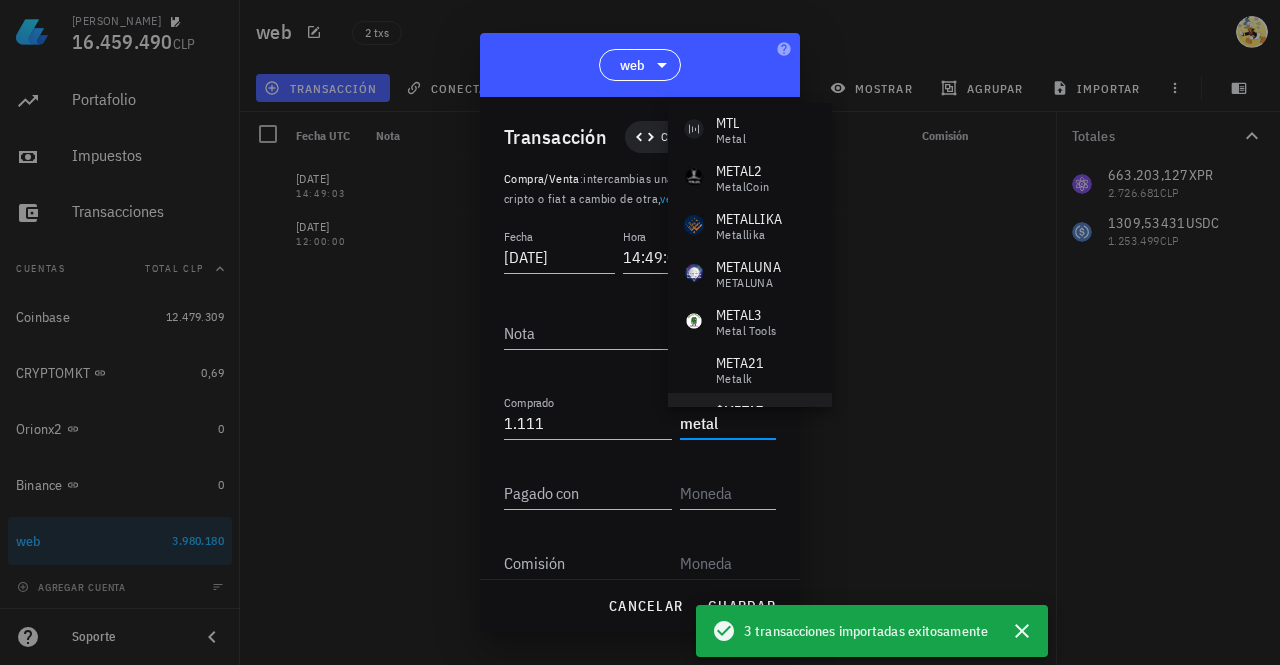 scroll, scrollTop: 0, scrollLeft: 0, axis: both 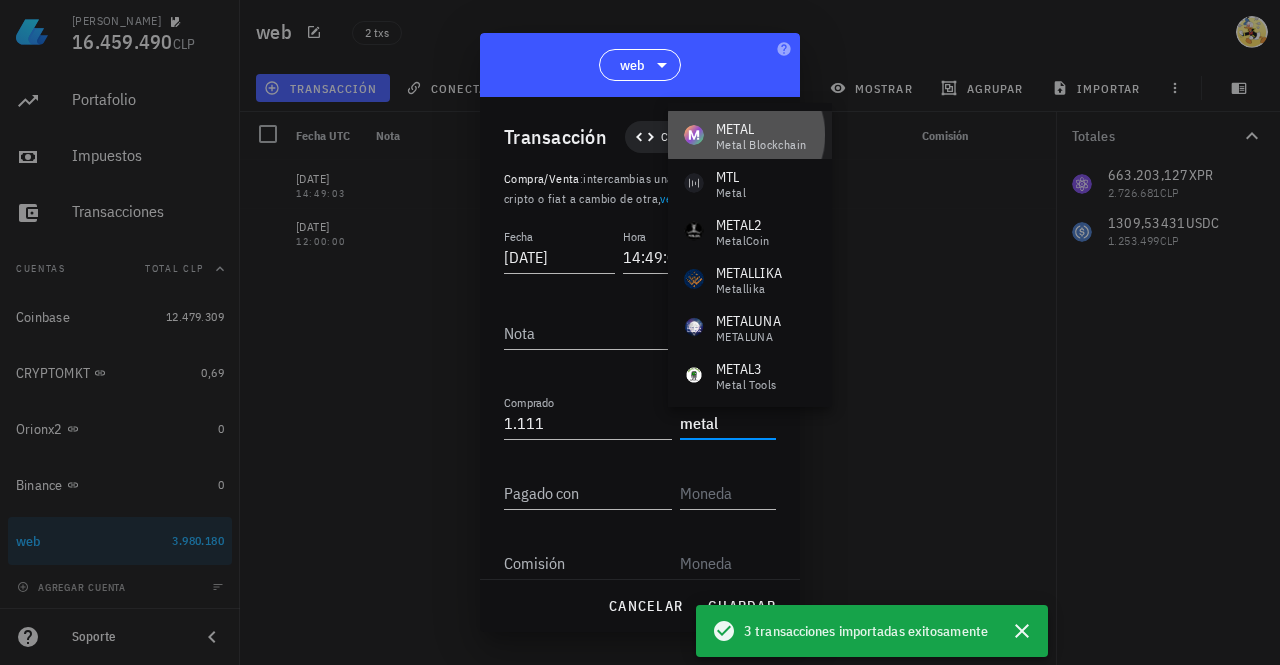 click on "METAL" at bounding box center [761, 129] 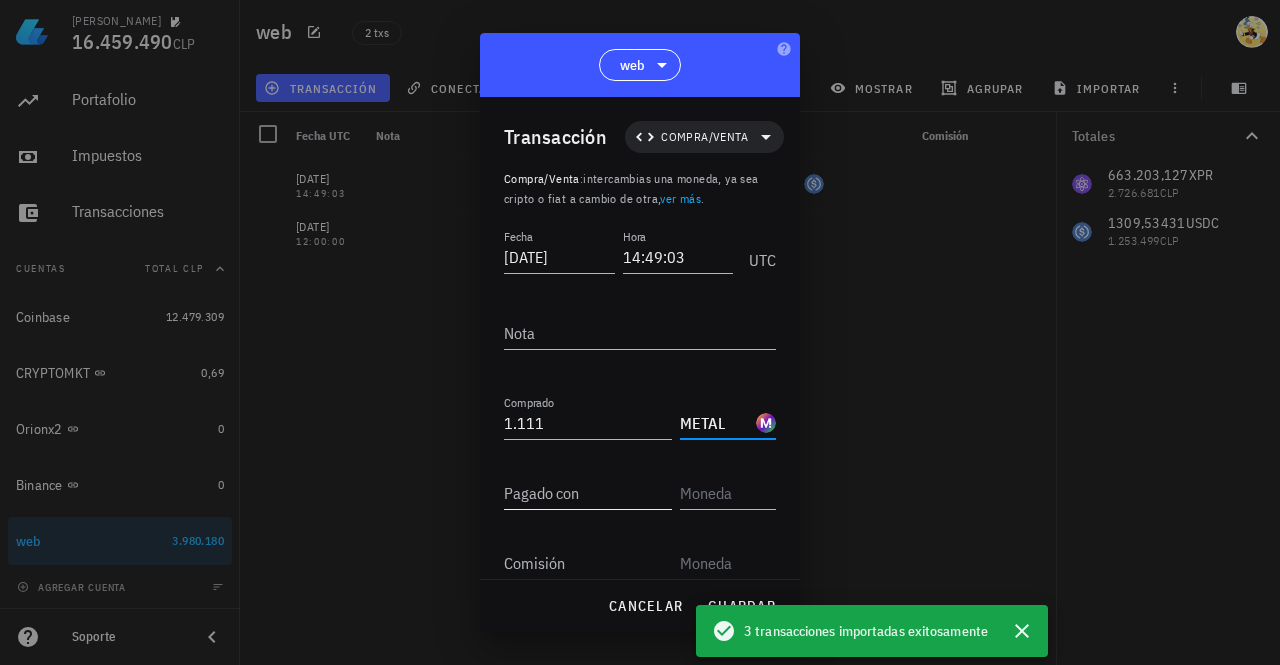 type on "METAL" 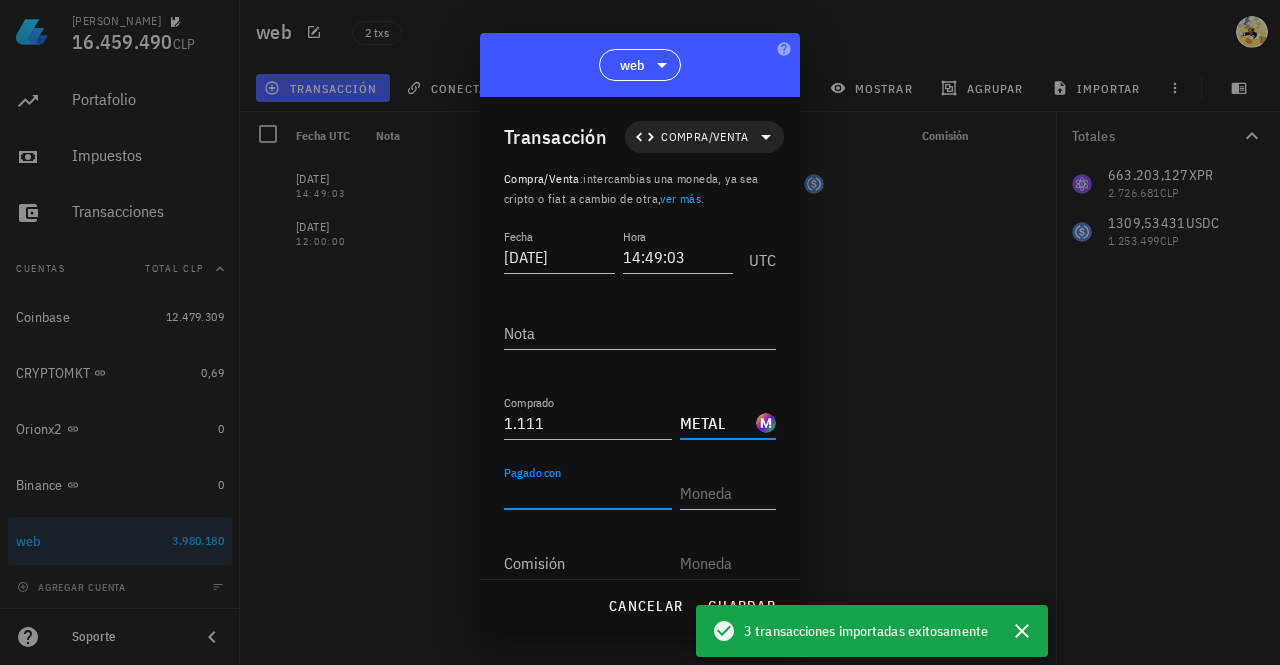click on "Pagado con" at bounding box center (588, 493) 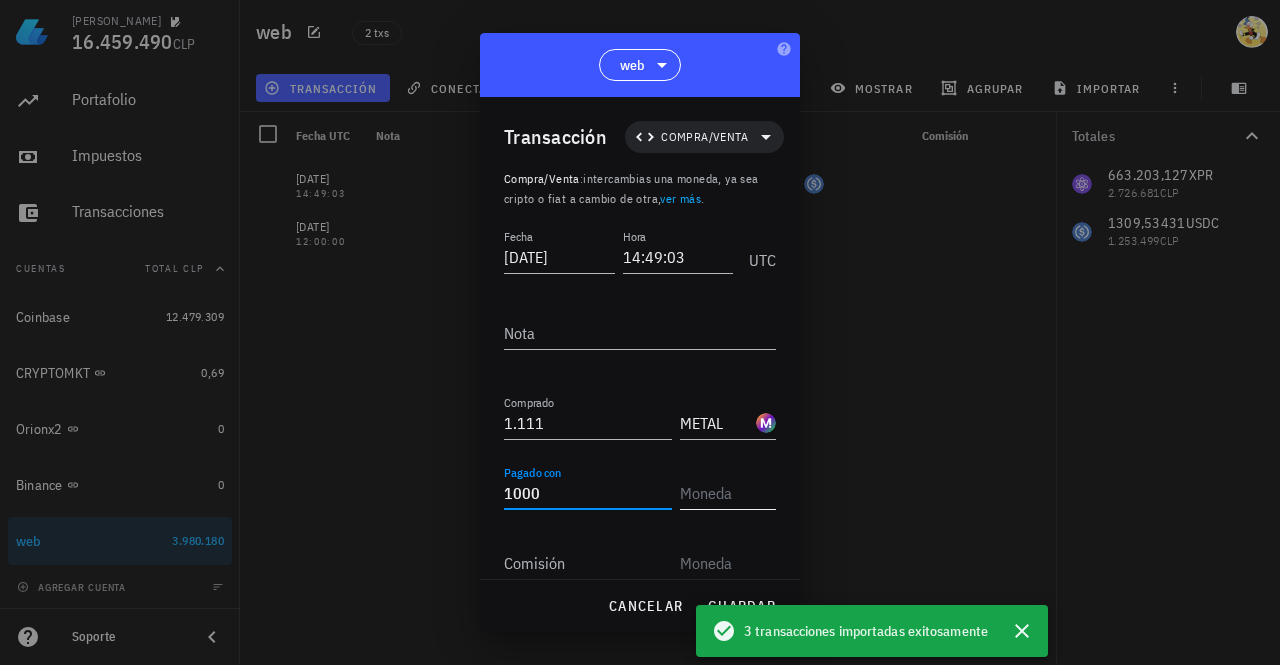 type on "1.000" 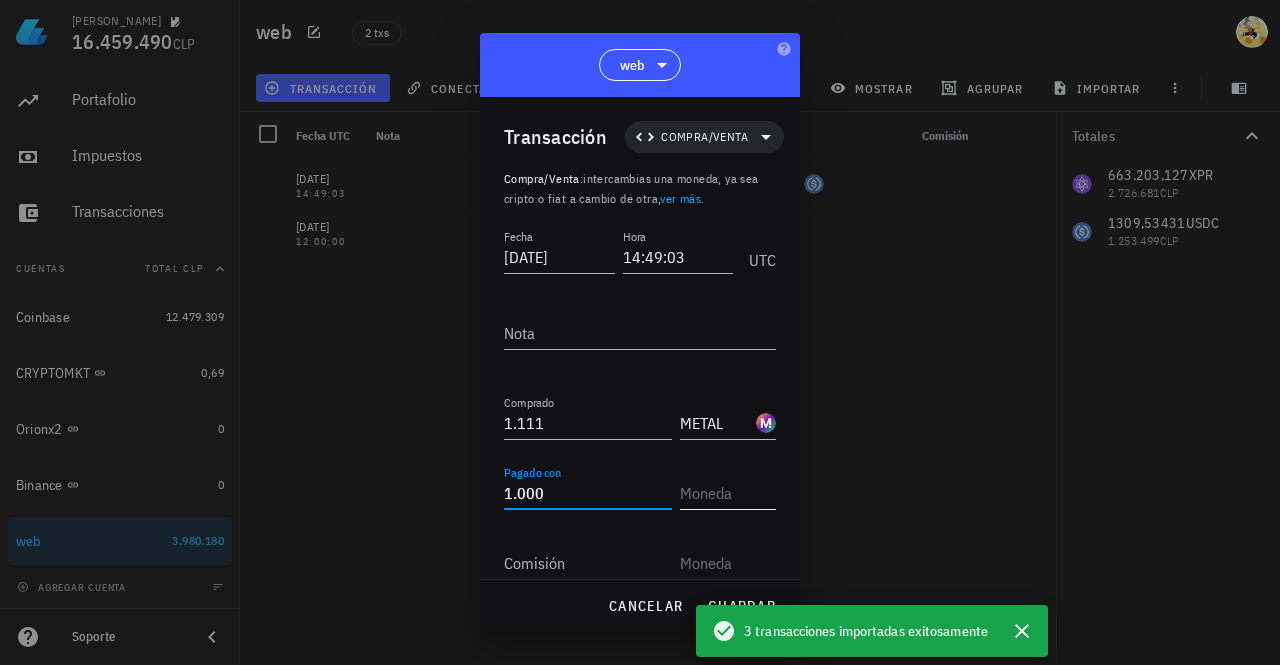 click at bounding box center (726, 493) 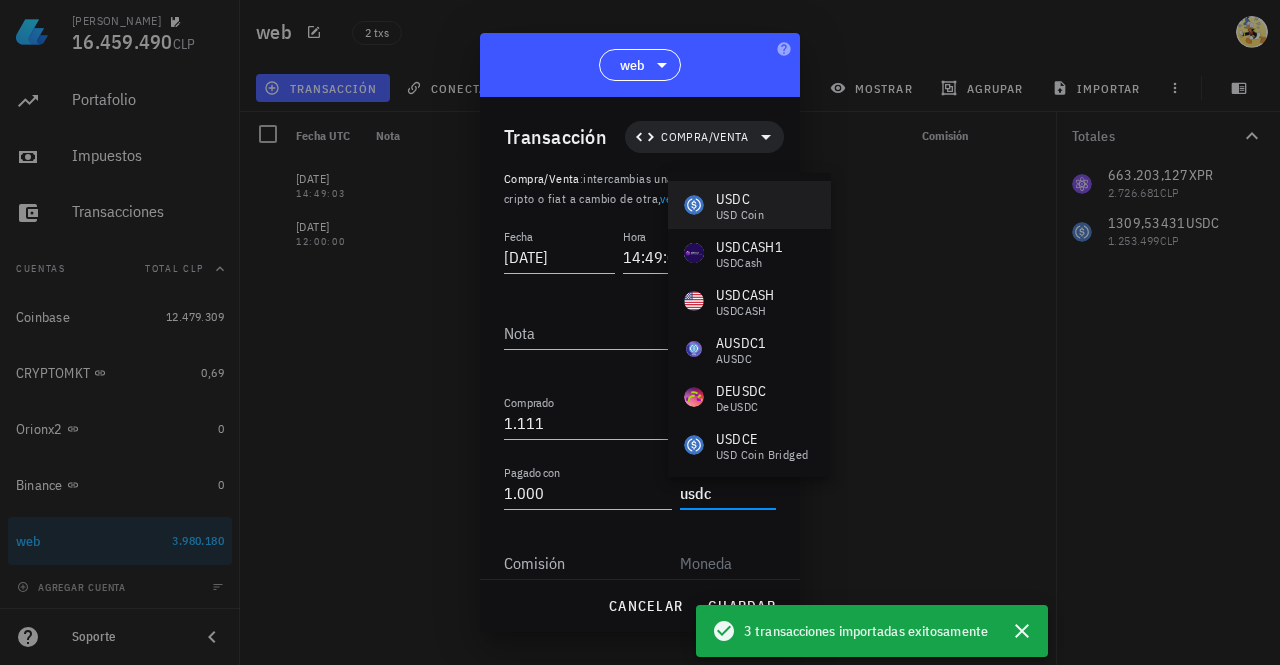 click on "USDC" at bounding box center [740, 199] 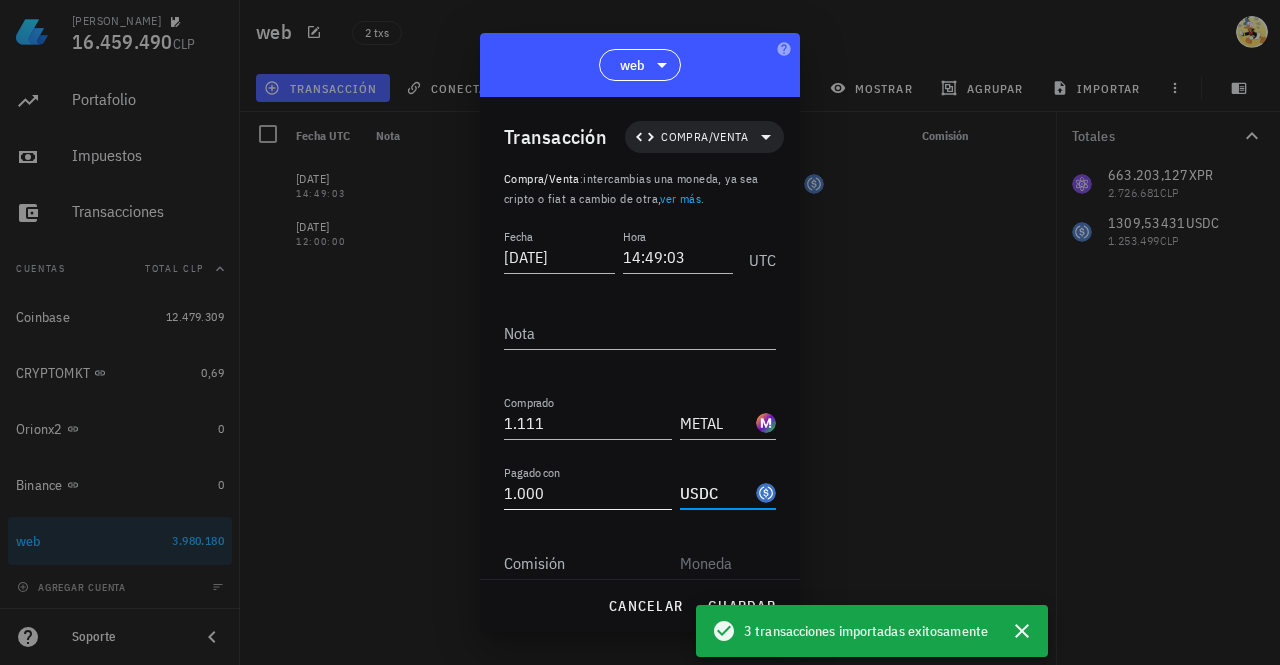 type on "USDC" 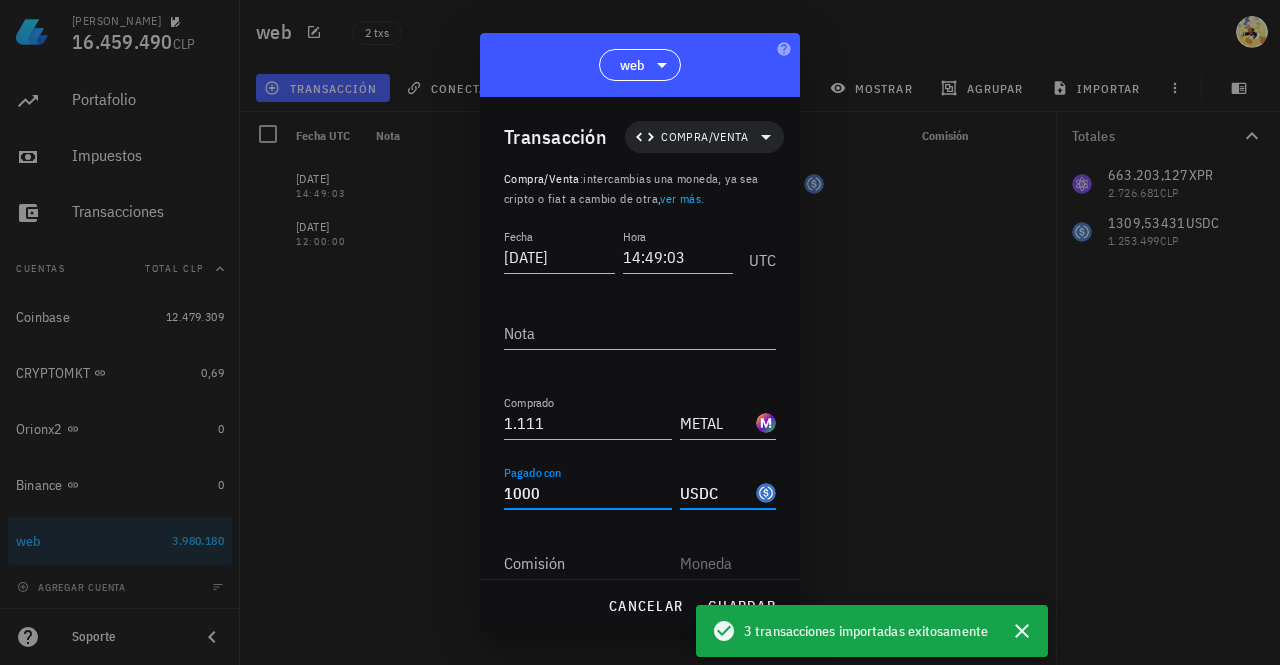 scroll, scrollTop: 0, scrollLeft: 0, axis: both 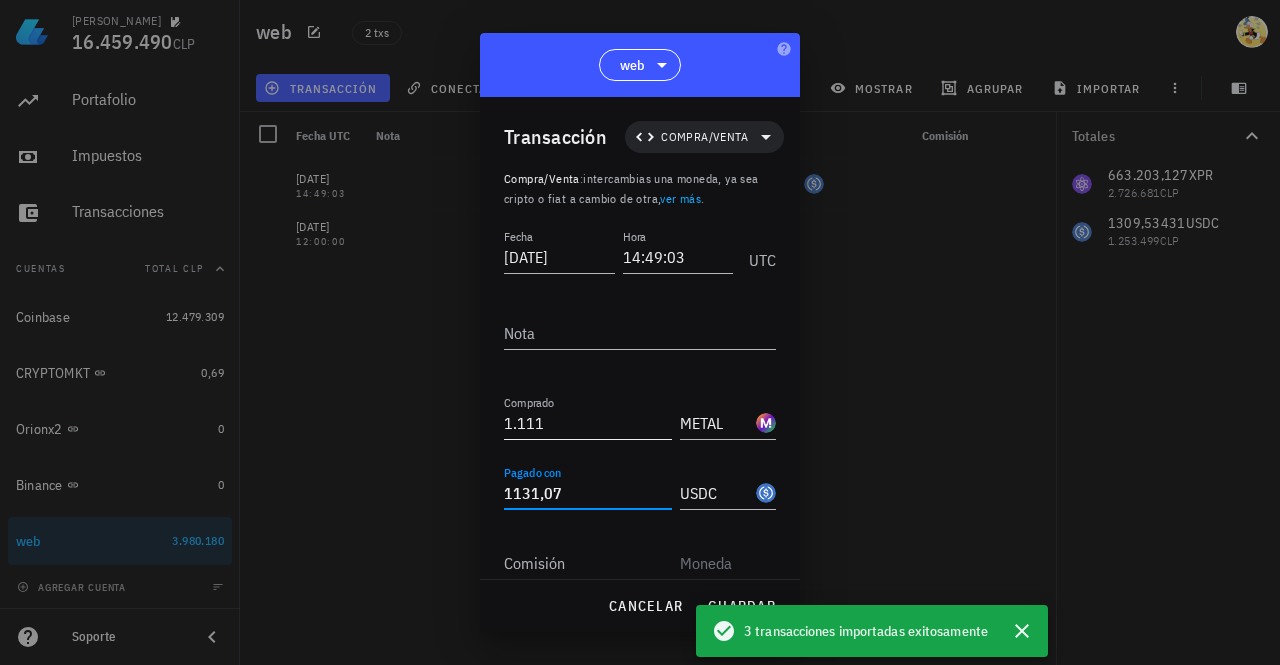 type on "1.131,07" 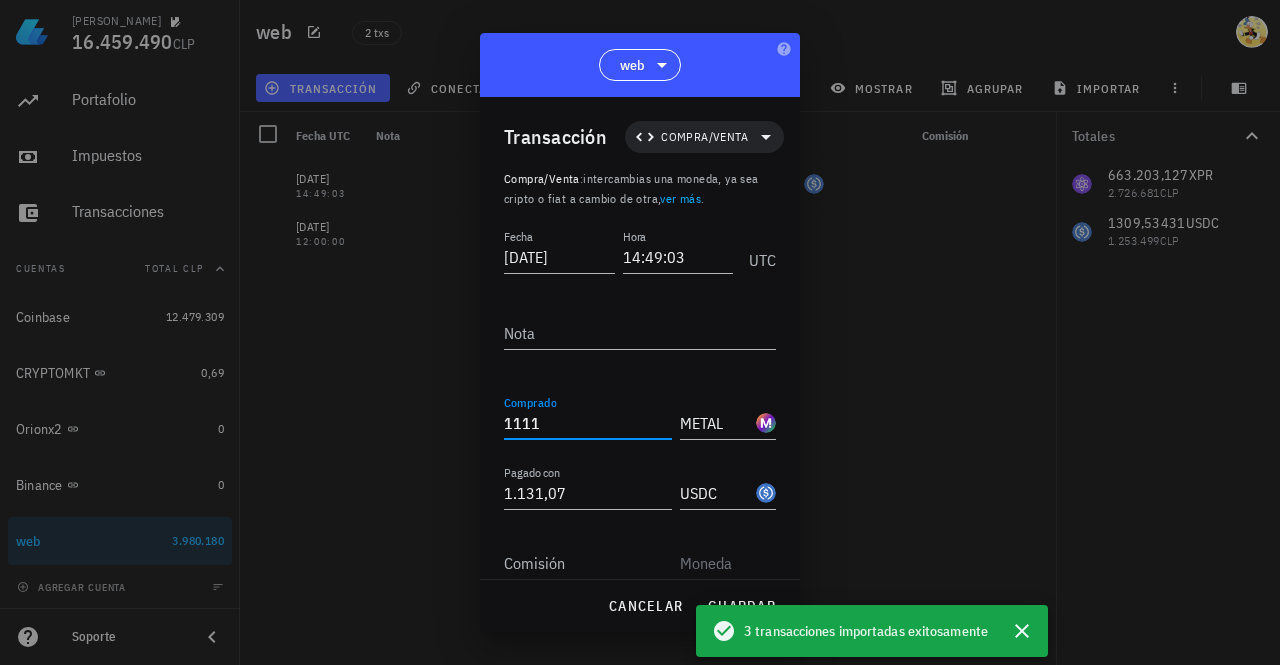 click on "1111" at bounding box center (588, 423) 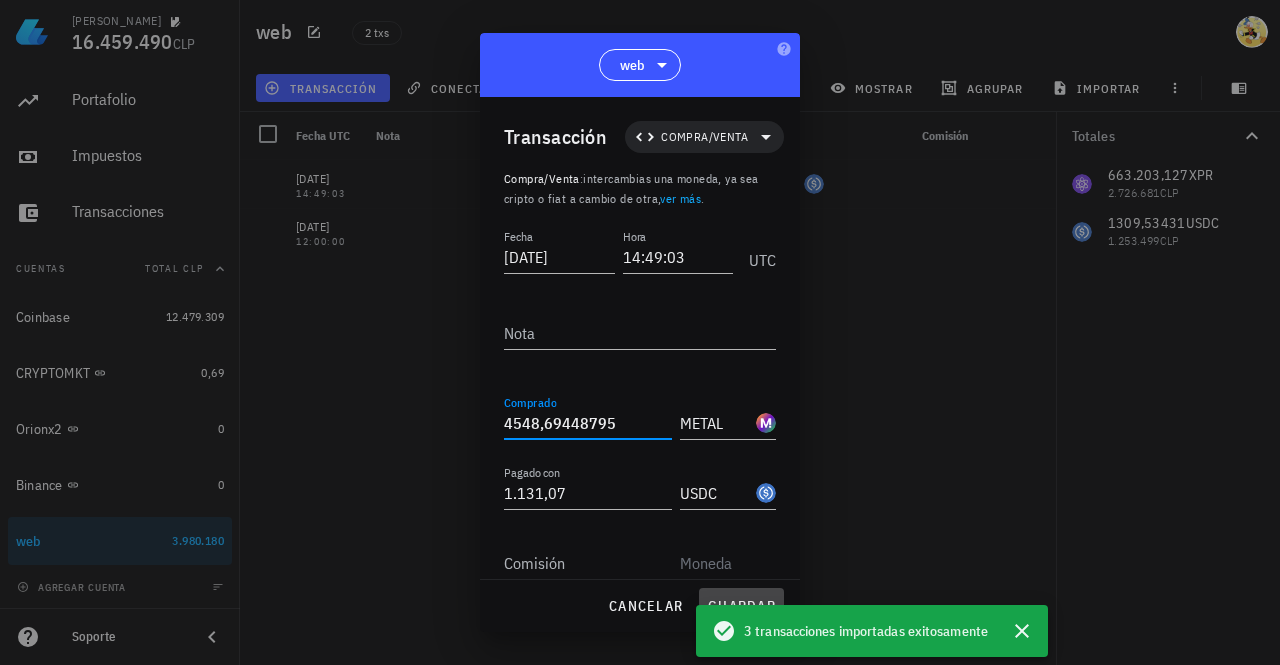 type on "4.548,69448795" 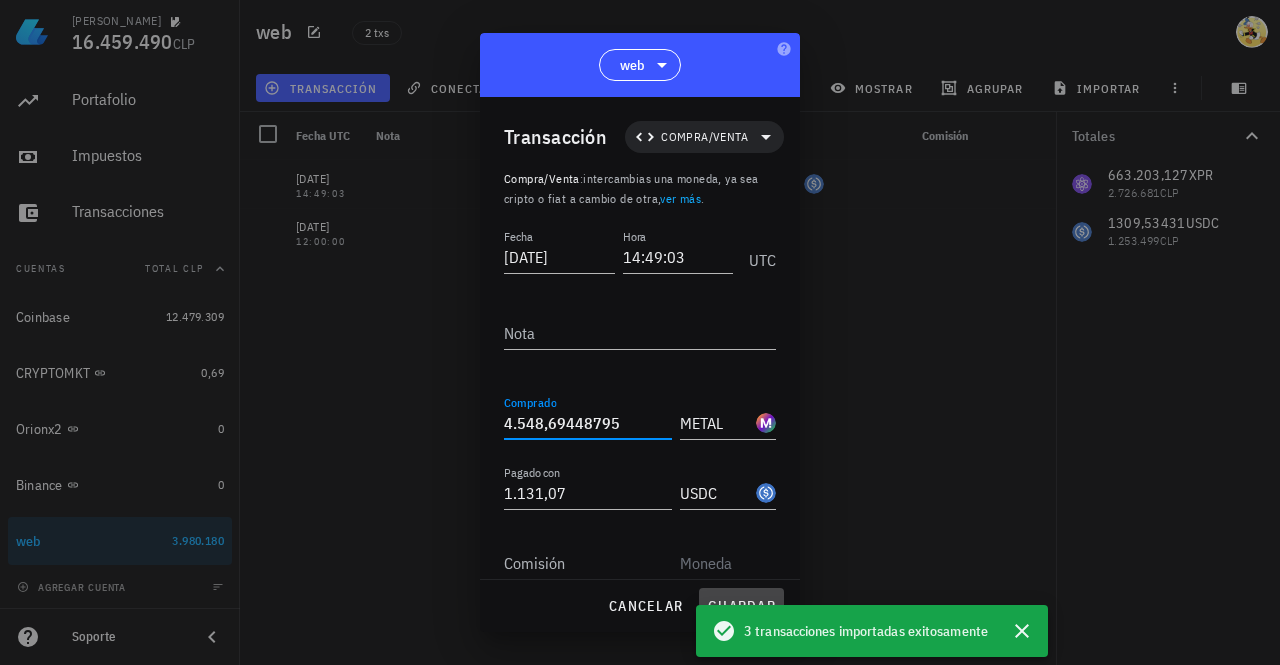 click on "guardar" at bounding box center (741, 606) 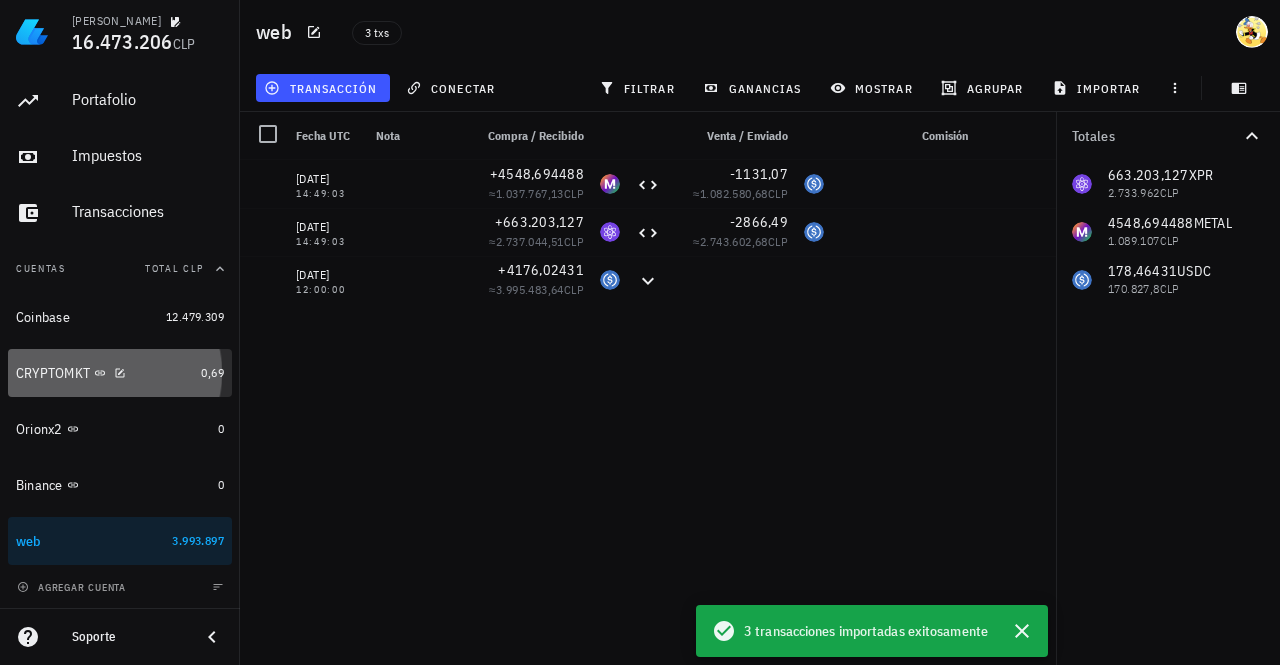 click on "CRYPTOMKT" at bounding box center (104, 373) 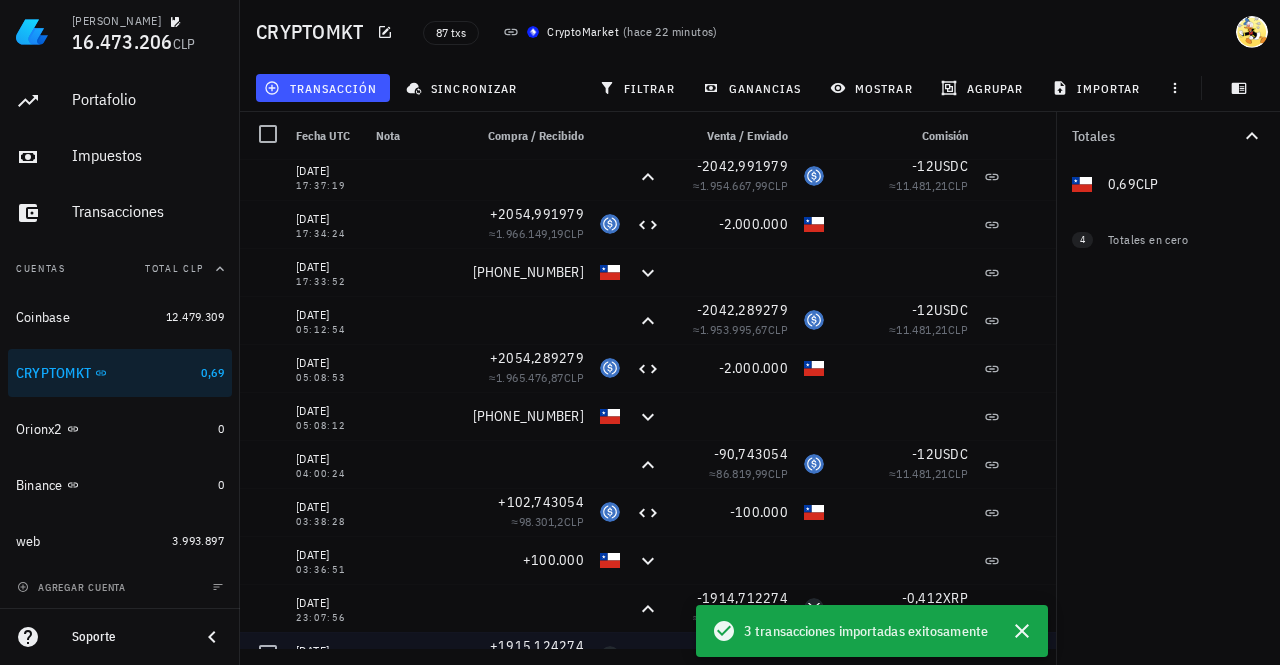 scroll, scrollTop: 0, scrollLeft: 0, axis: both 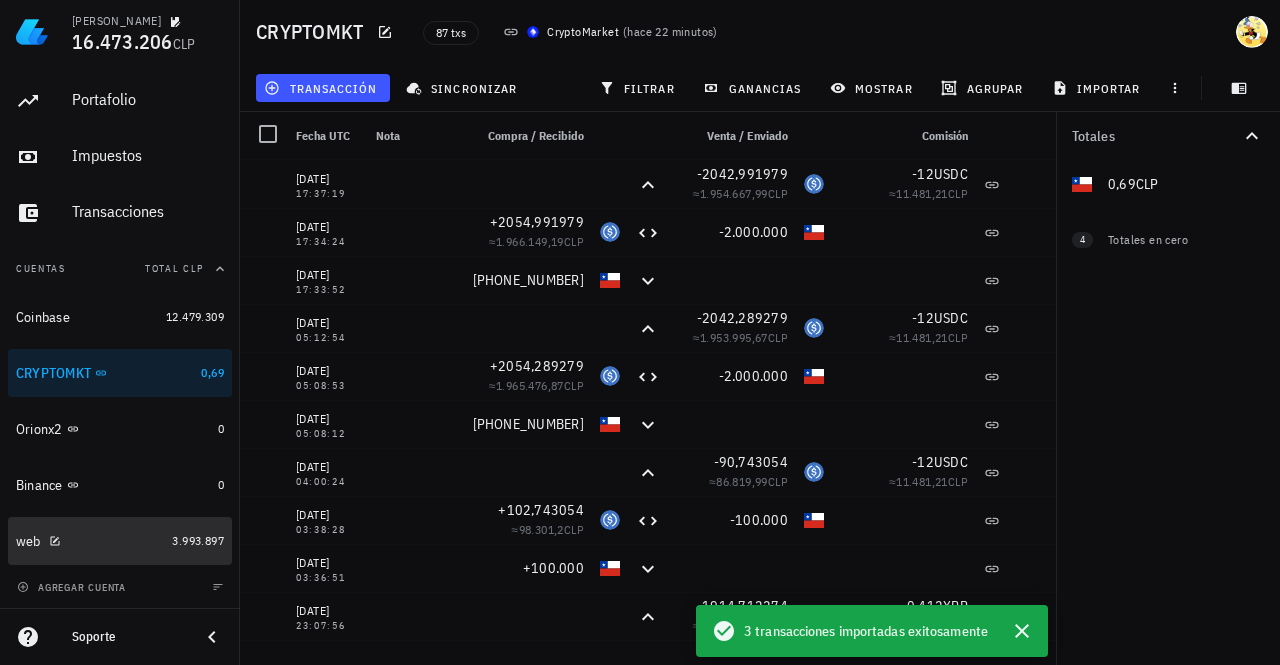 click on "web" at bounding box center [90, 541] 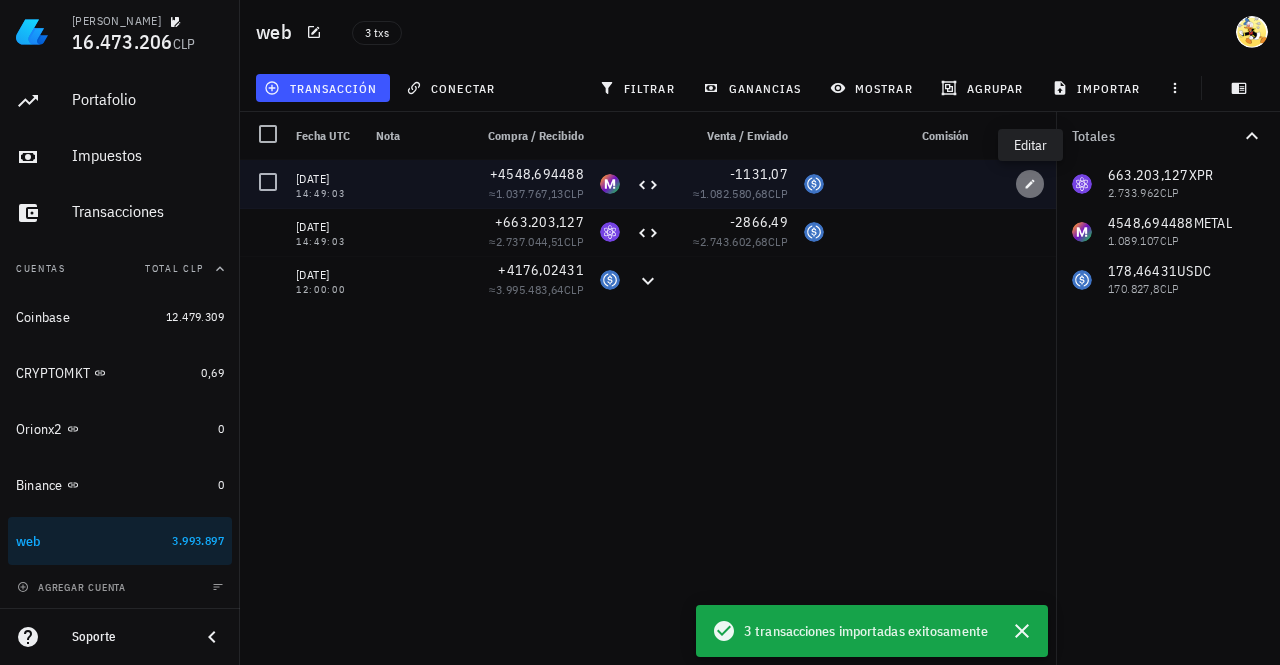 click 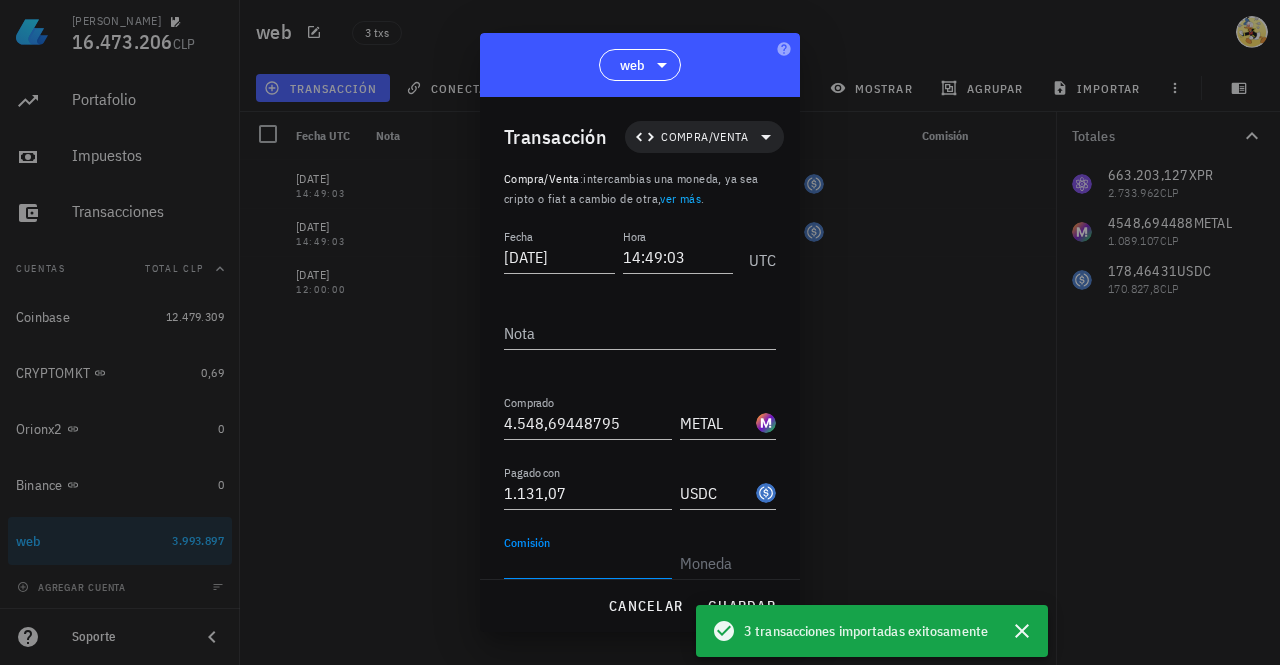 click on "Comisión" at bounding box center [588, 563] 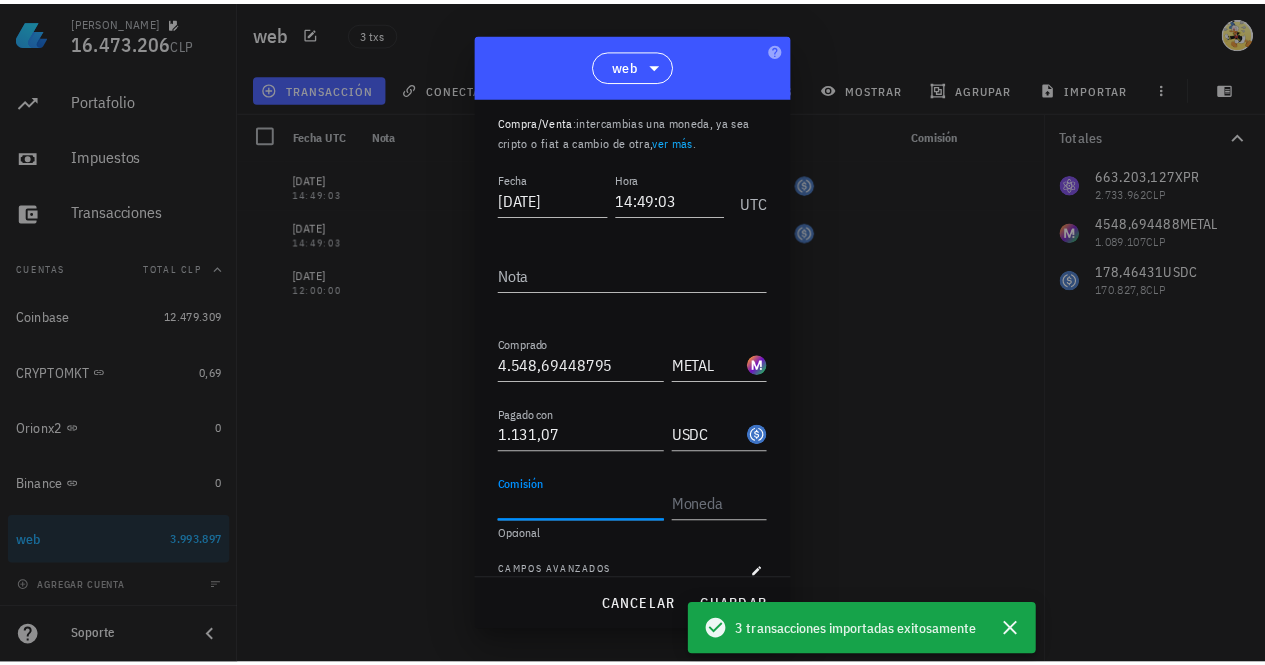 scroll, scrollTop: 82, scrollLeft: 0, axis: vertical 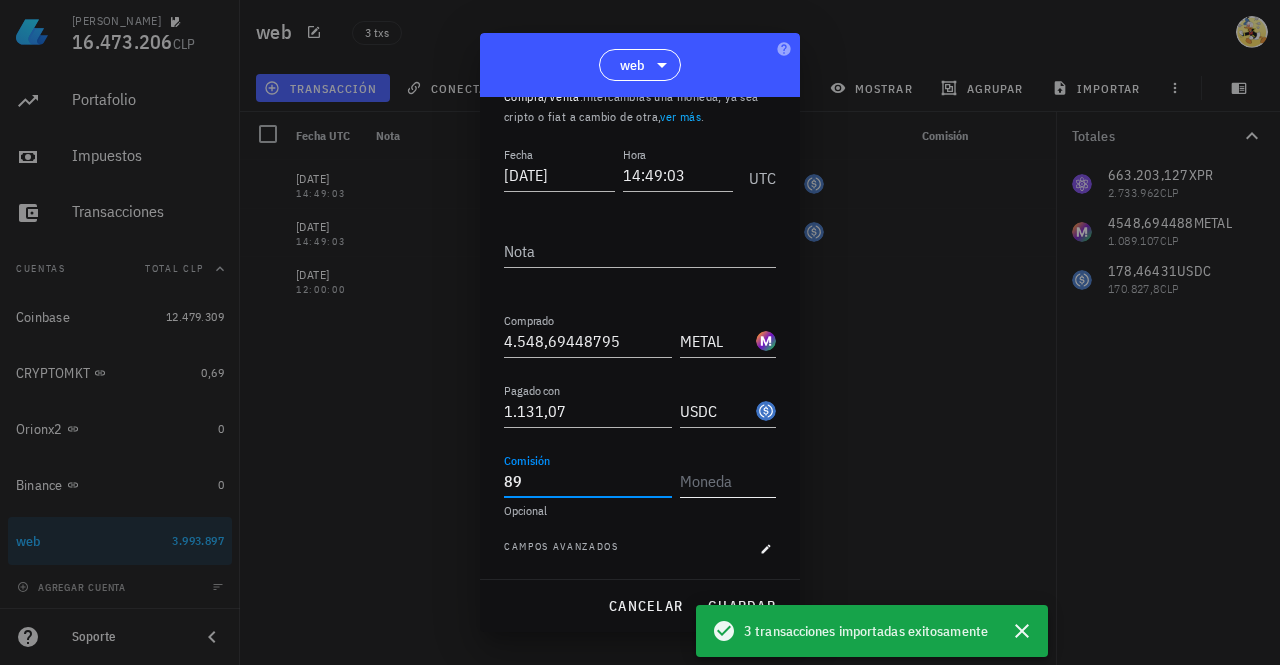 type on "89" 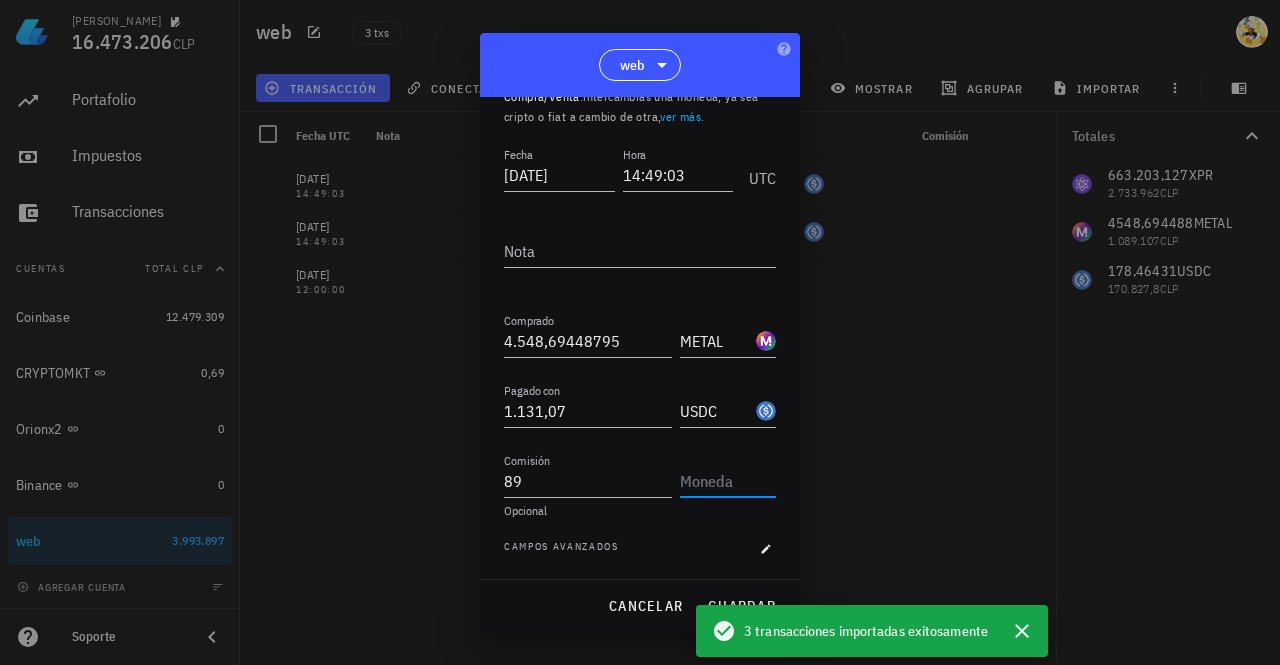 click at bounding box center [726, 481] 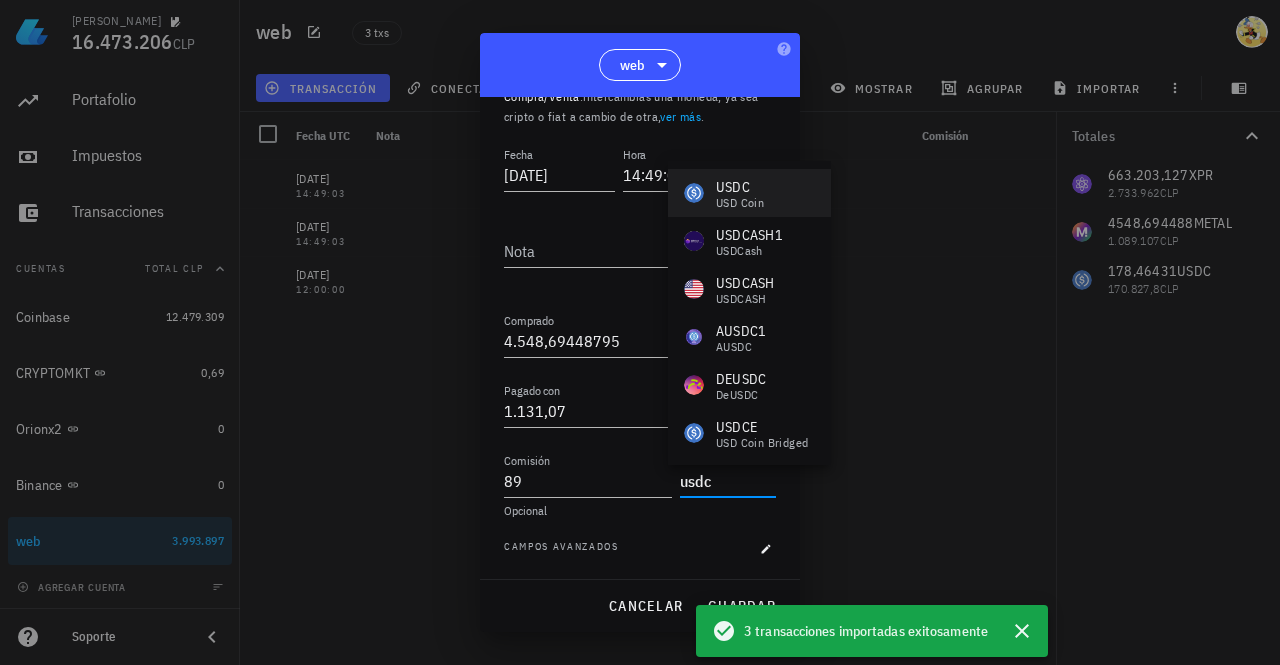 click on "USDC" at bounding box center (740, 187) 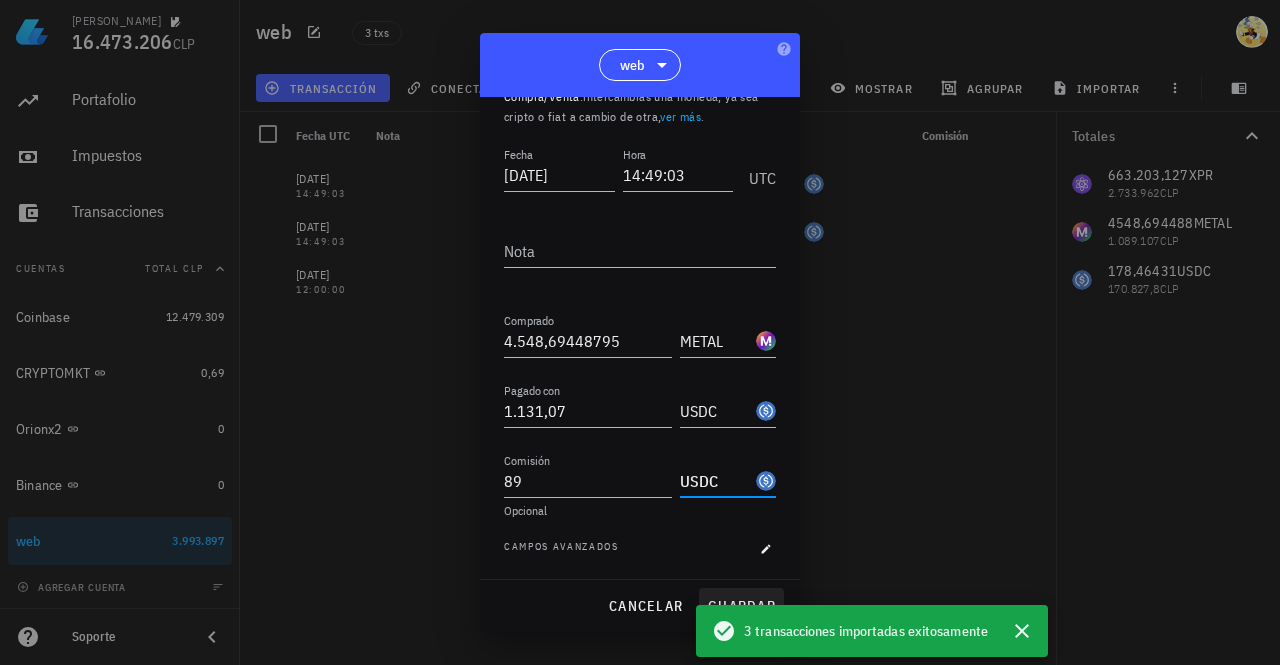 type on "USDC" 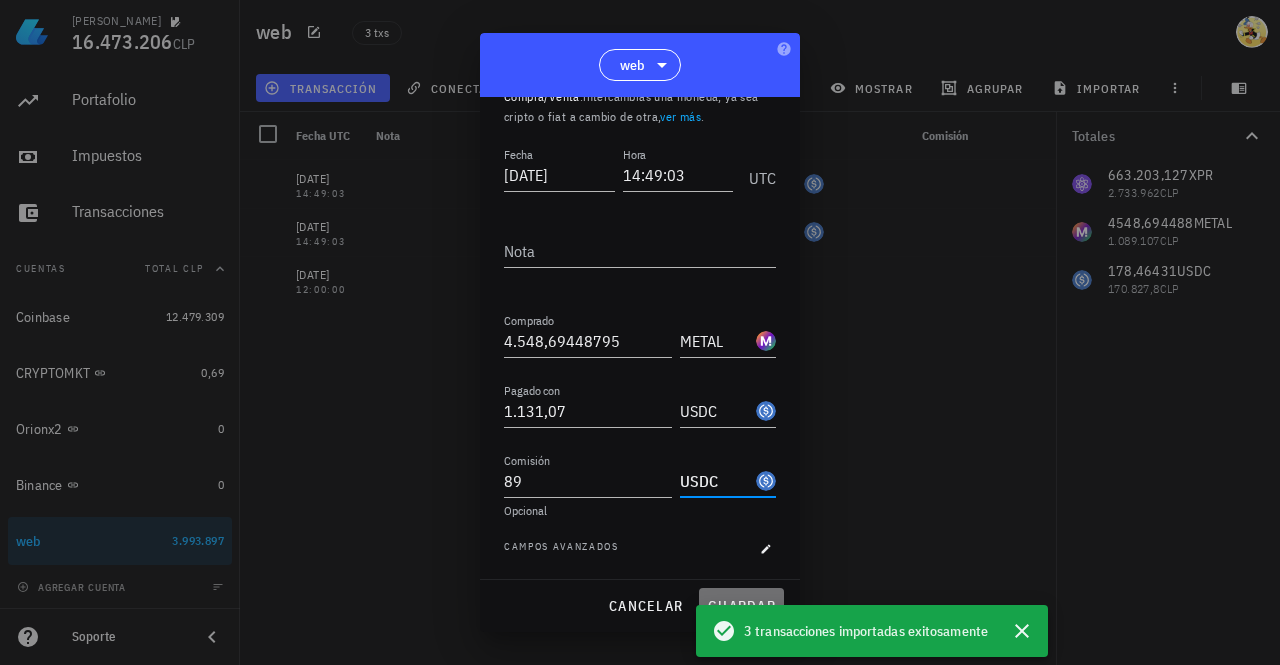 click on "guardar" at bounding box center (741, 606) 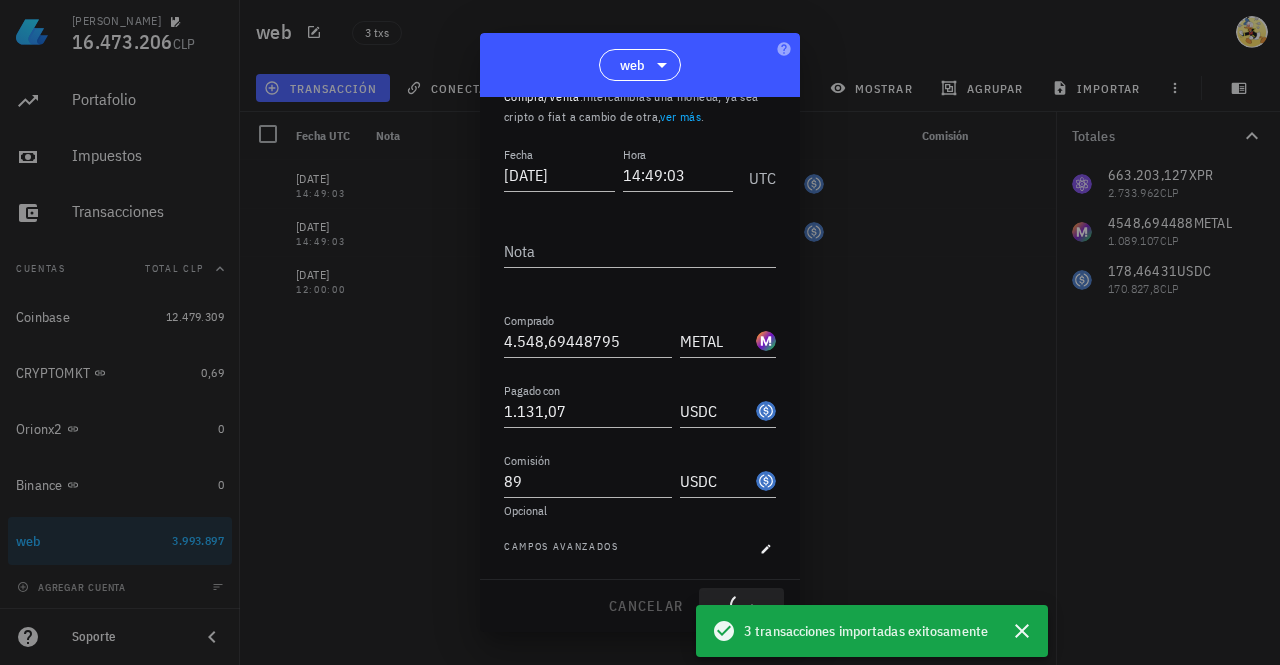 type 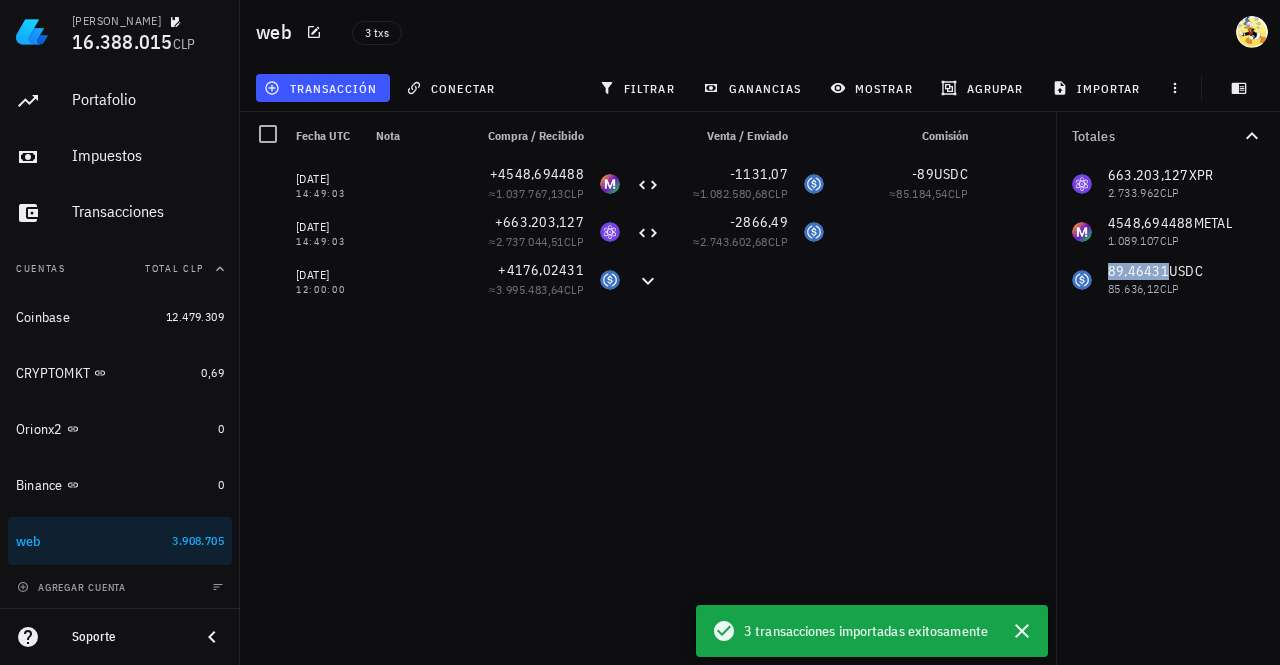 drag, startPoint x: 1170, startPoint y: 269, endPoint x: 1112, endPoint y: 271, distance: 58.034473 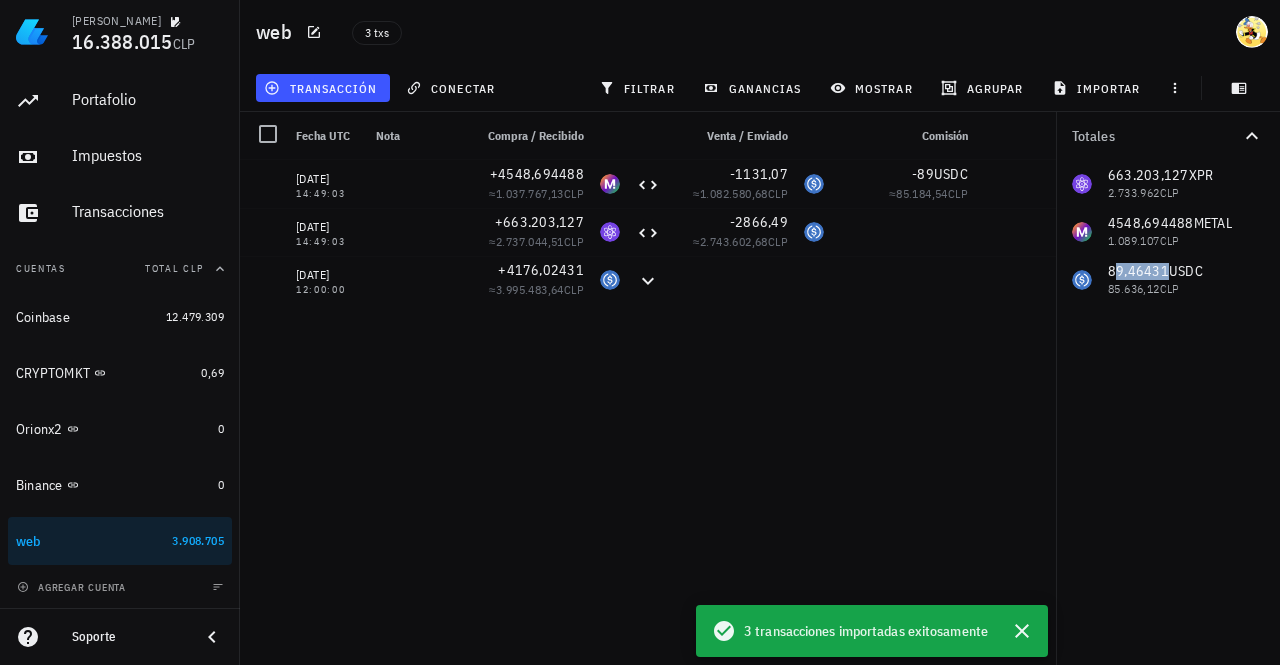copy on "9,46431" 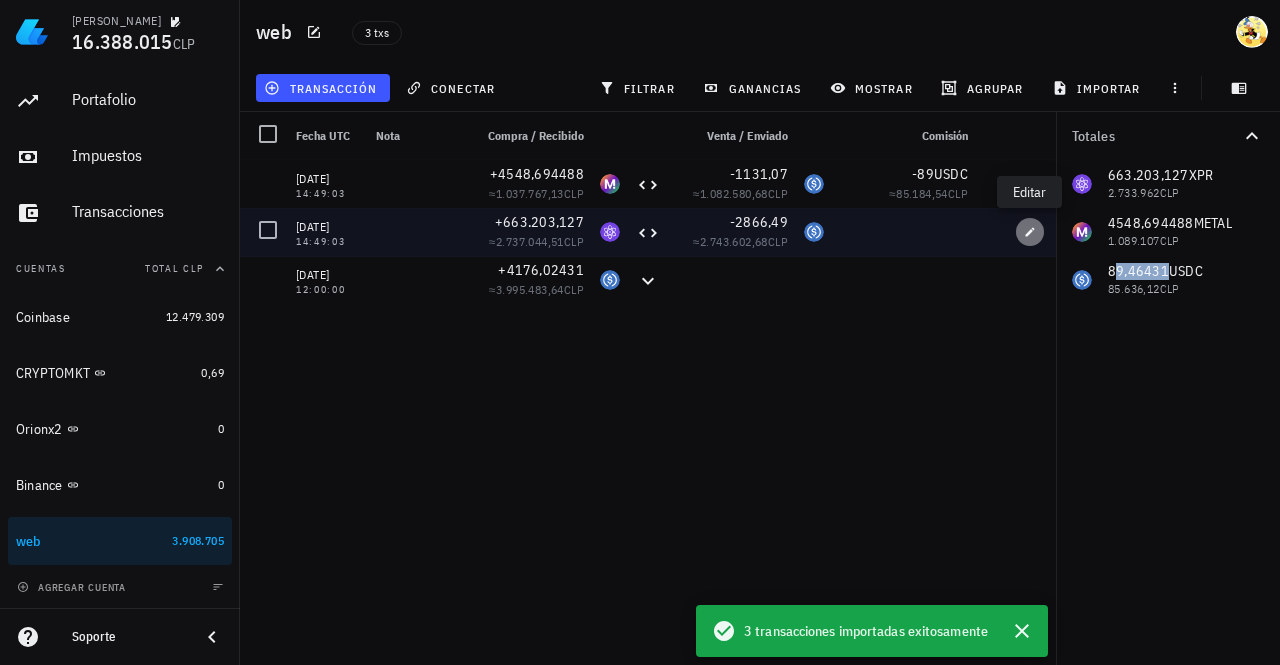 click 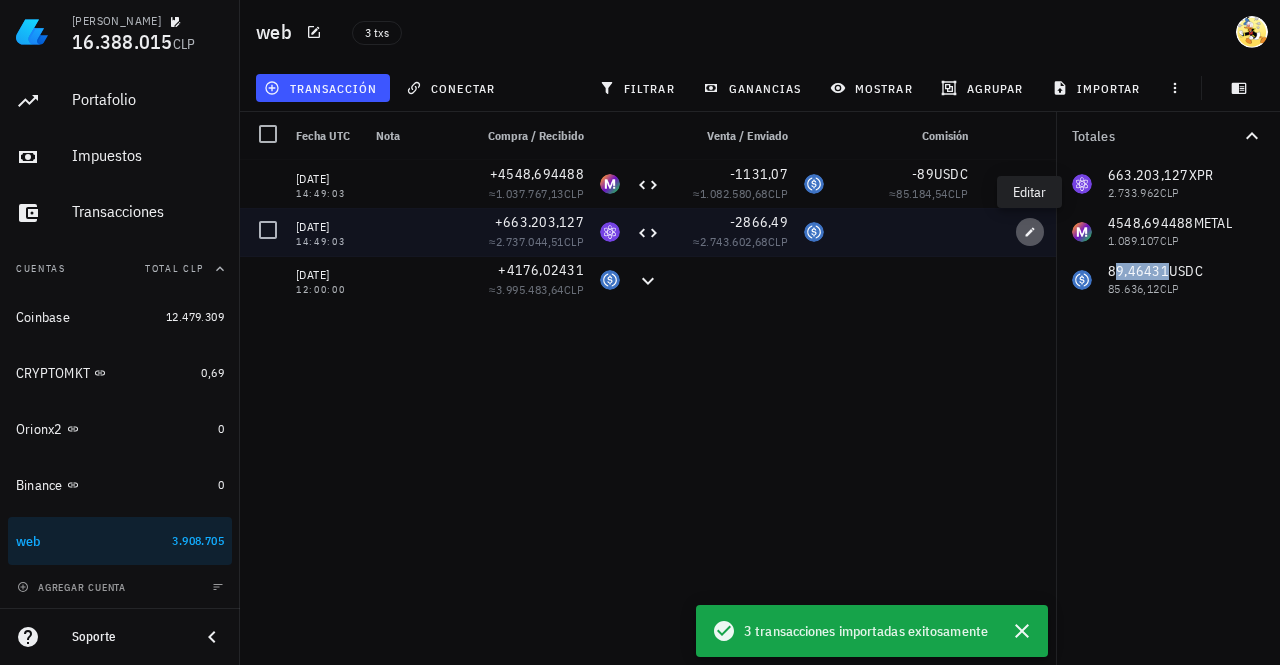 type on "663.203,127" 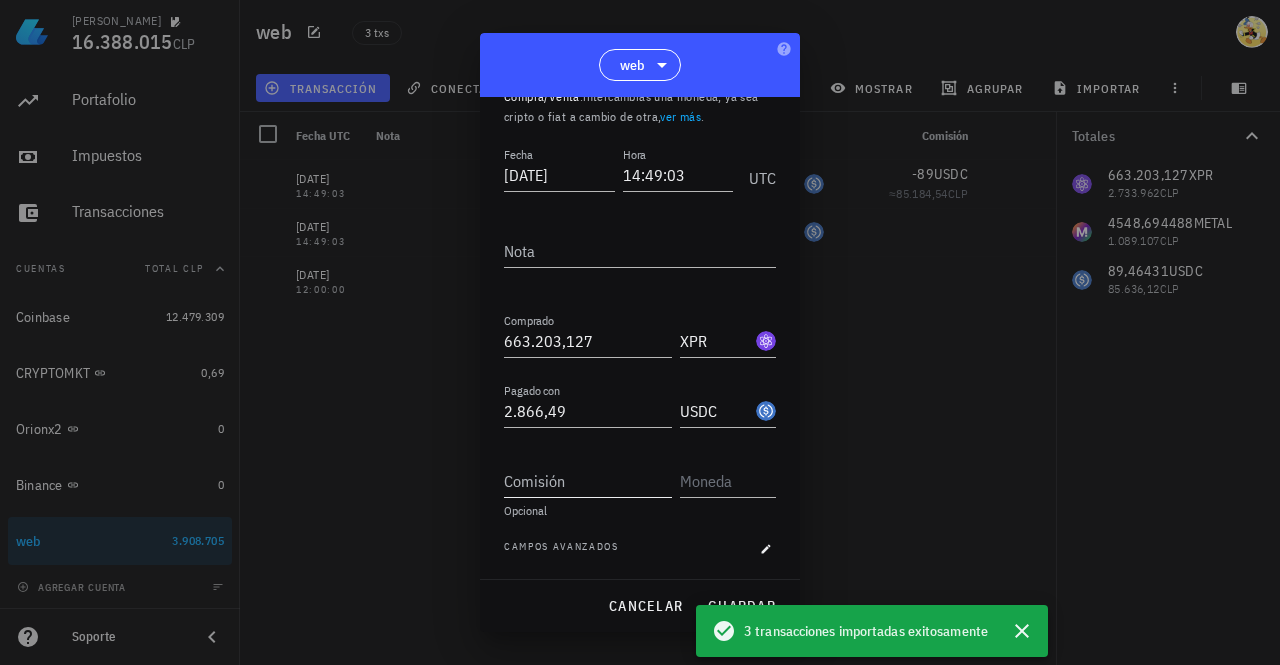 click on "Comisión" at bounding box center [588, 481] 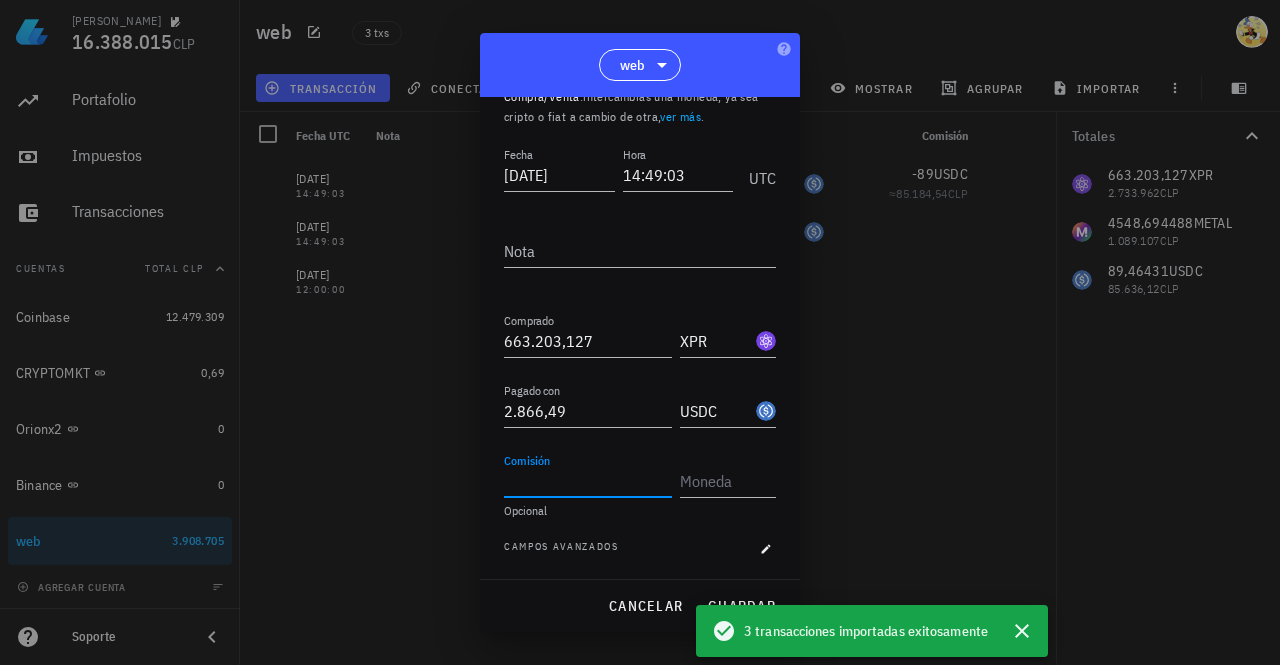 paste on "9,46431" 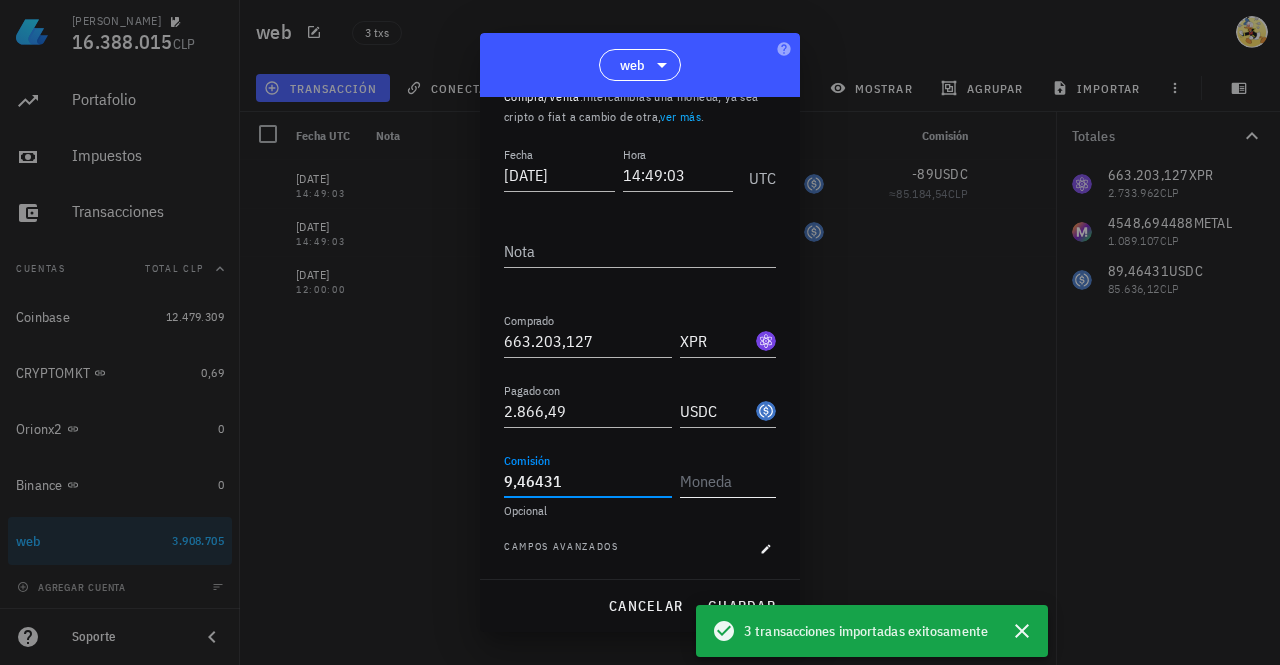 click at bounding box center (726, 481) 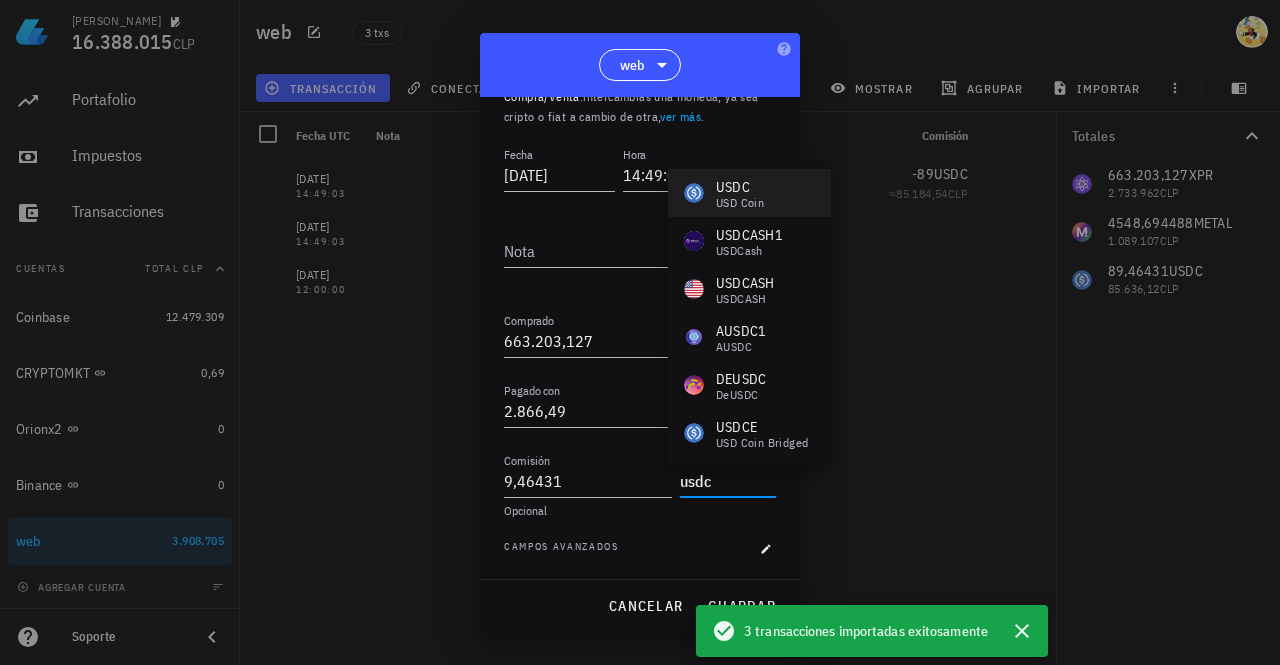 click on "USDC" at bounding box center (740, 187) 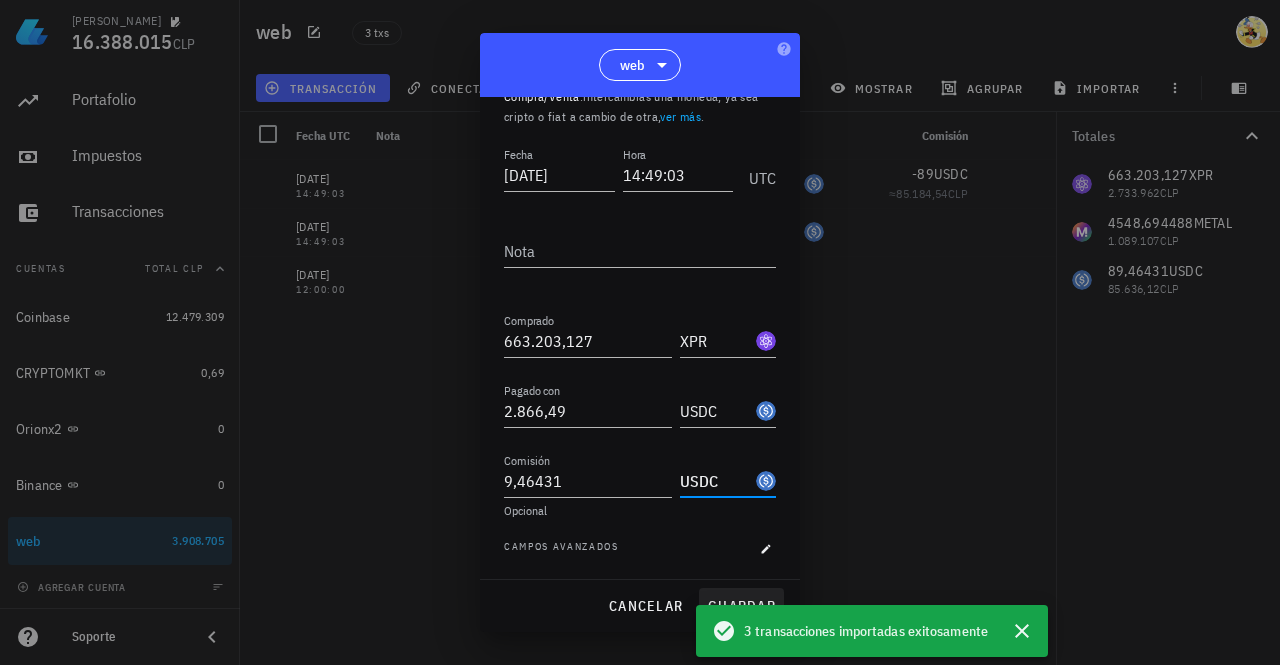 type on "USDC" 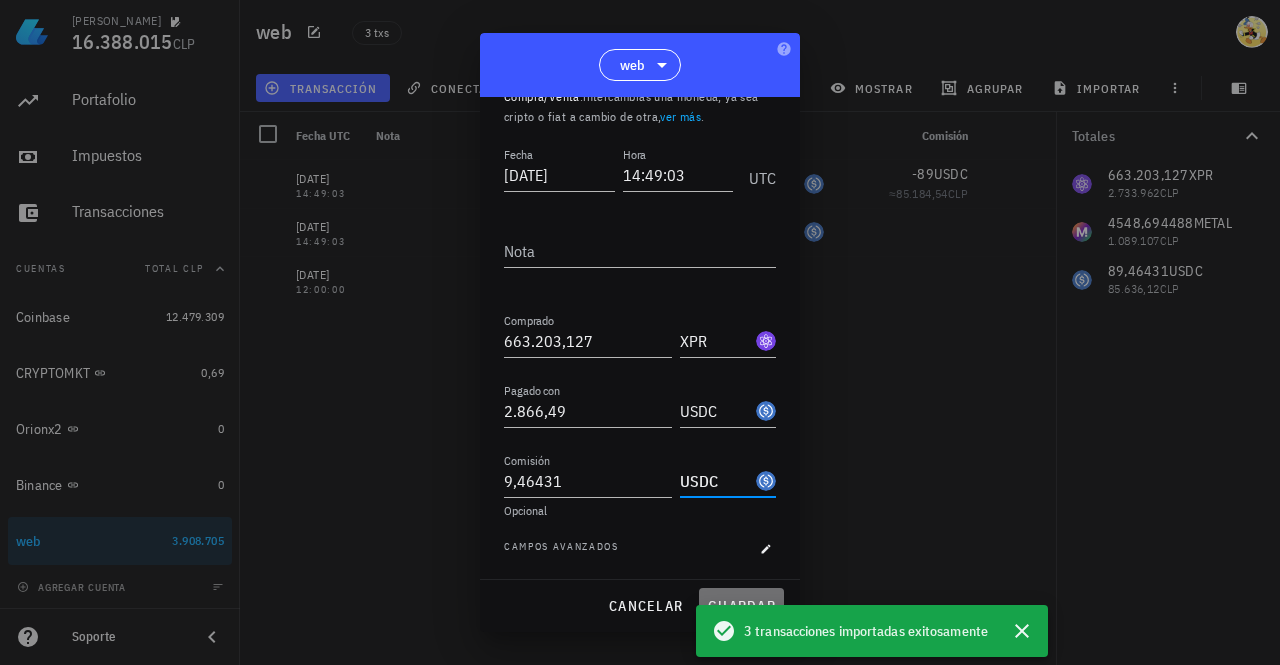 click on "guardar" at bounding box center [741, 606] 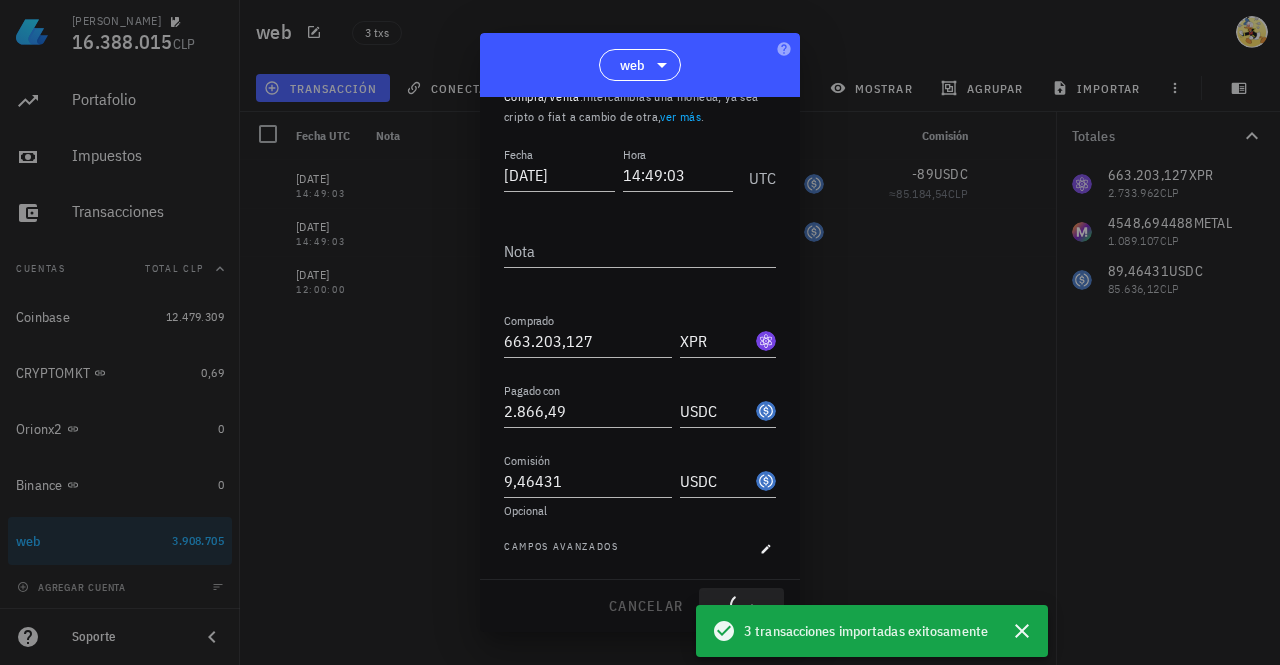 type 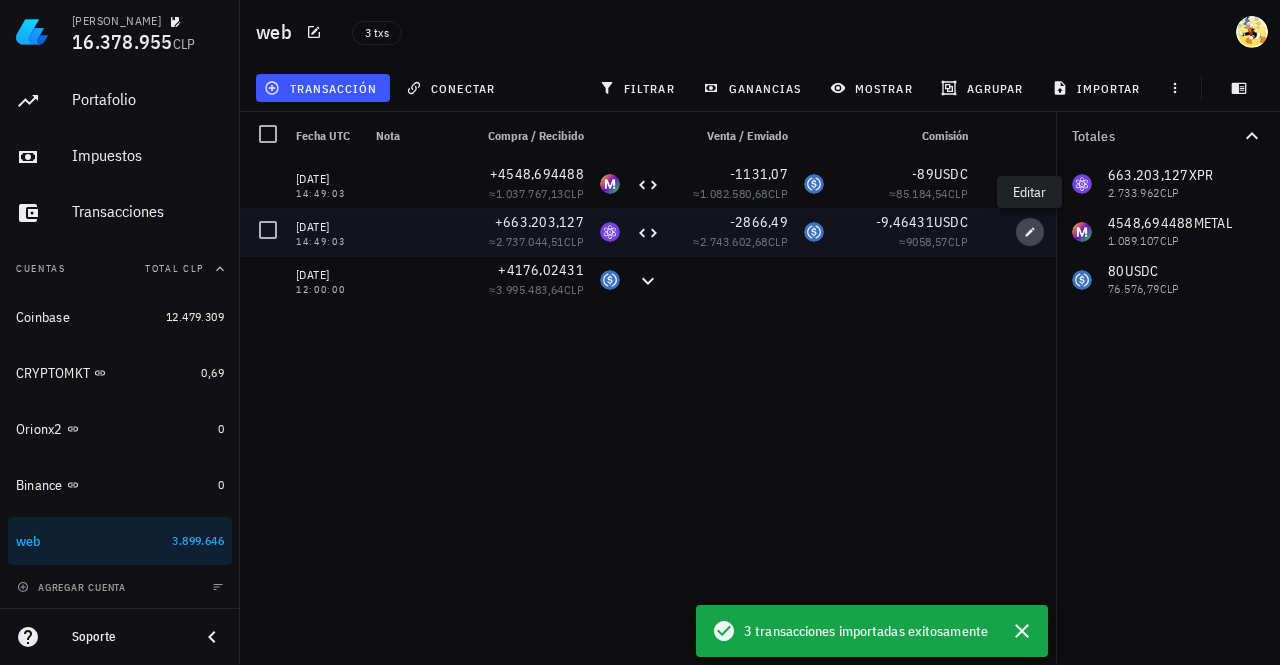 click 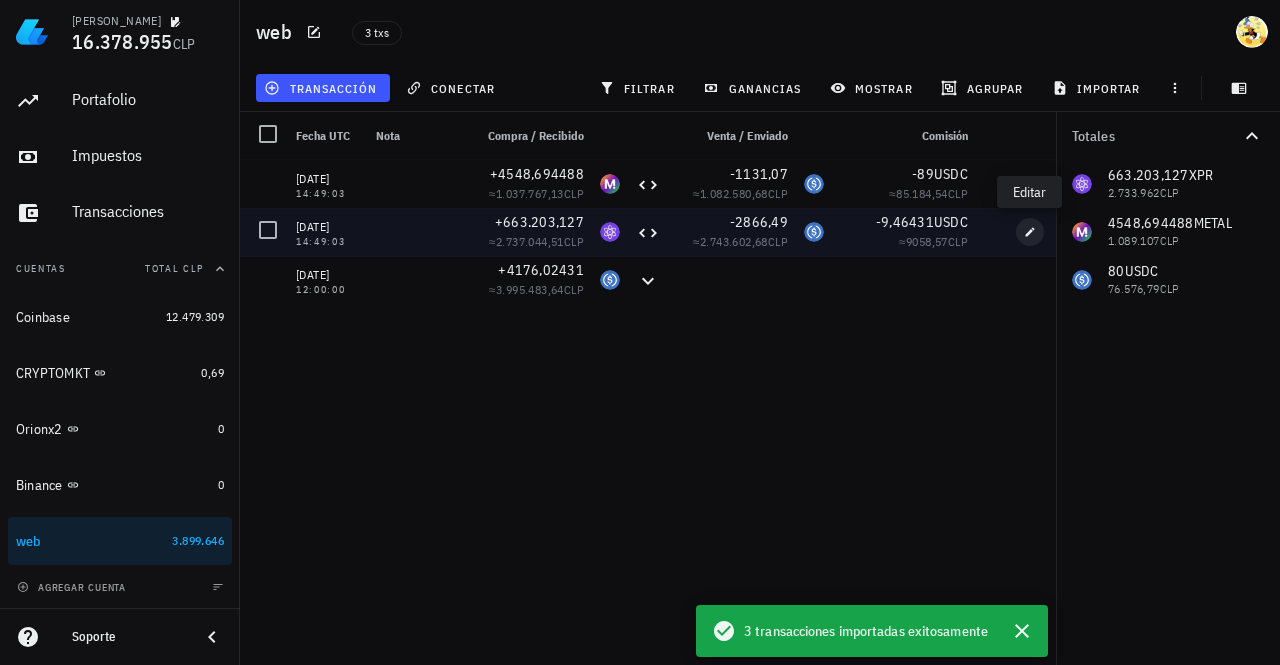 type on "9,46431" 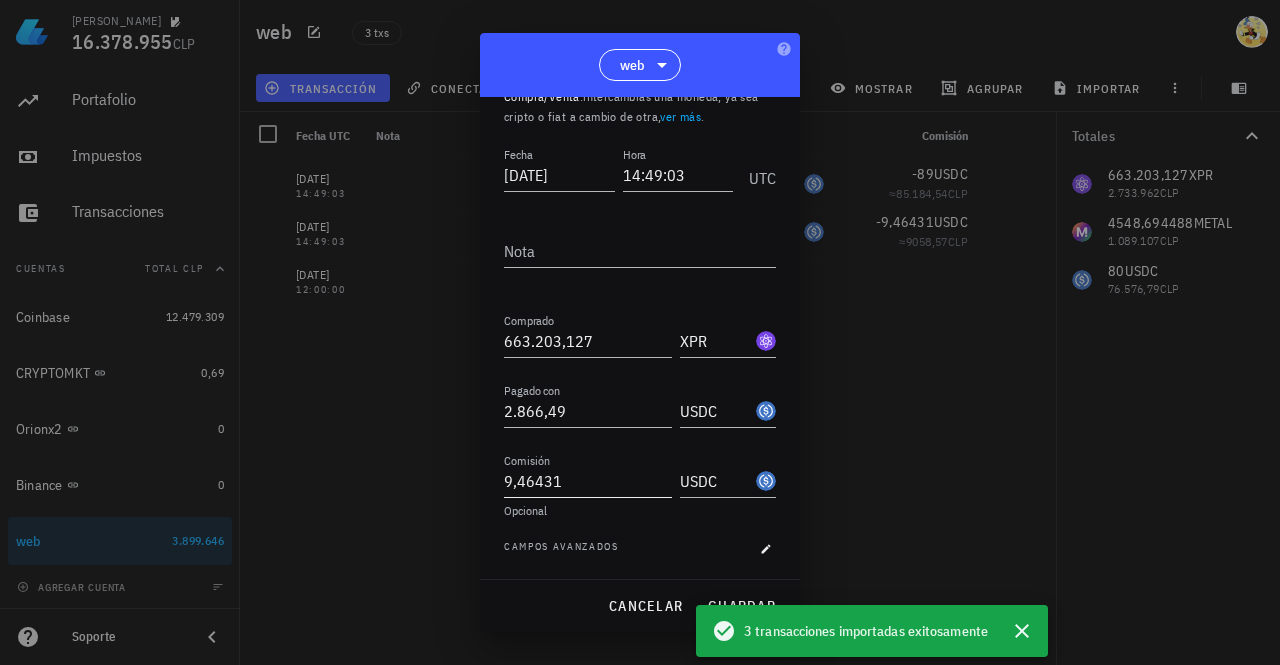 click on "9,46431" at bounding box center [588, 481] 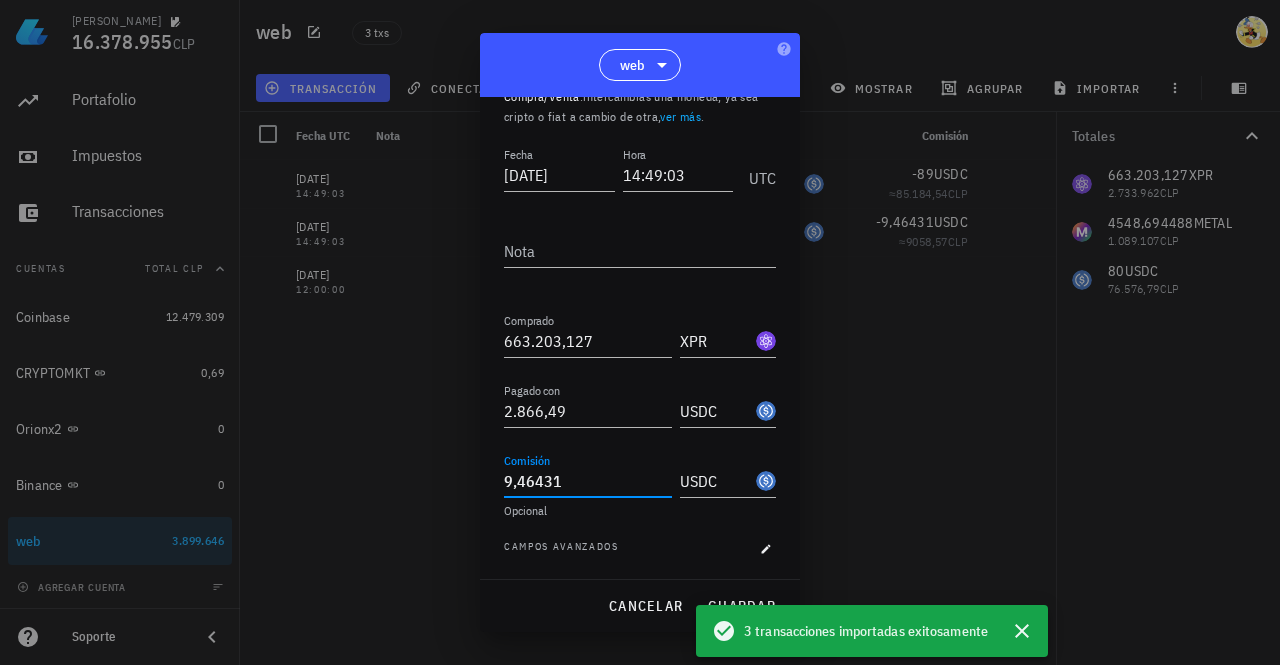 click on "9,46431" at bounding box center [588, 481] 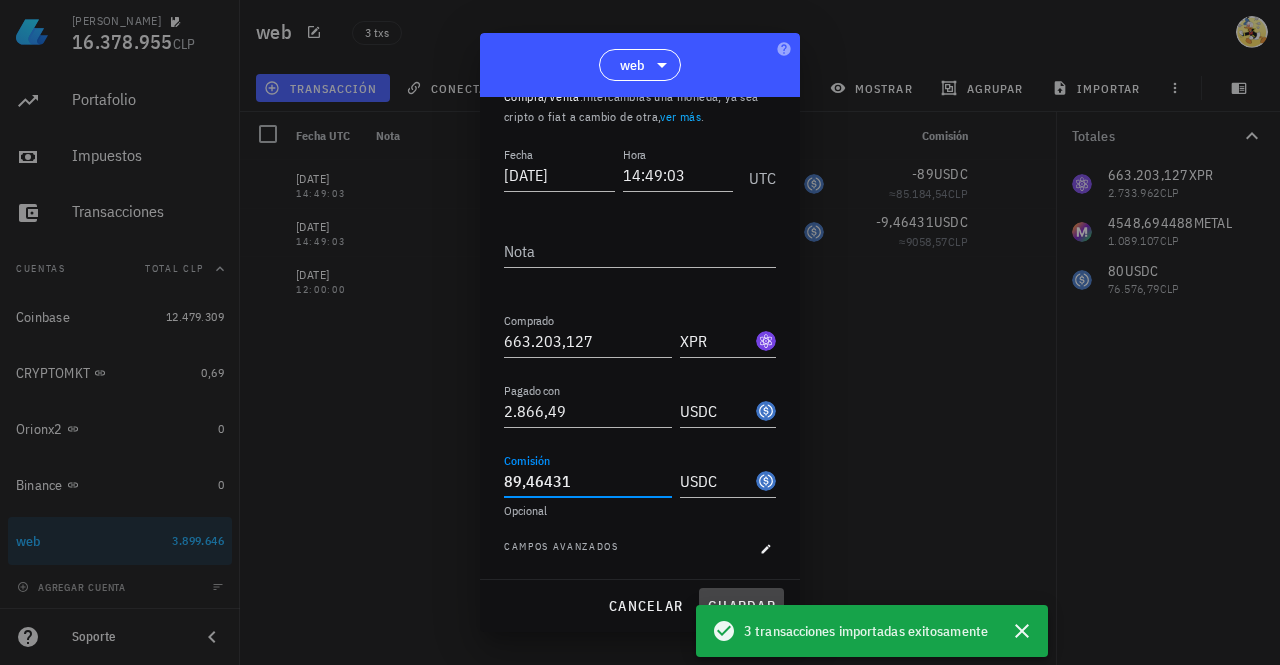 click on "guardar" at bounding box center (741, 606) 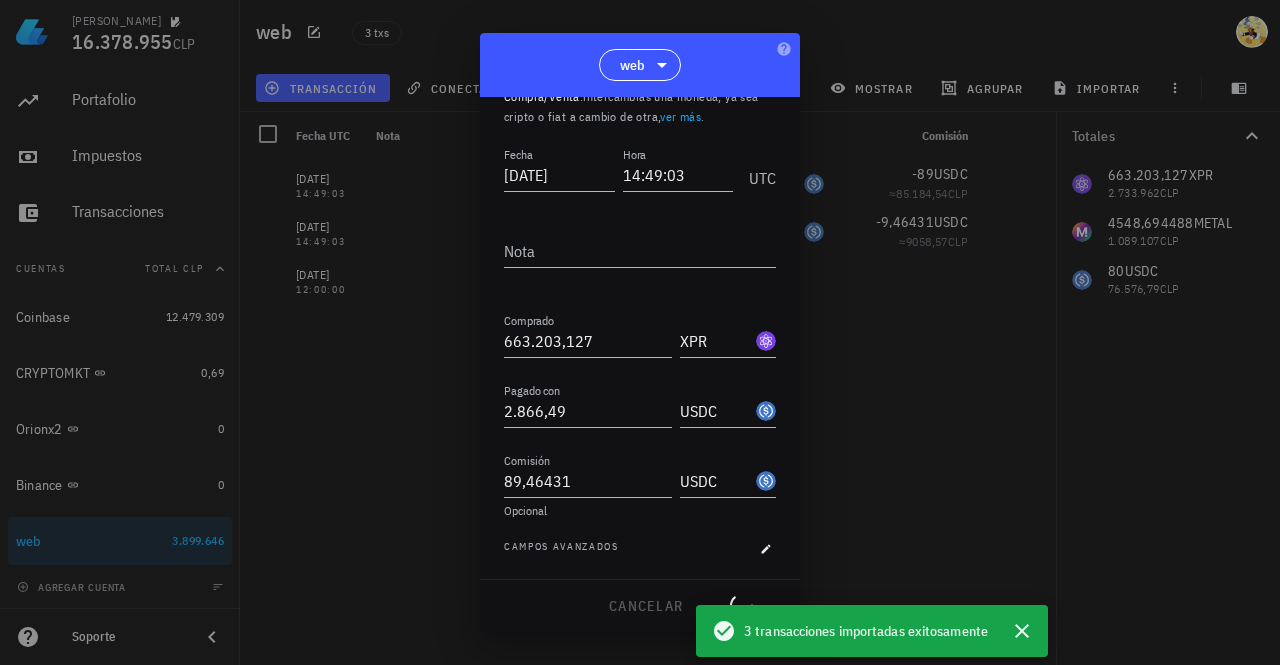 type on "9,46431" 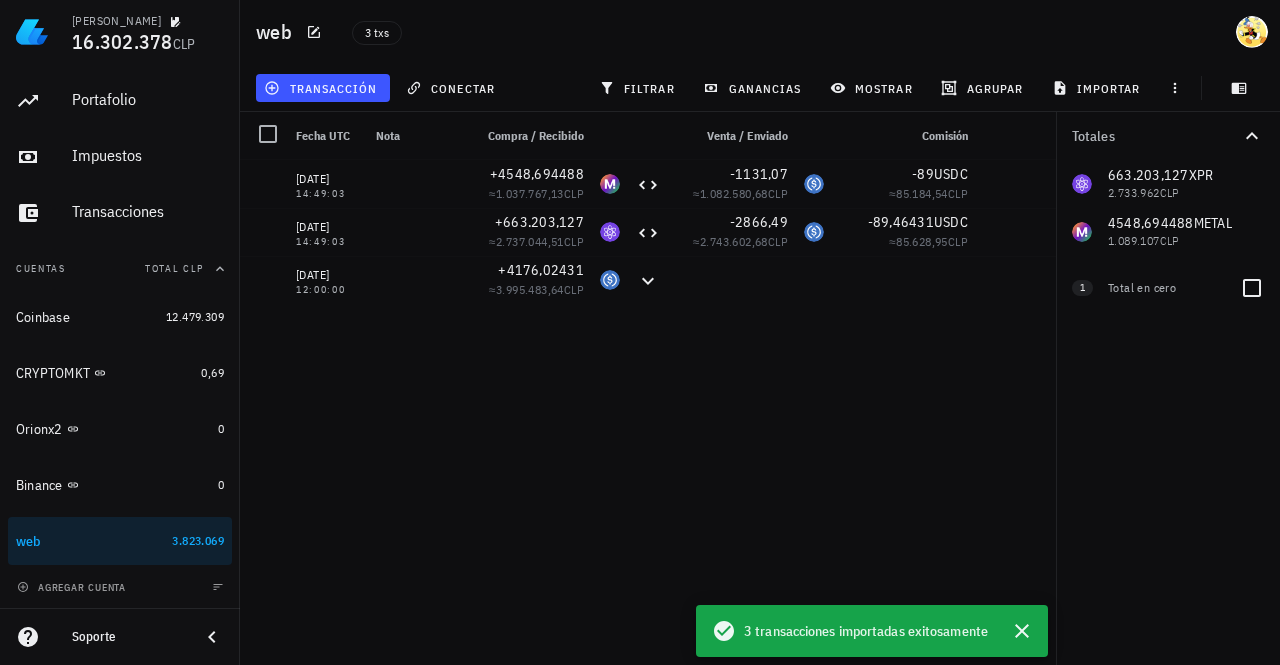 click on "Total en cero" at bounding box center (1166, 288) 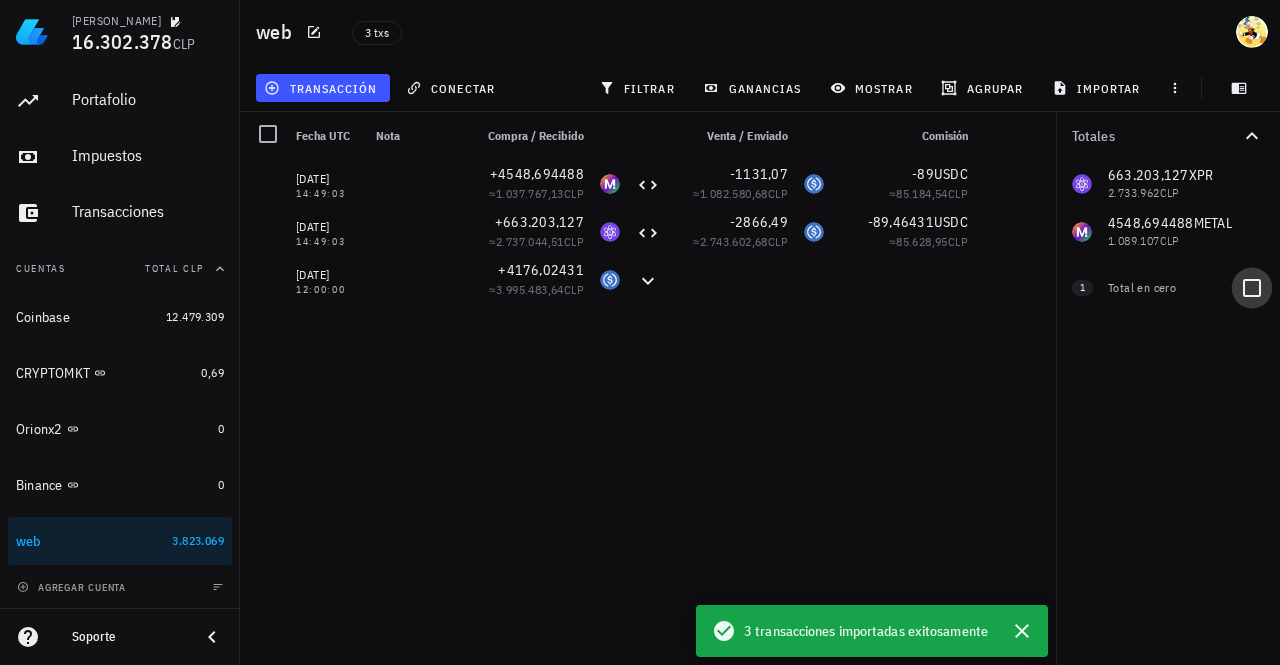 click at bounding box center (1252, 288) 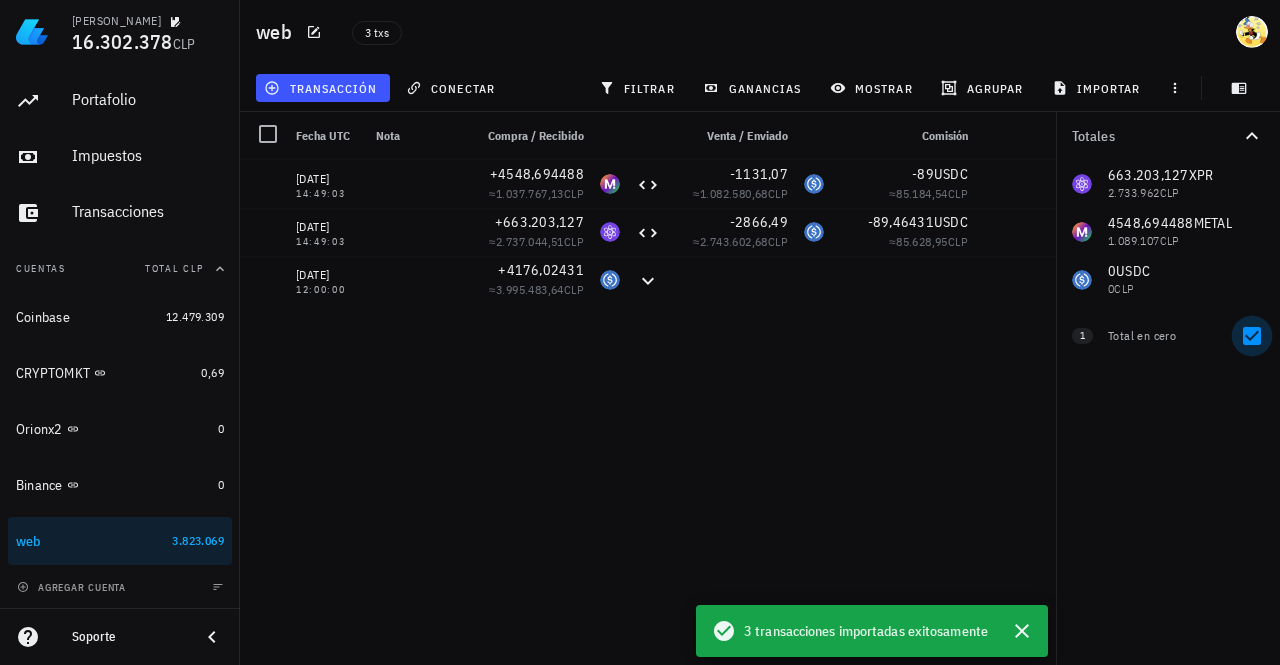 click at bounding box center (1252, 336) 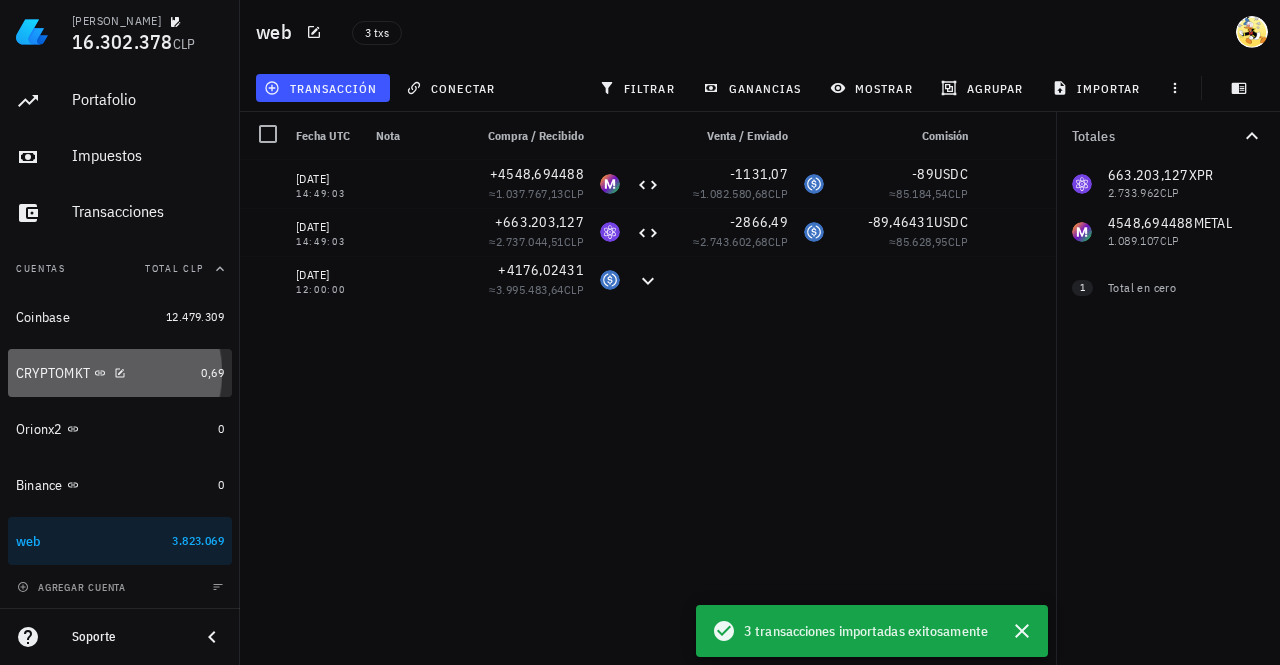 click on "CRYPTOMKT" at bounding box center [104, 373] 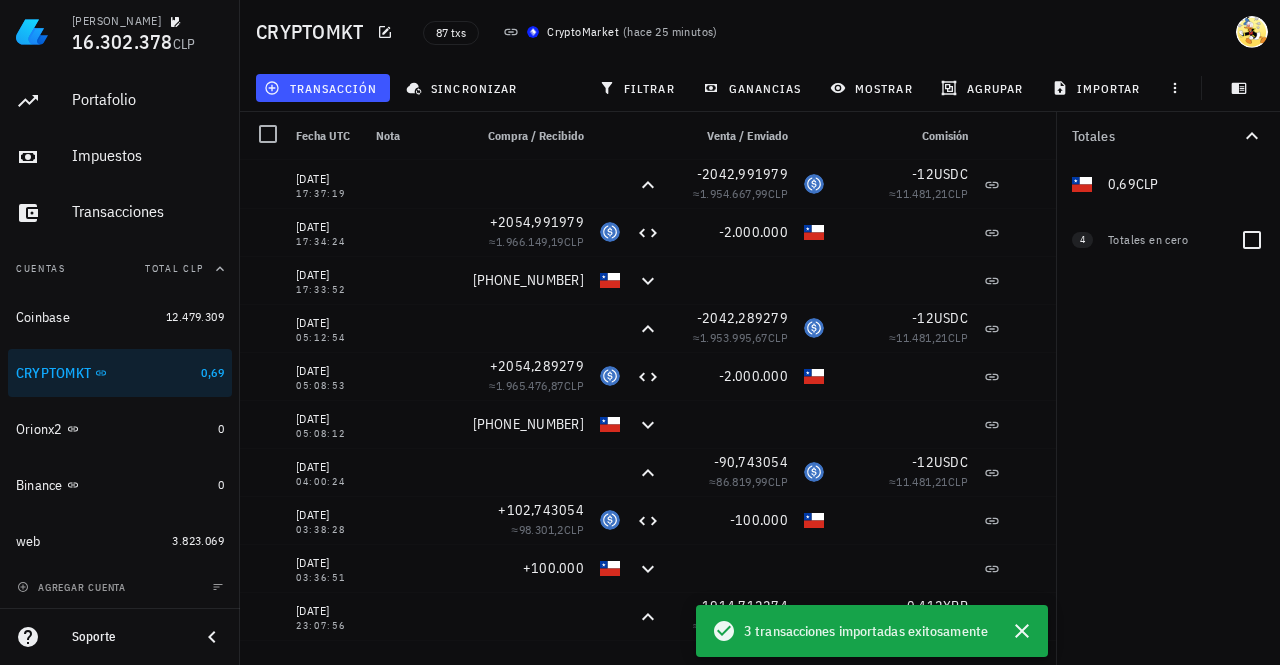 click on "Totales en cero" at bounding box center (1166, 240) 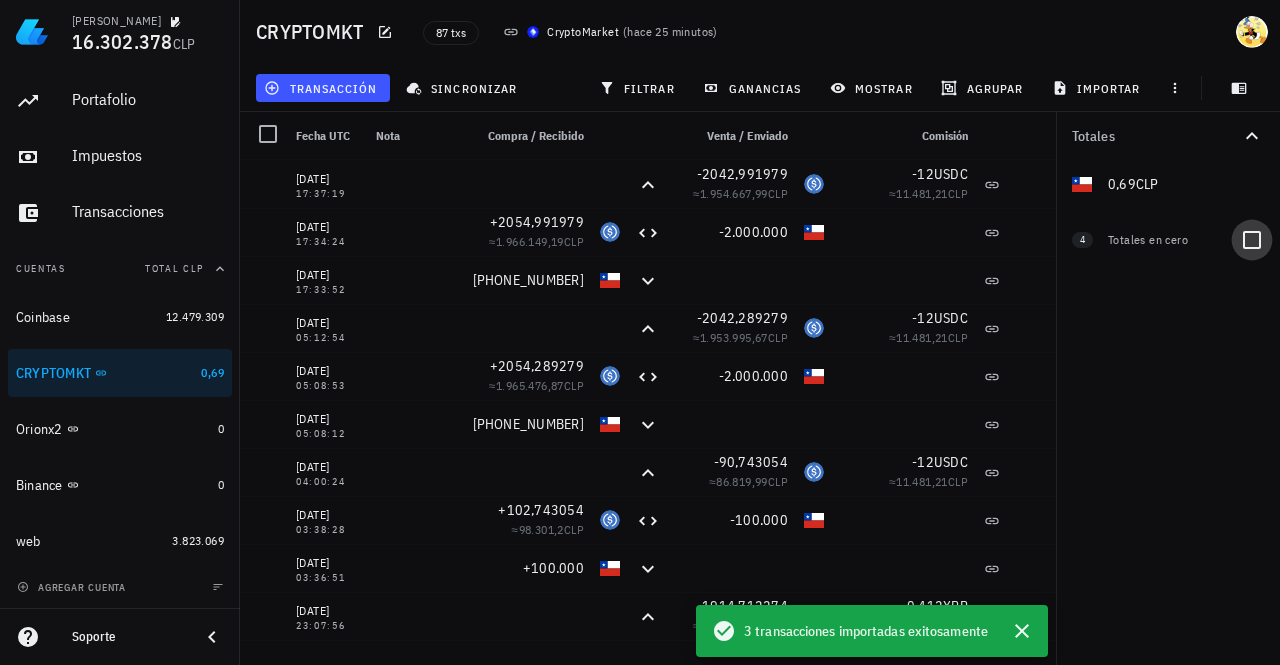 click at bounding box center (1252, 240) 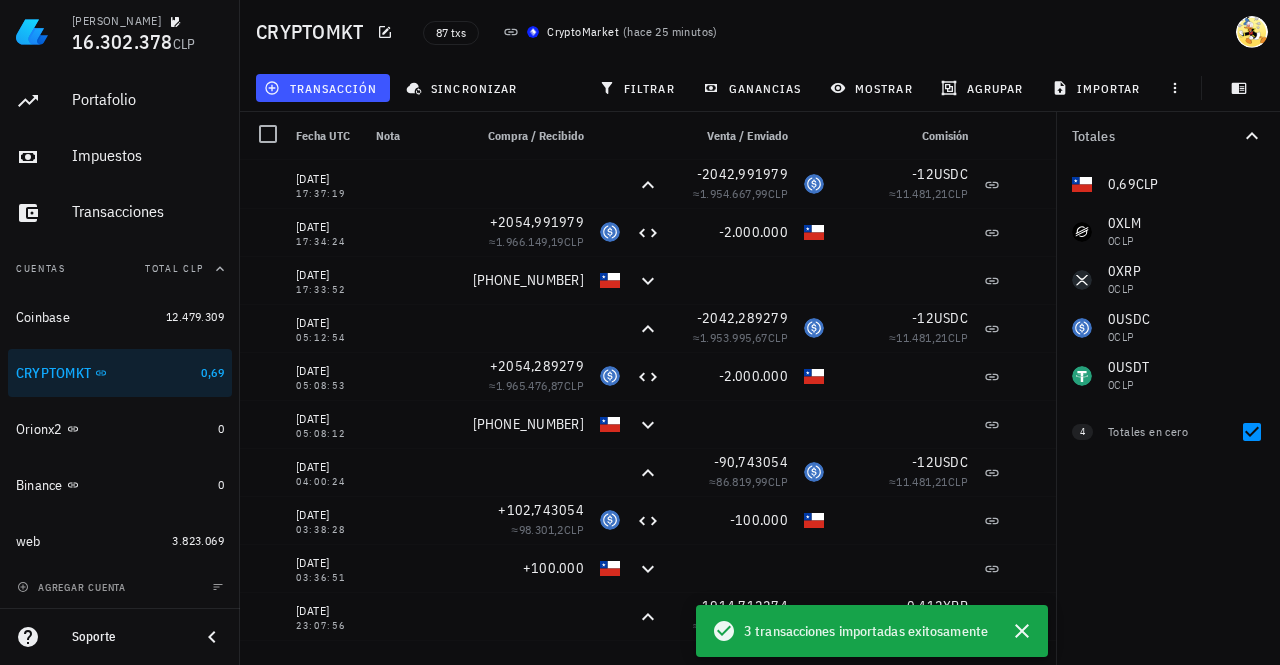 click at bounding box center (1252, 432) 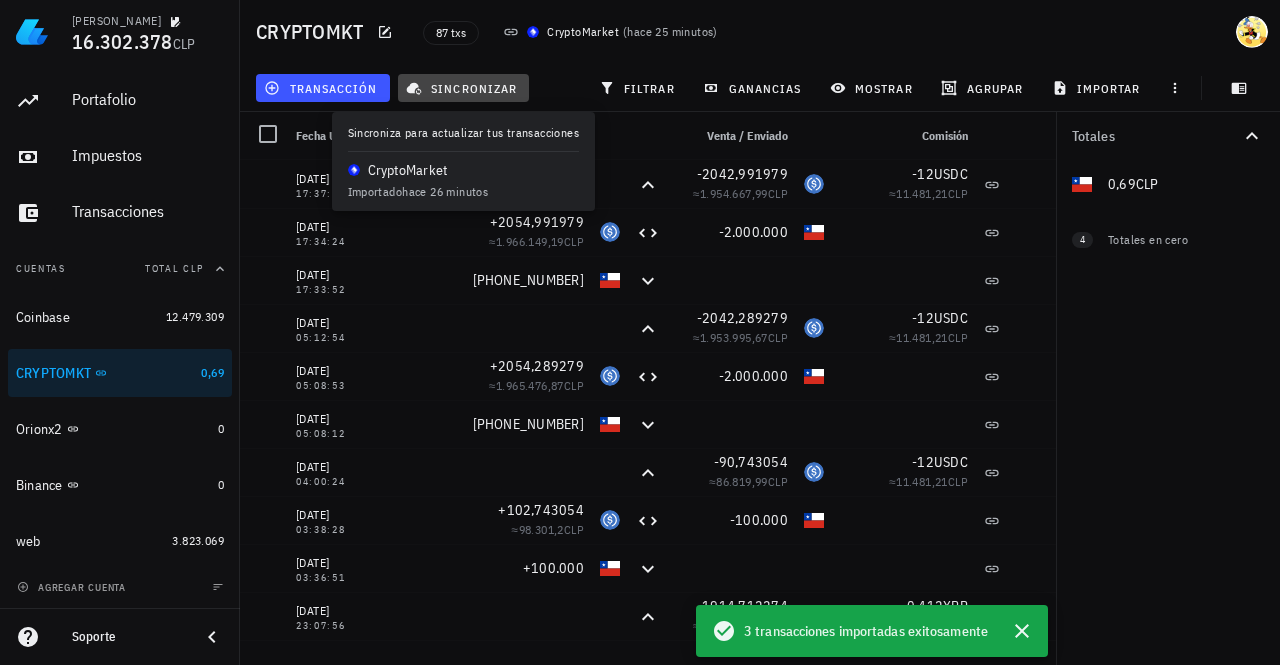 click on "sincronizar" at bounding box center (463, 88) 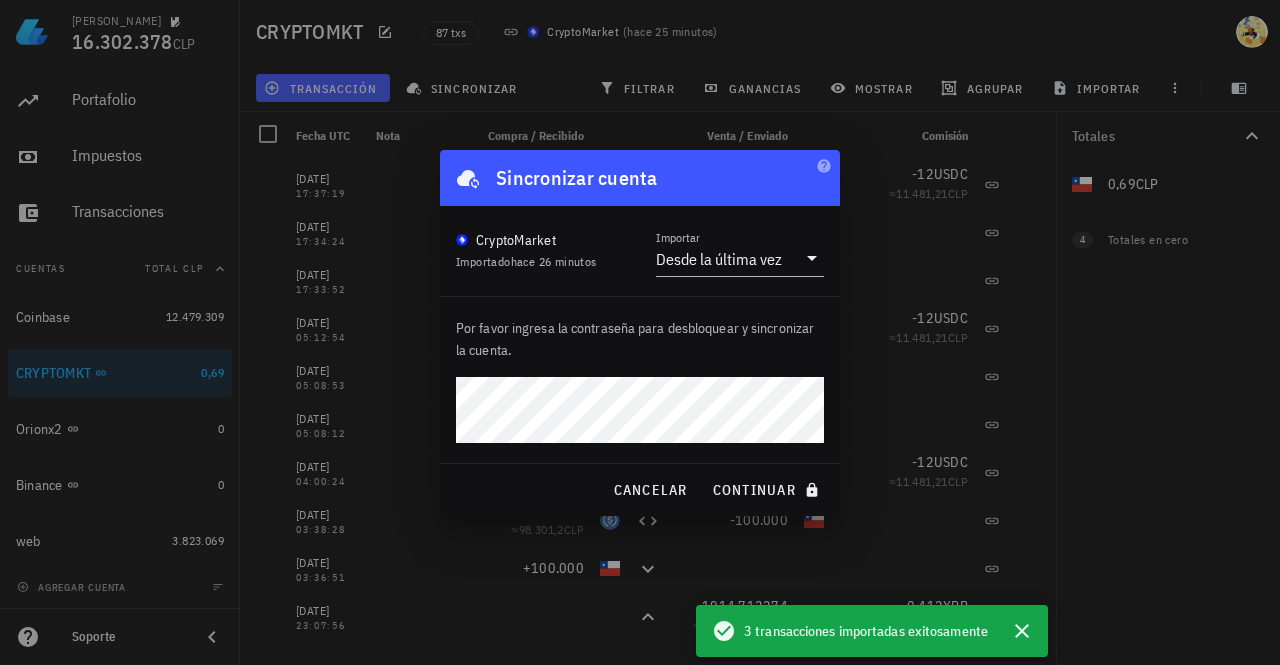 click on "continuar" at bounding box center (768, 490) 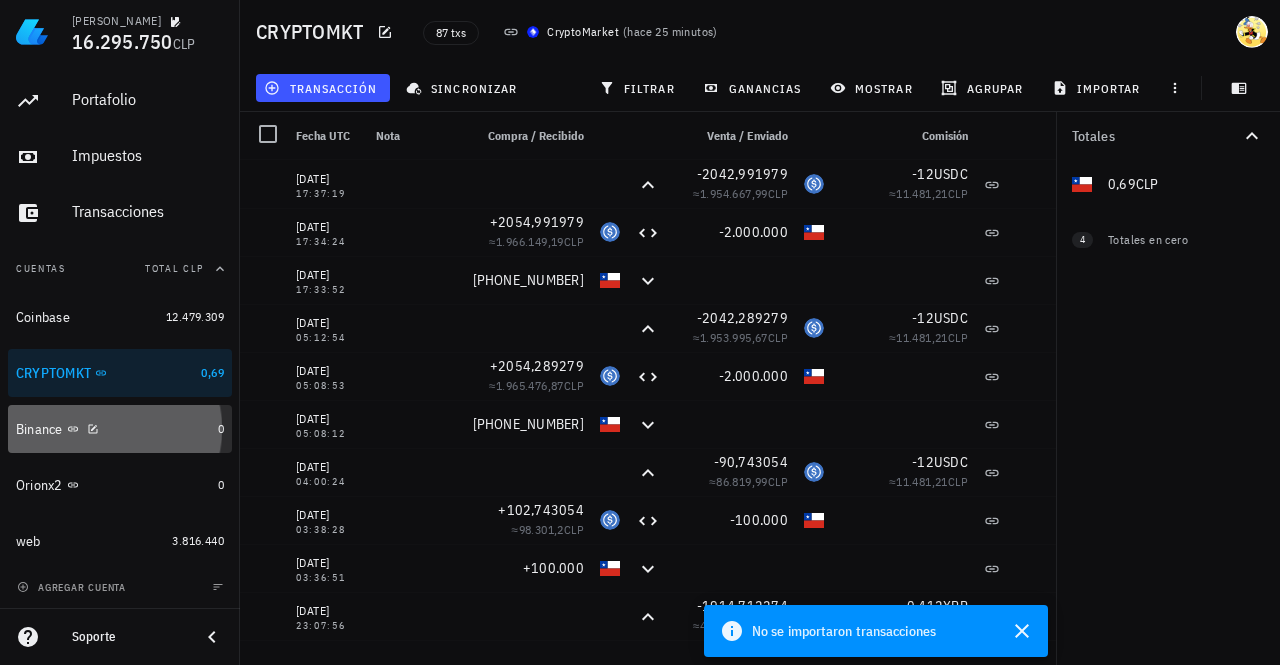 click on "Binance" at bounding box center (113, 429) 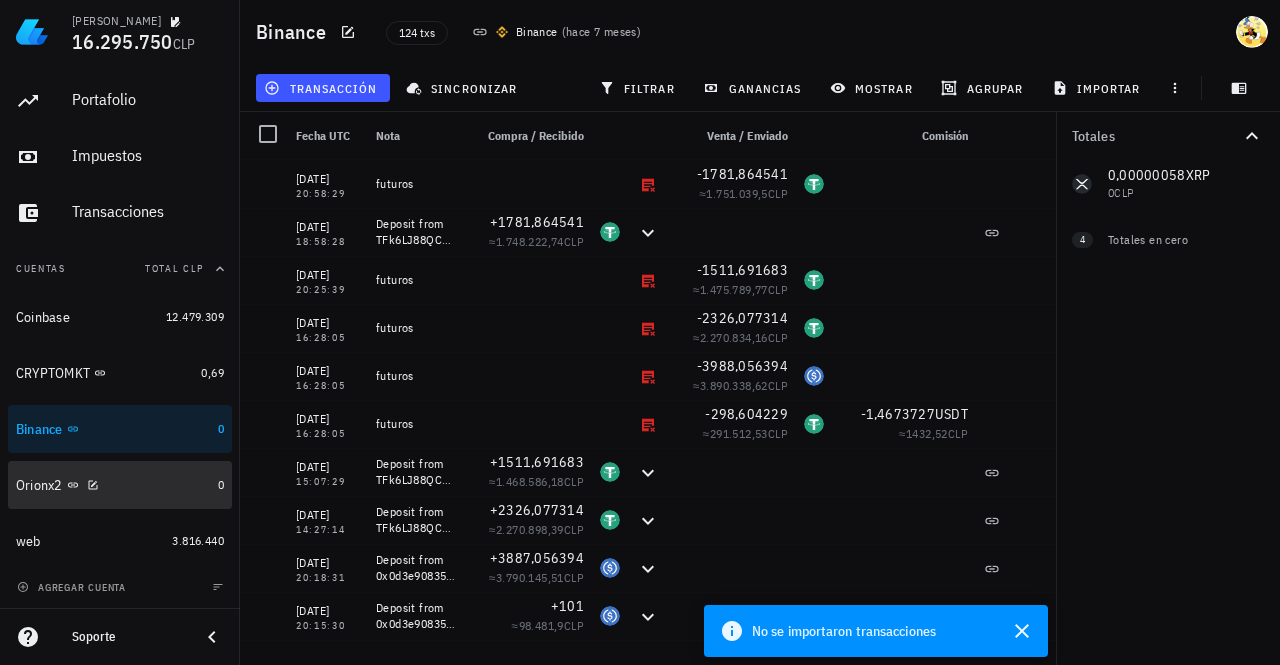 click on "Orionx2" at bounding box center [113, 485] 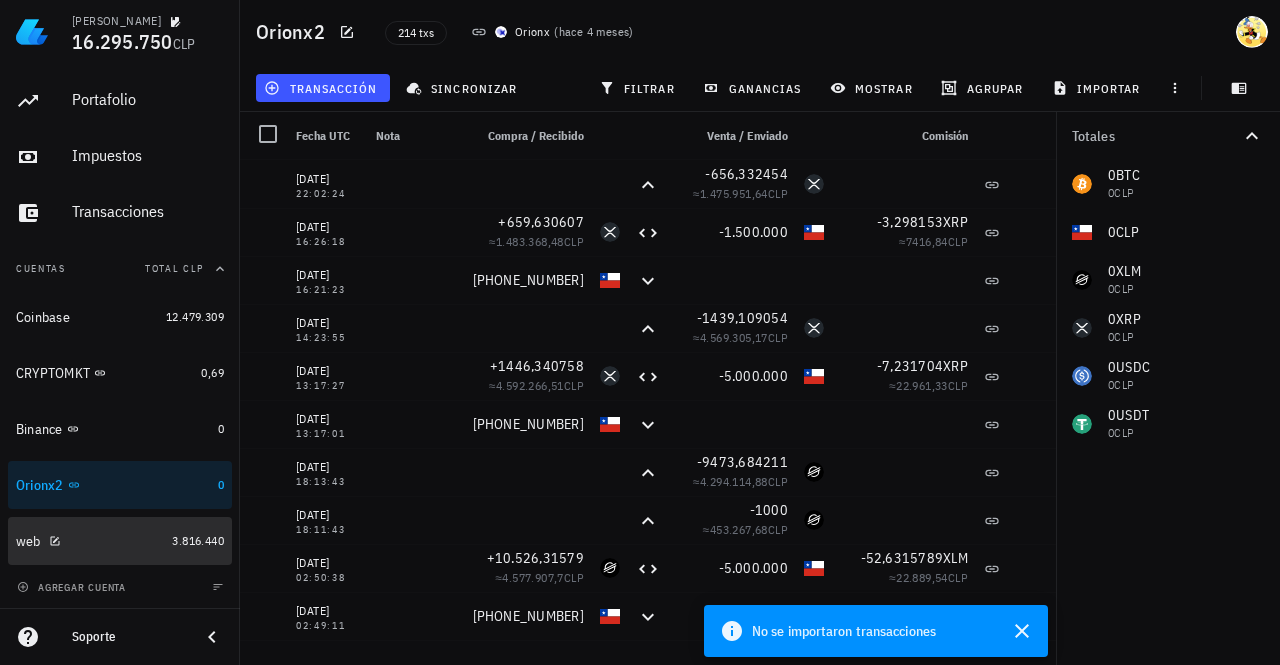 click on "web" at bounding box center [90, 541] 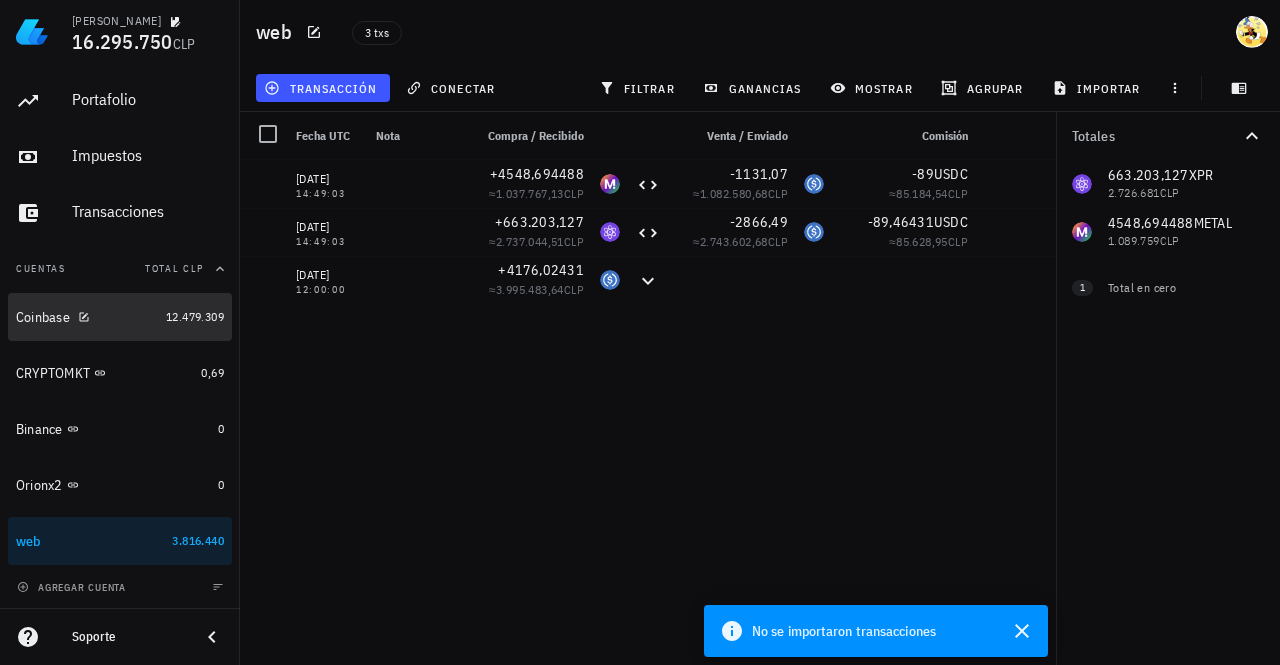 click on "Coinbase" at bounding box center (87, 317) 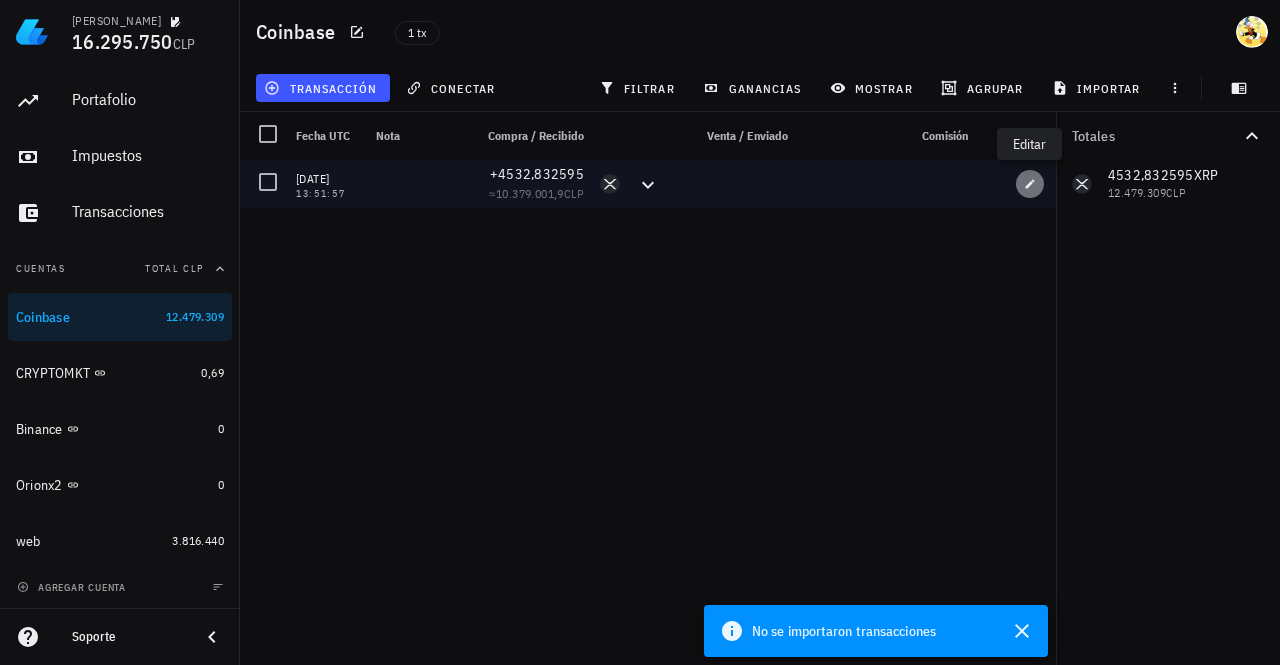 click 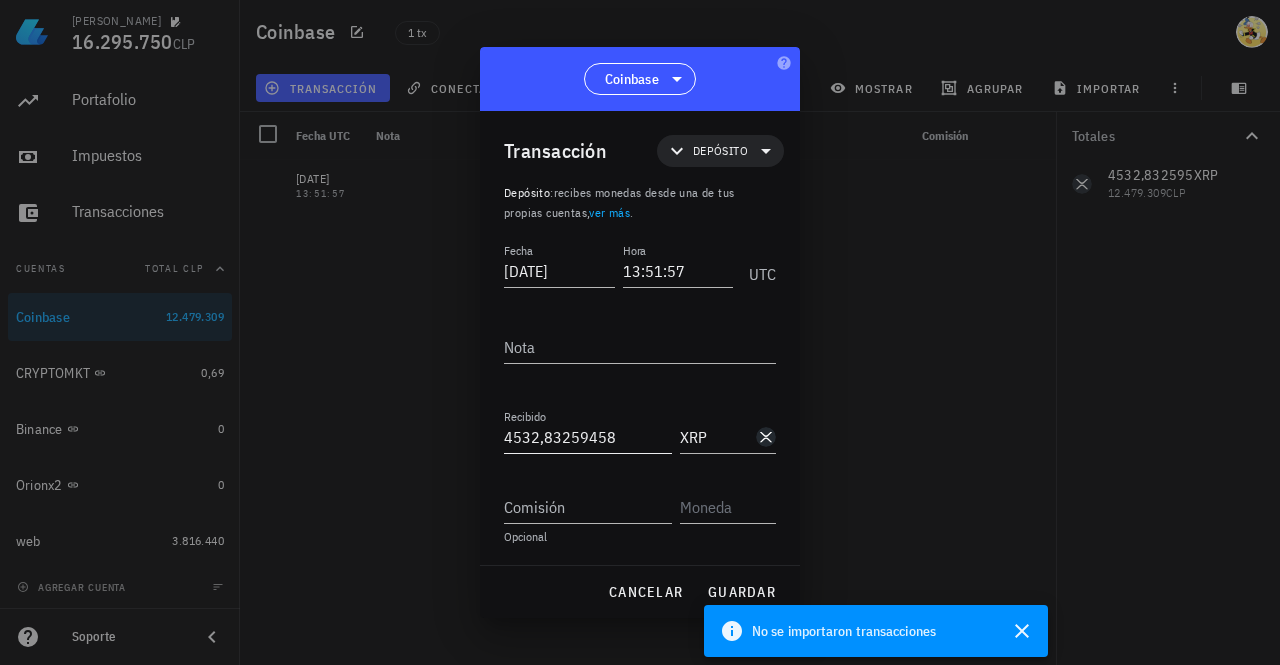 click on "4532,83259458" at bounding box center [588, 437] 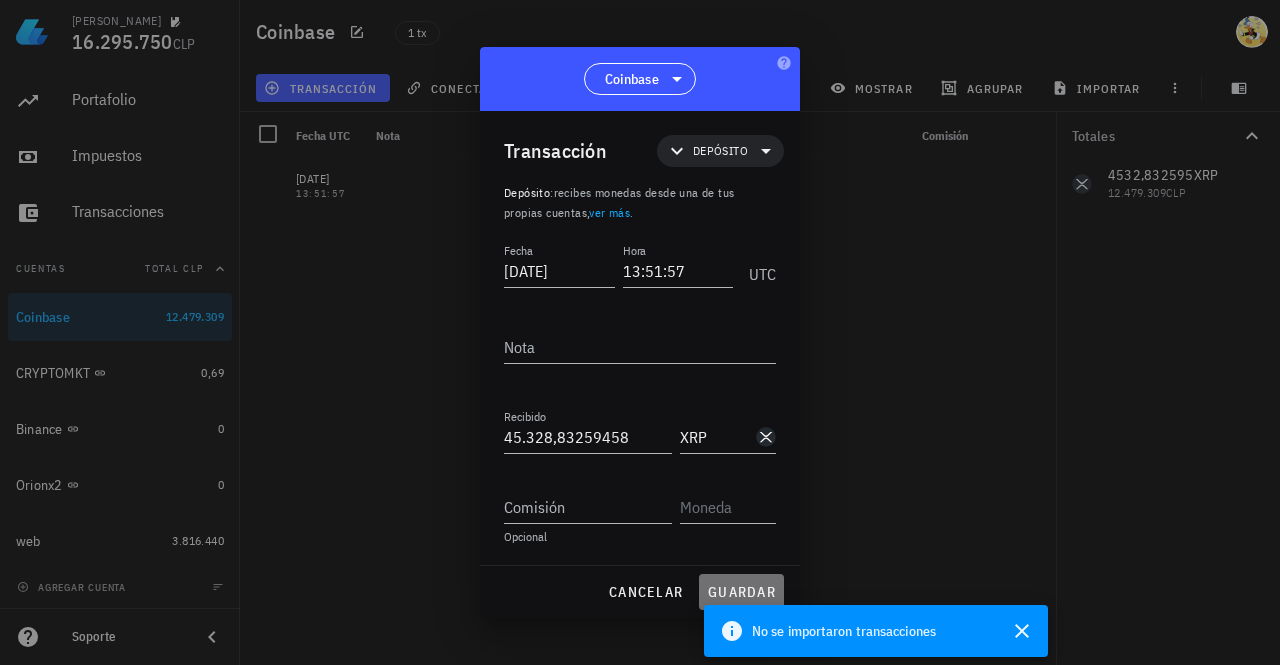 click on "guardar" at bounding box center [741, 592] 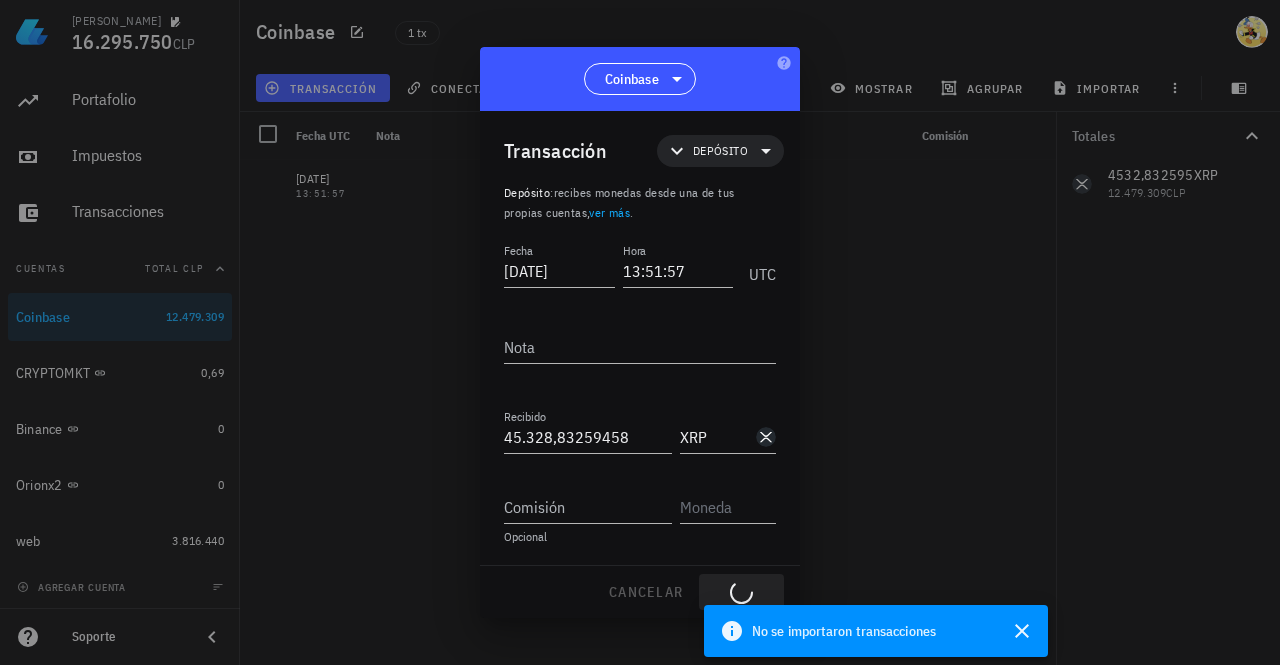 type on "4.532,83259458" 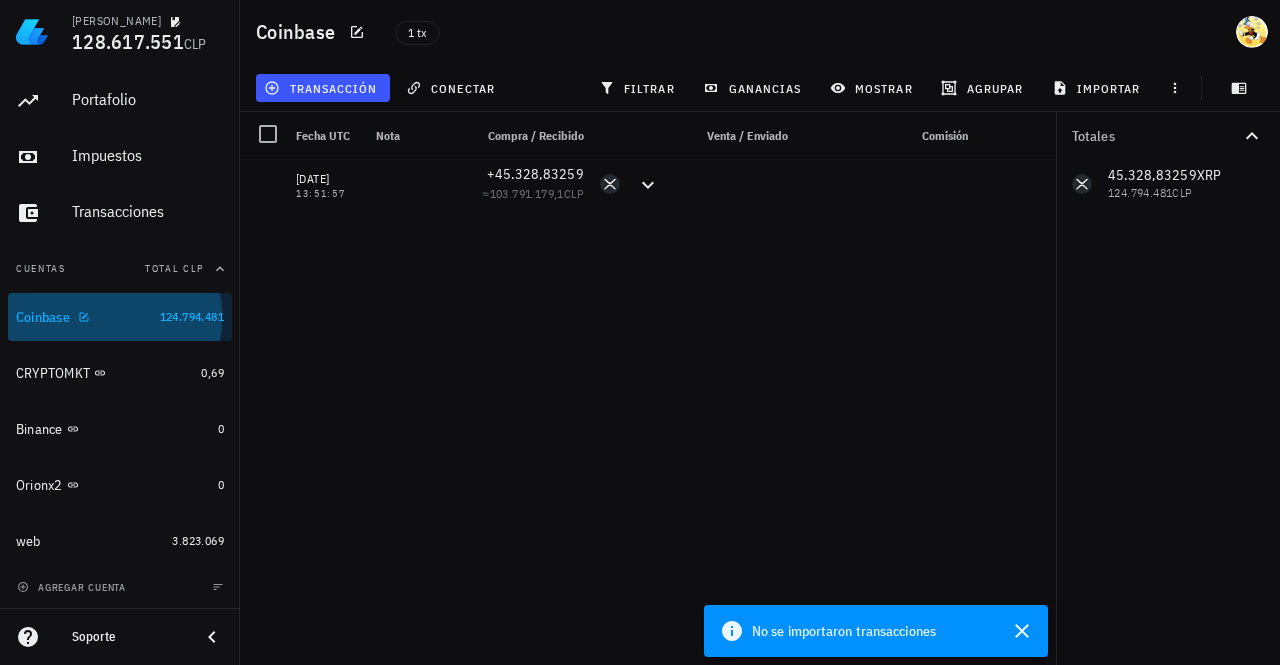 click on "Coinbase" at bounding box center [84, 317] 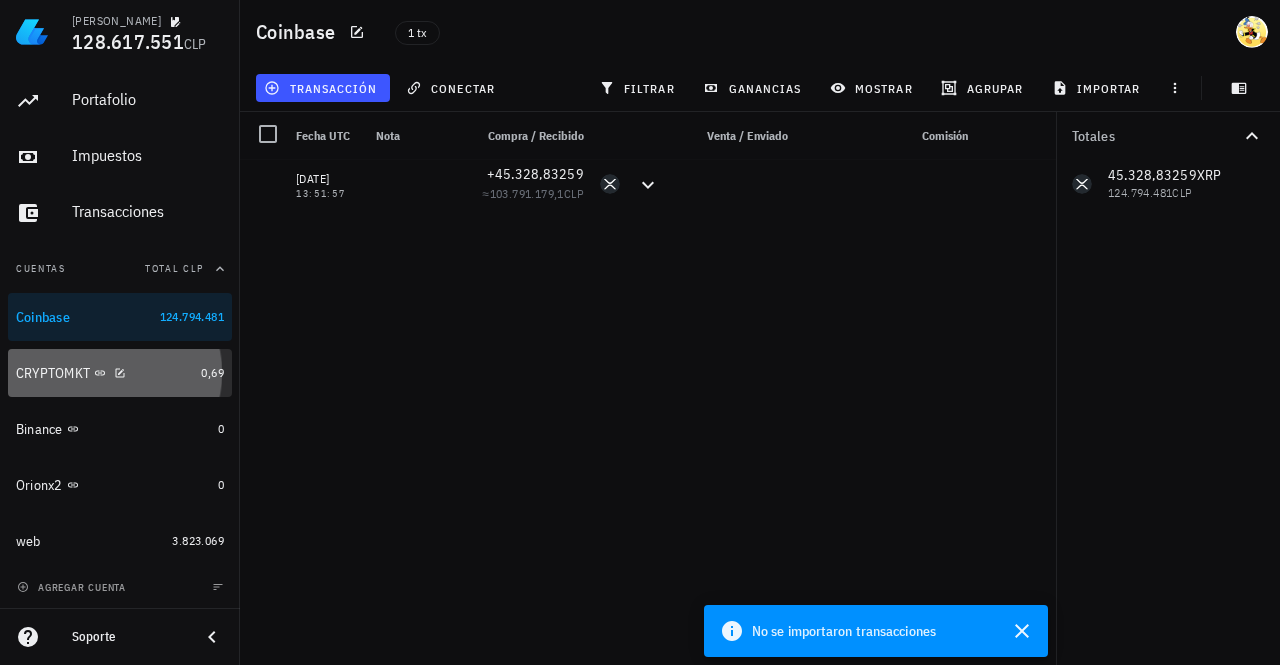 click on "CRYPTOMKT" at bounding box center [104, 373] 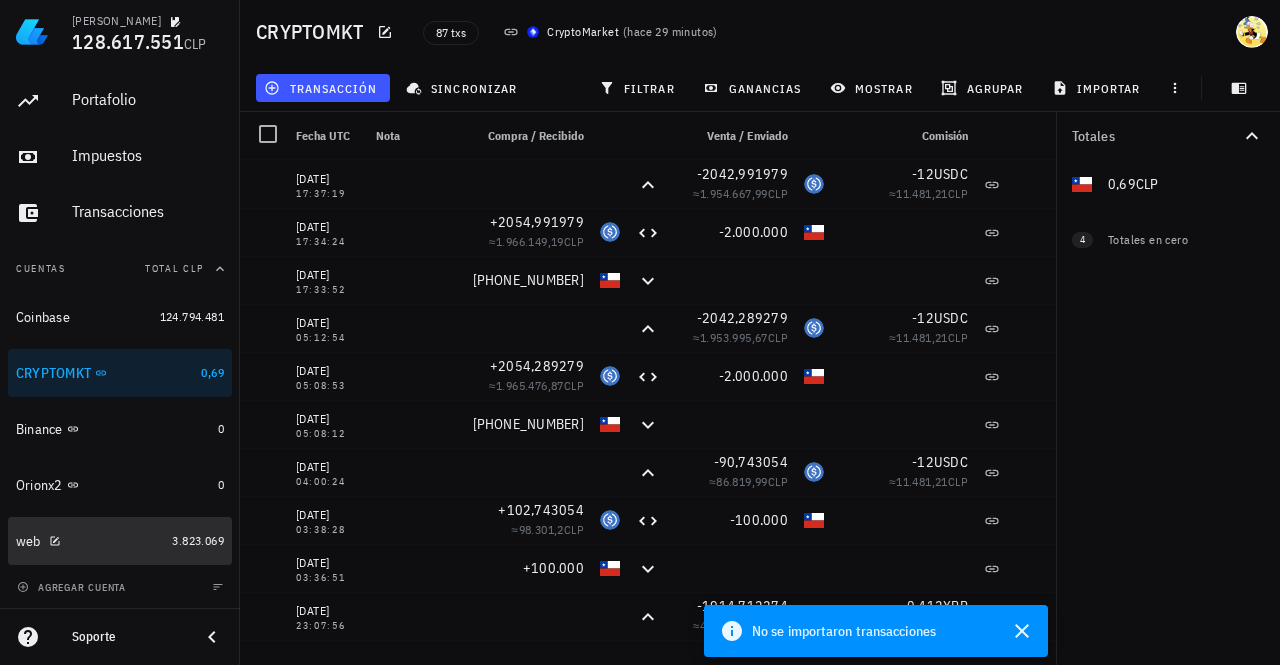 click on "web" at bounding box center (90, 541) 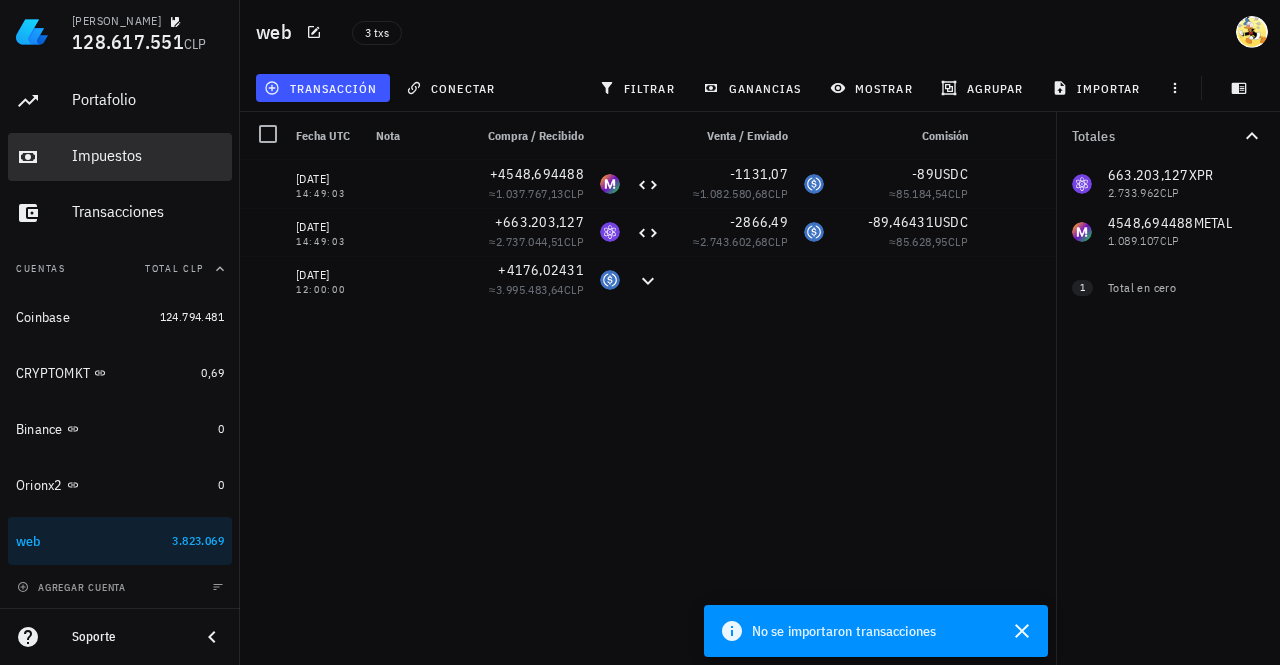 click on "Impuestos" at bounding box center (148, 155) 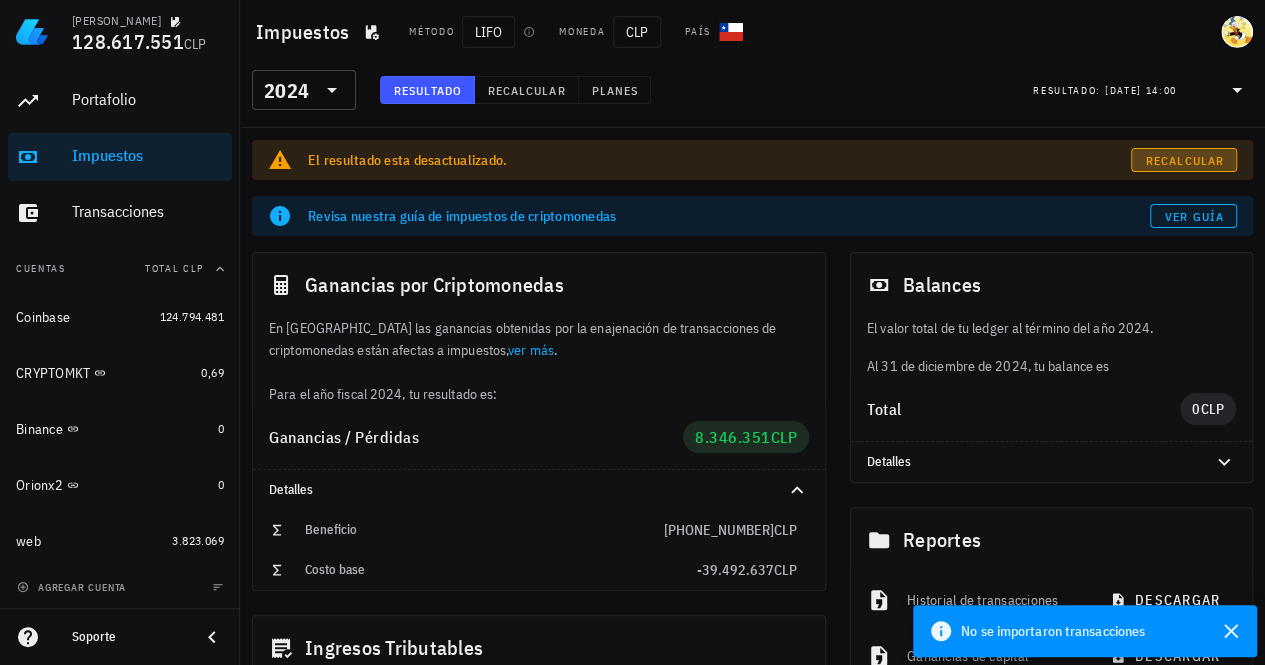 click on "Recalcular" at bounding box center [1184, 160] 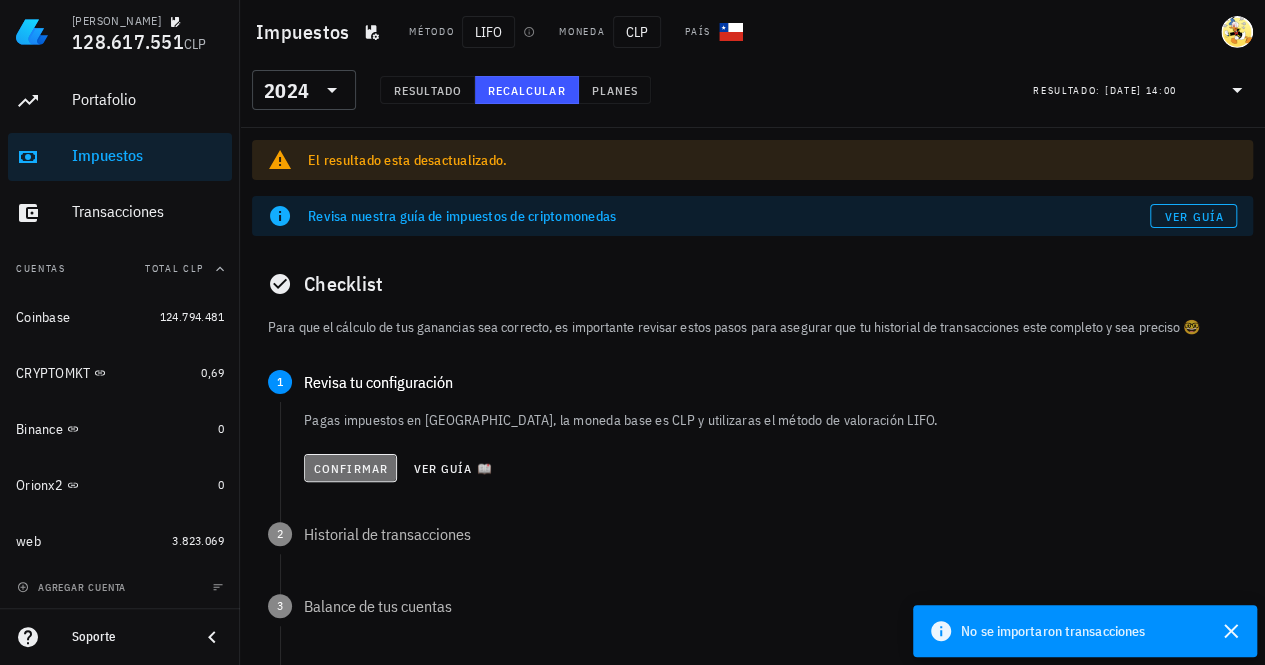 click on "Confirmar" at bounding box center (350, 468) 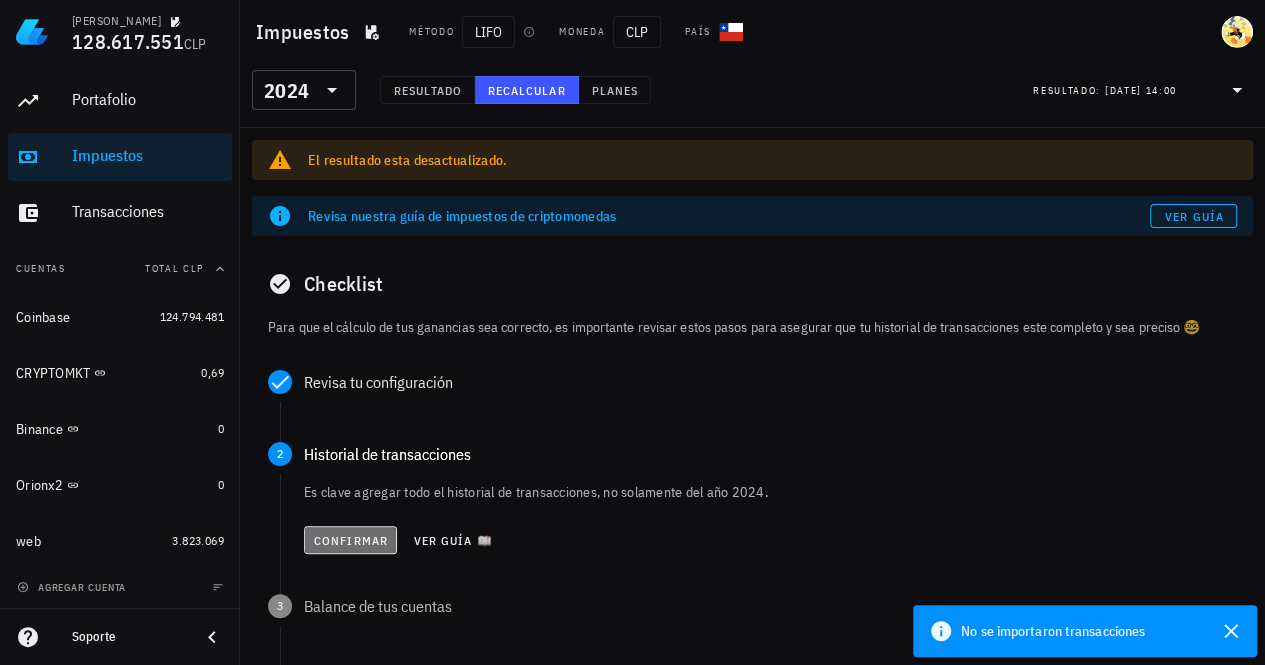 click on "Confirmar" at bounding box center (350, 540) 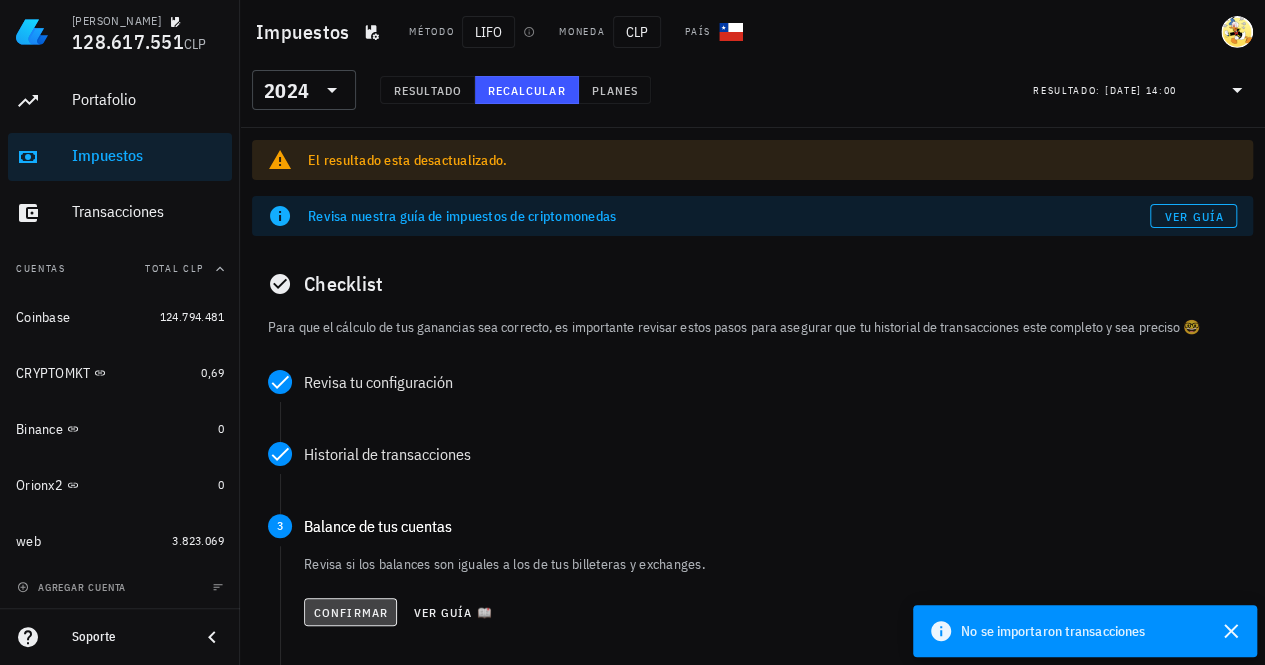 click on "Confirmar" at bounding box center [350, 612] 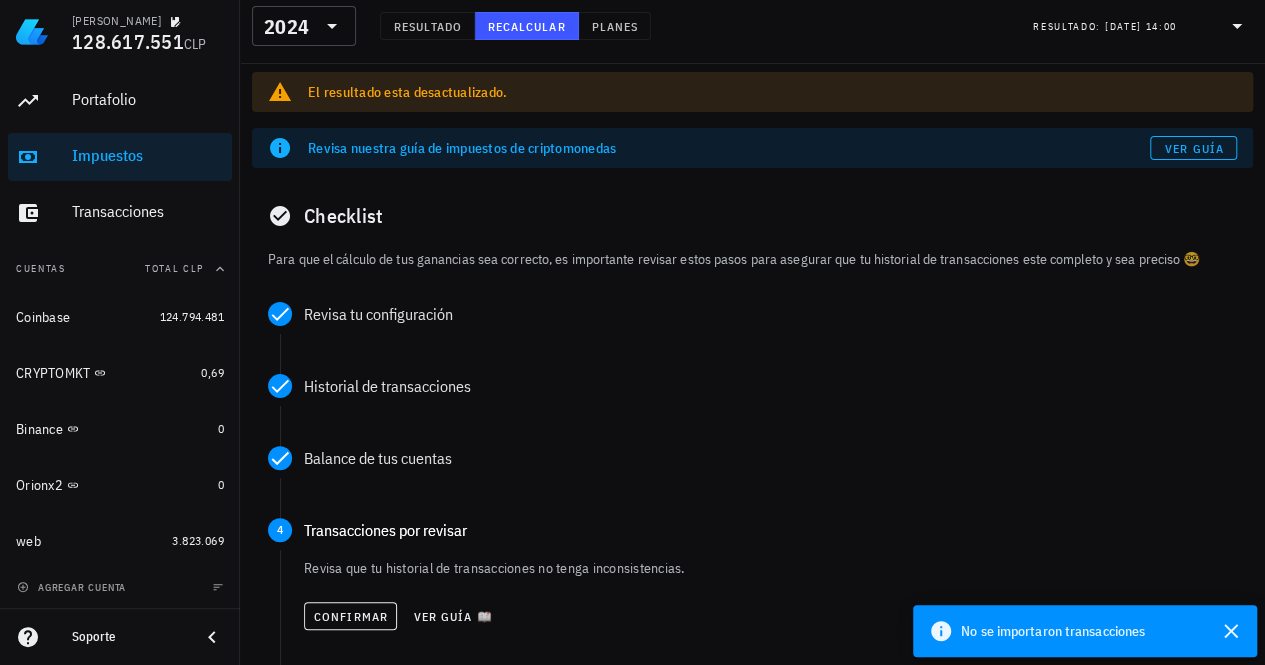 scroll, scrollTop: 100, scrollLeft: 0, axis: vertical 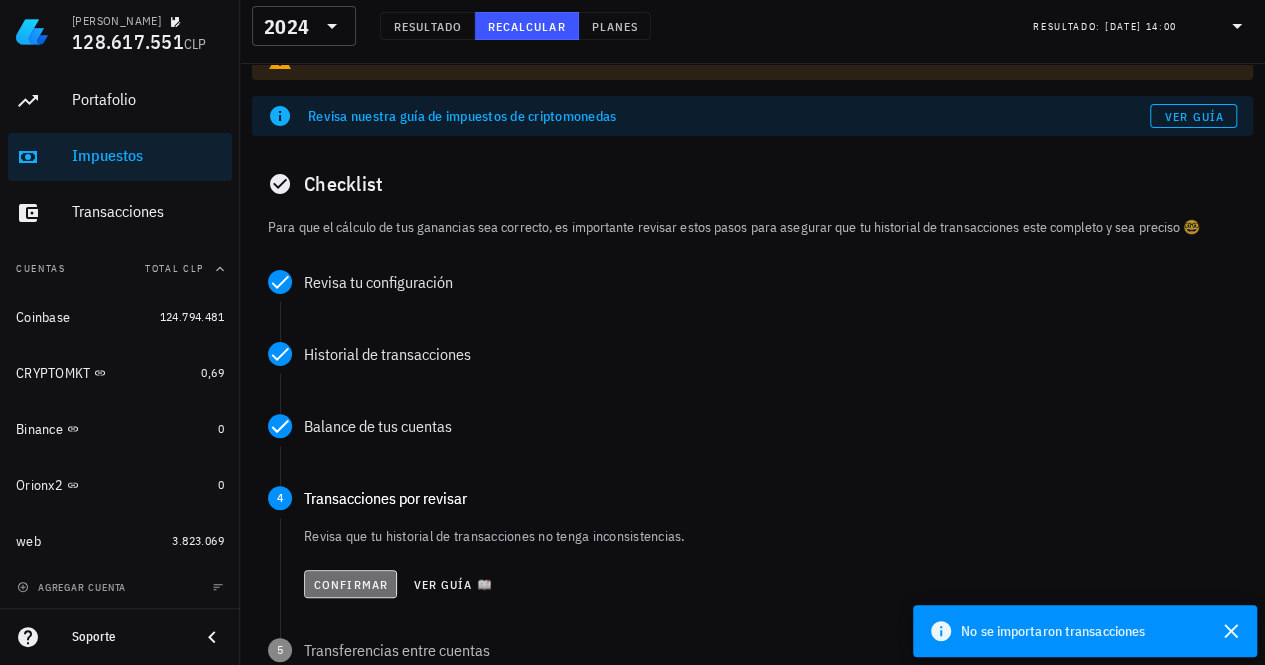 click on "Confirmar" at bounding box center (350, 584) 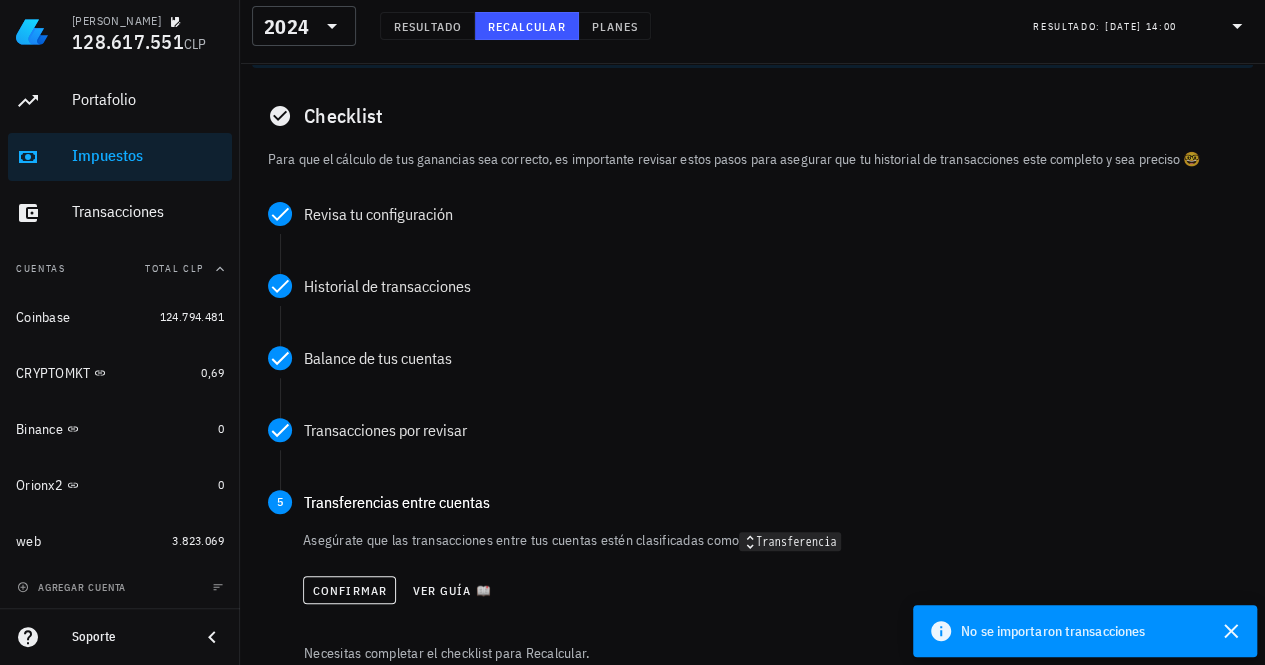 scroll, scrollTop: 200, scrollLeft: 0, axis: vertical 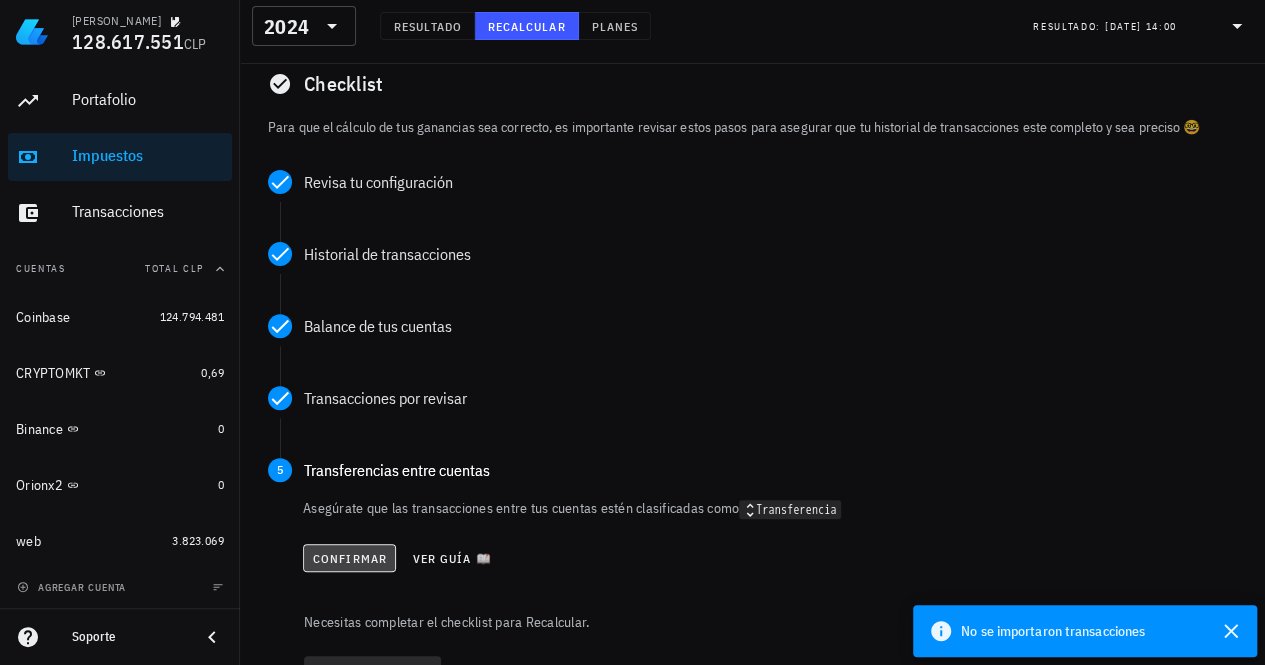 click on "Confirmar" at bounding box center (349, 558) 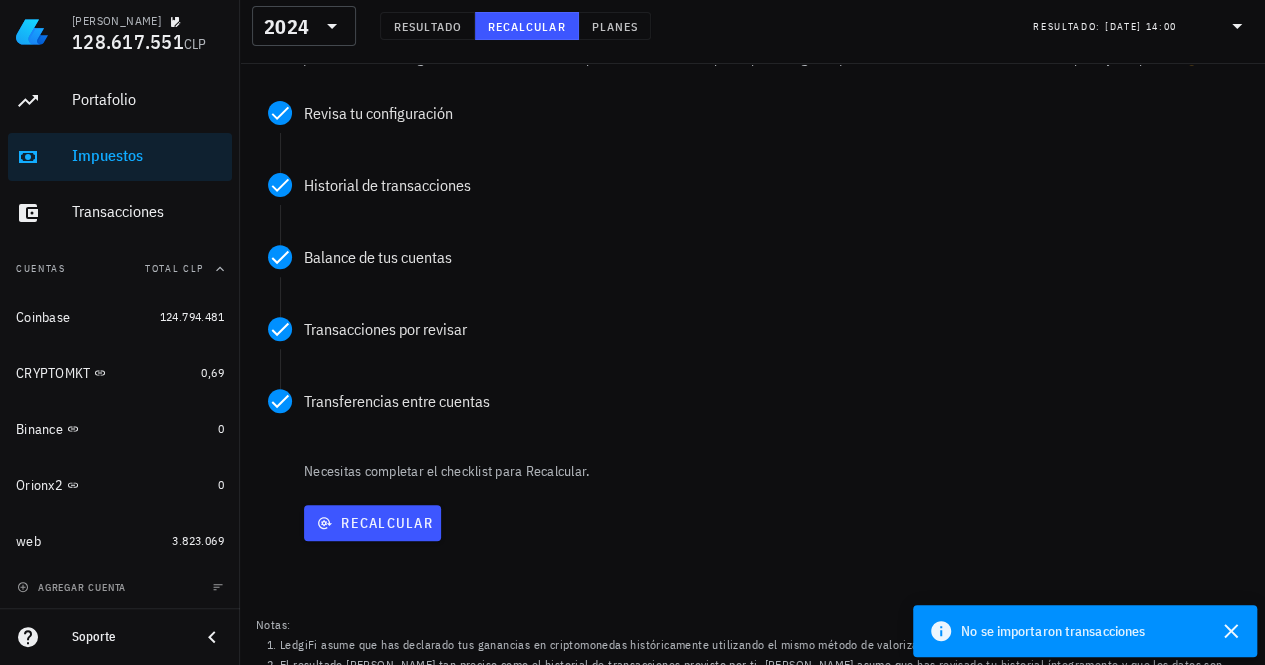 scroll, scrollTop: 300, scrollLeft: 0, axis: vertical 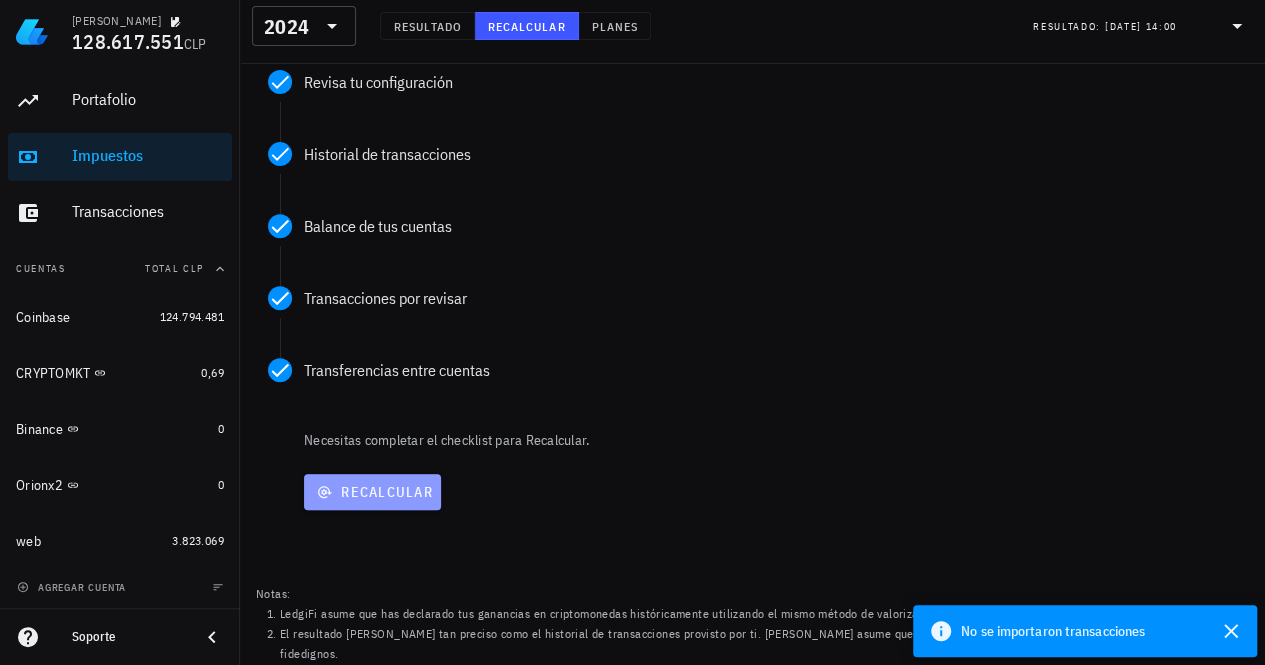 click on "Recalcular" at bounding box center [372, 492] 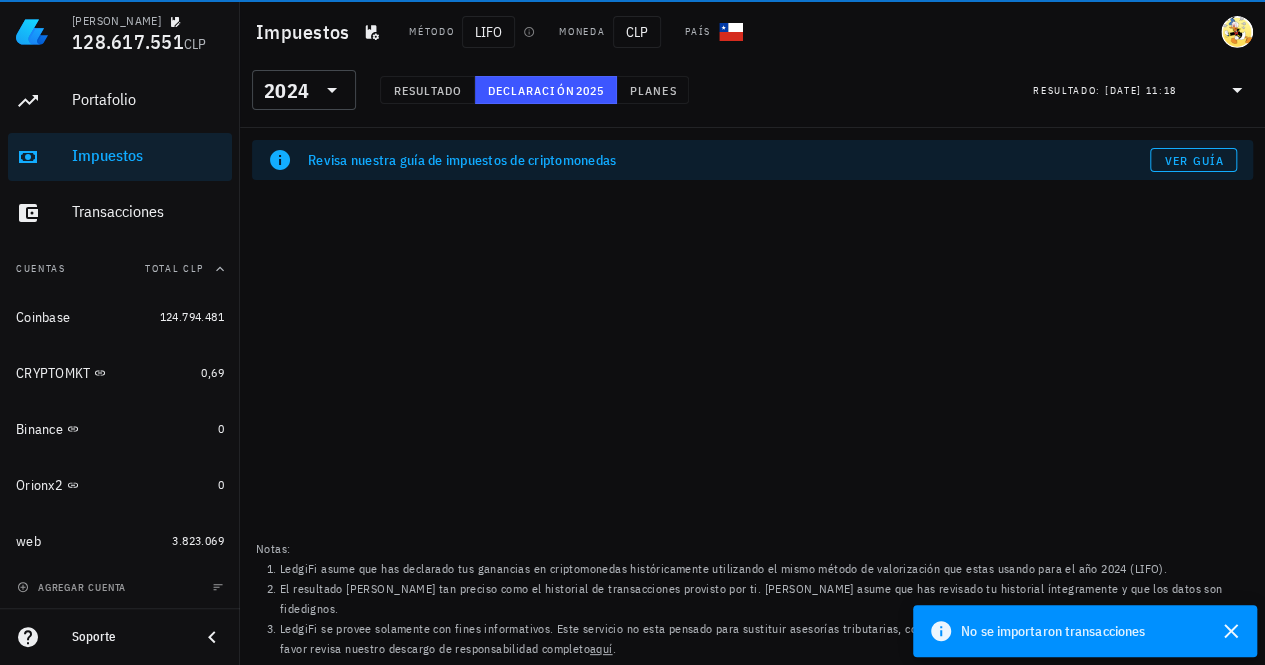 scroll, scrollTop: 0, scrollLeft: 0, axis: both 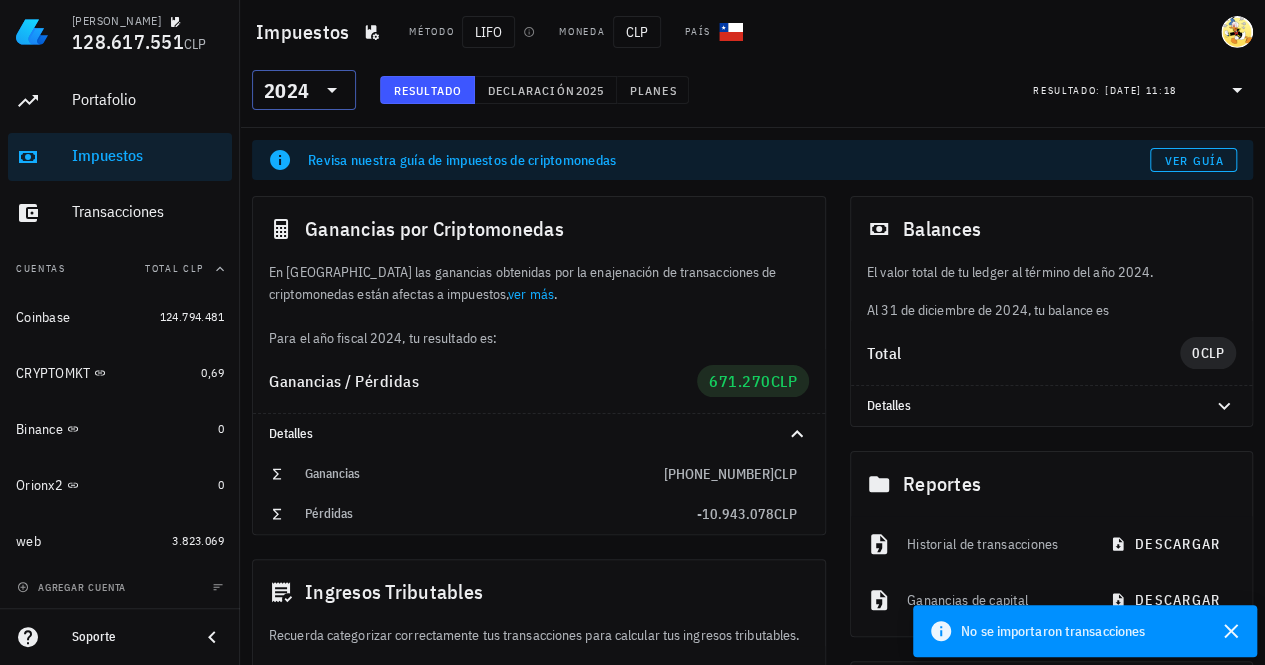 click 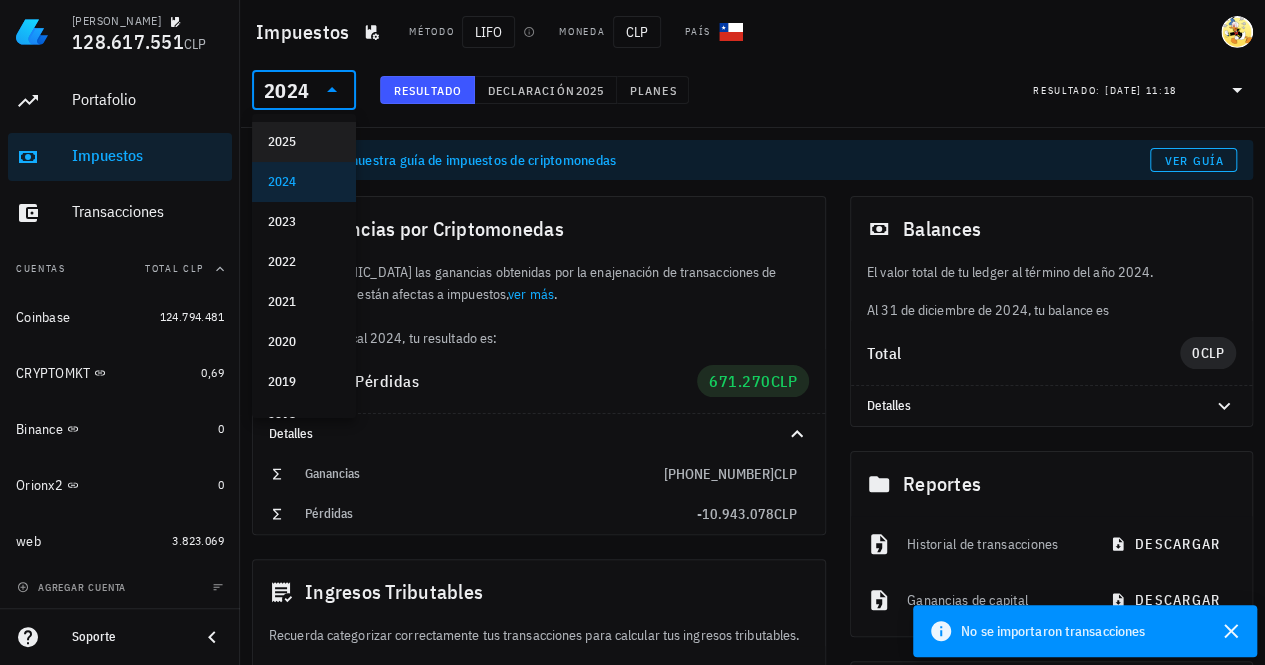 click on "2025" at bounding box center (304, 142) 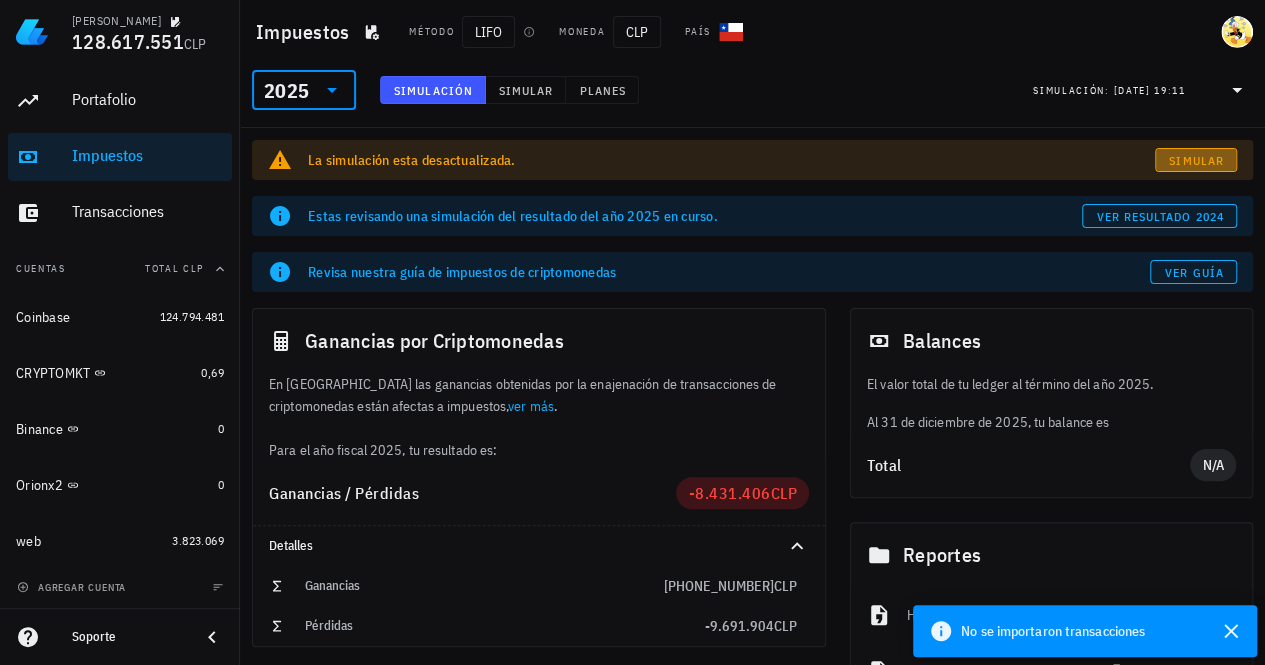 click on "Simular" at bounding box center [1196, 160] 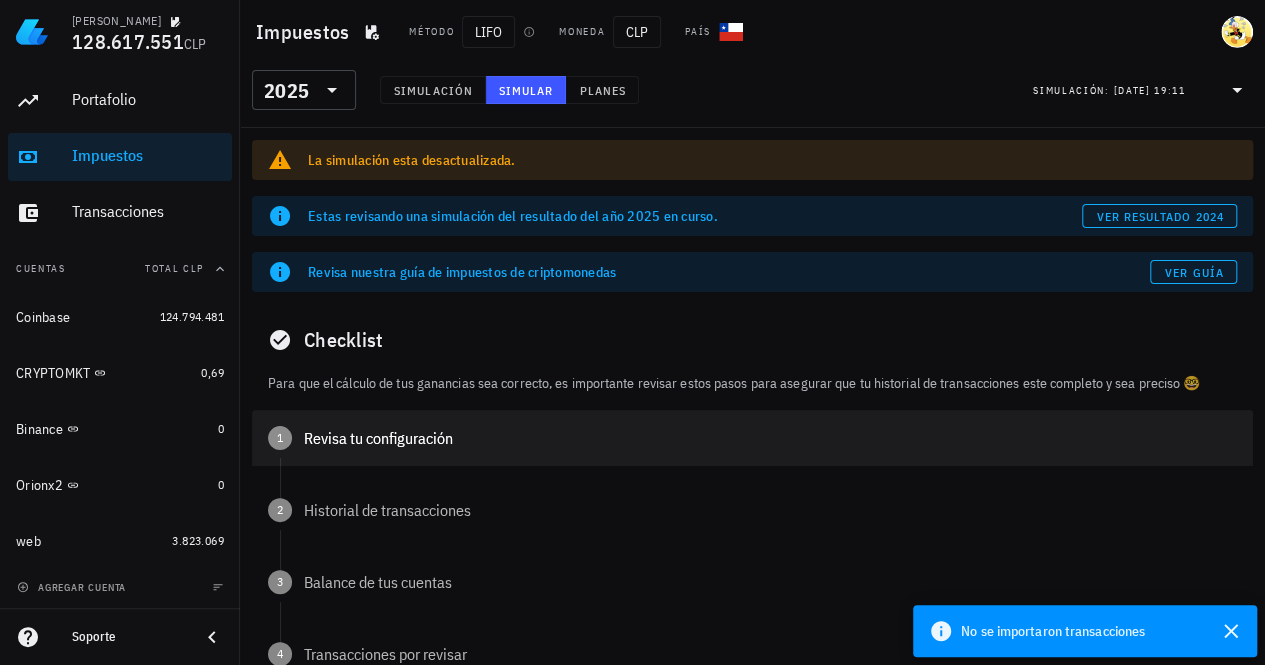 scroll, scrollTop: 100, scrollLeft: 0, axis: vertical 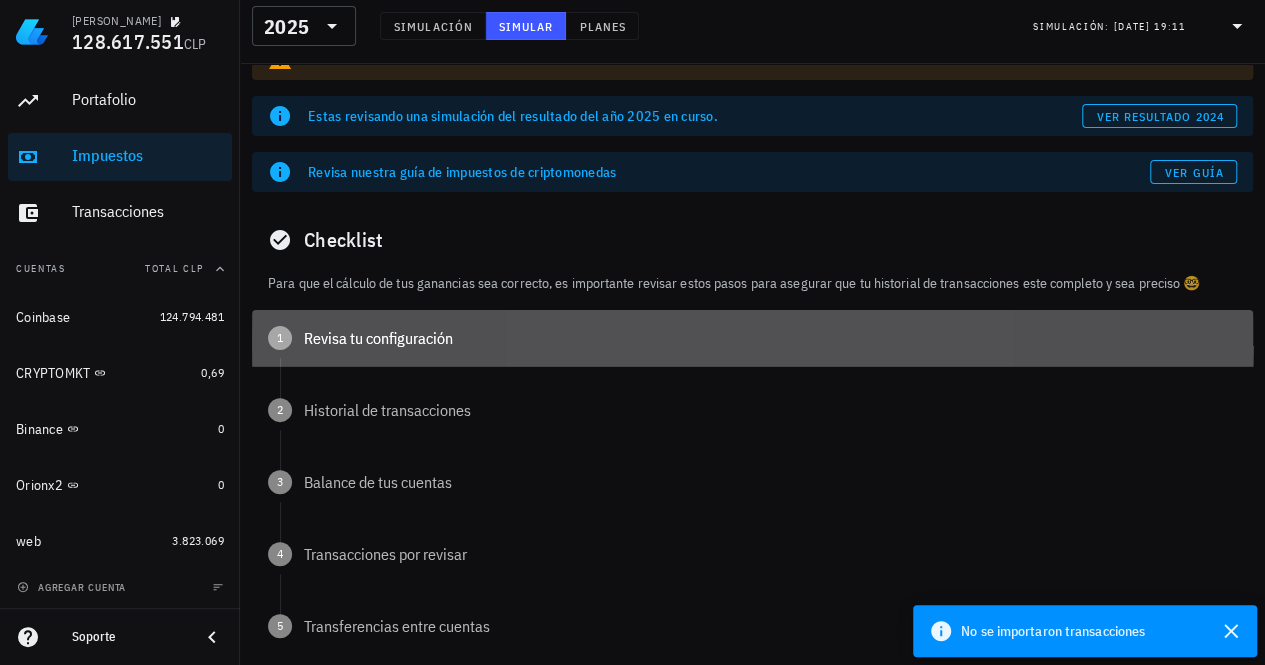 click on "1
Revisa tu configuración" at bounding box center [752, 338] 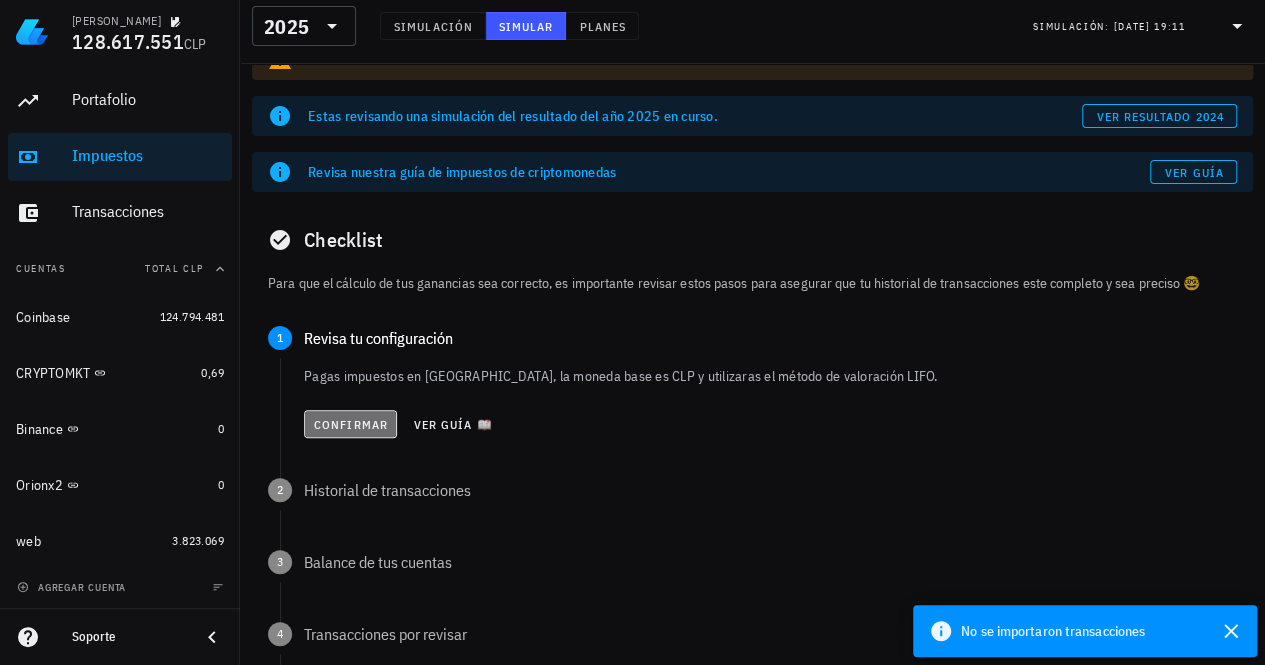 click on "Confirmar" at bounding box center (350, 424) 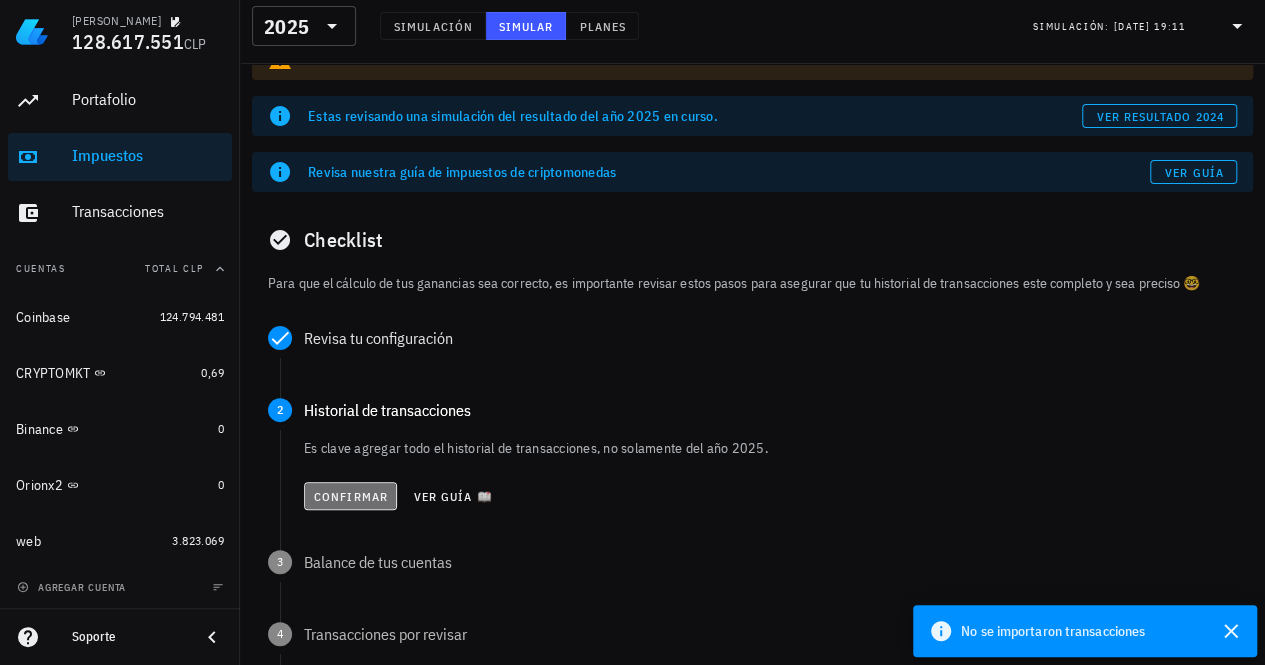 click on "Confirmar" at bounding box center [350, 496] 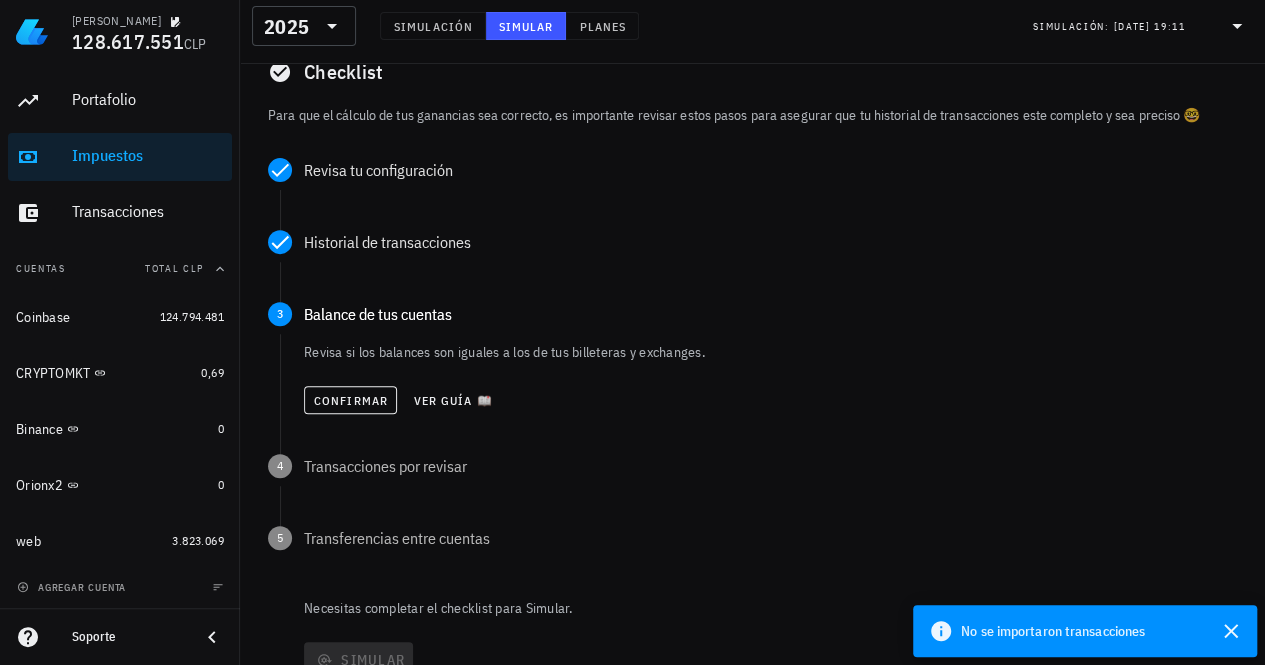 scroll, scrollTop: 300, scrollLeft: 0, axis: vertical 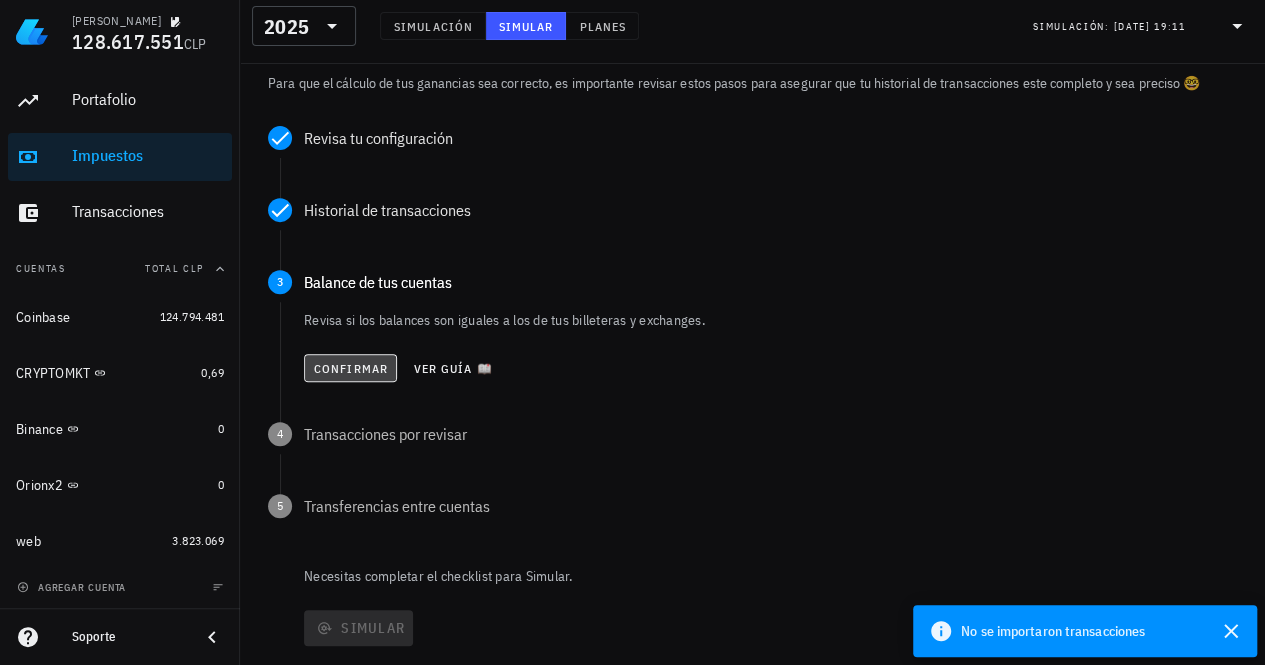 click on "Confirmar" at bounding box center [350, 368] 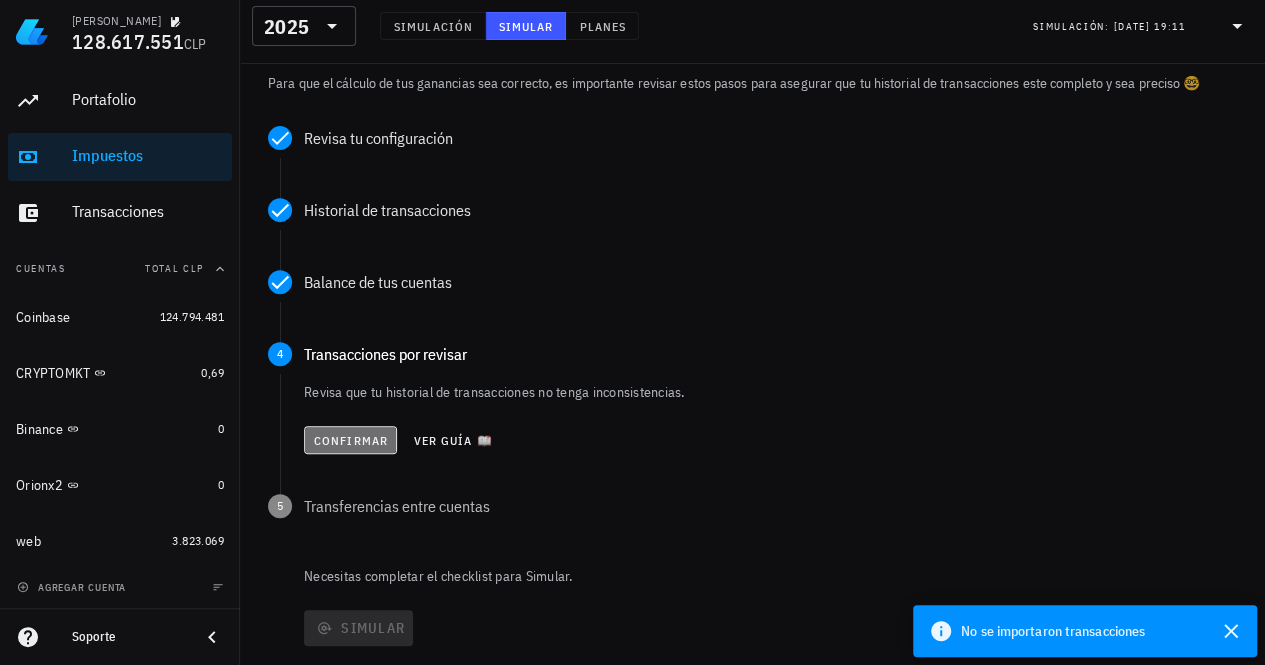 click on "Confirmar" at bounding box center (350, 440) 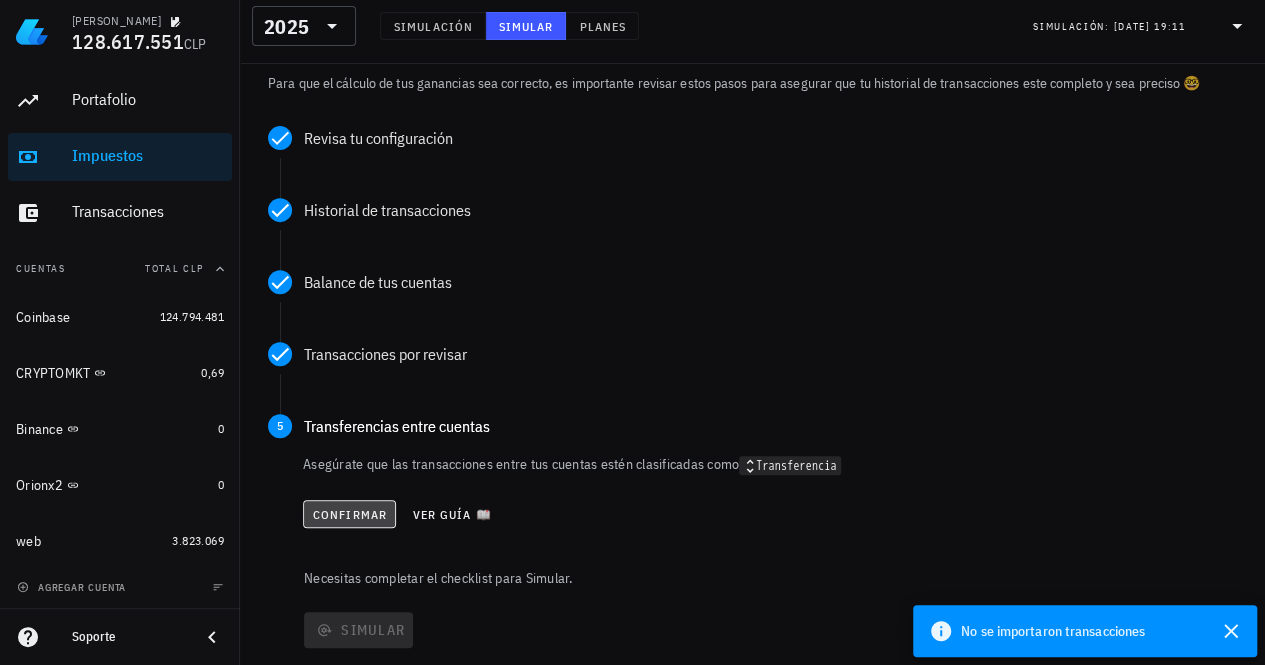 click on "Confirmar" at bounding box center (349, 514) 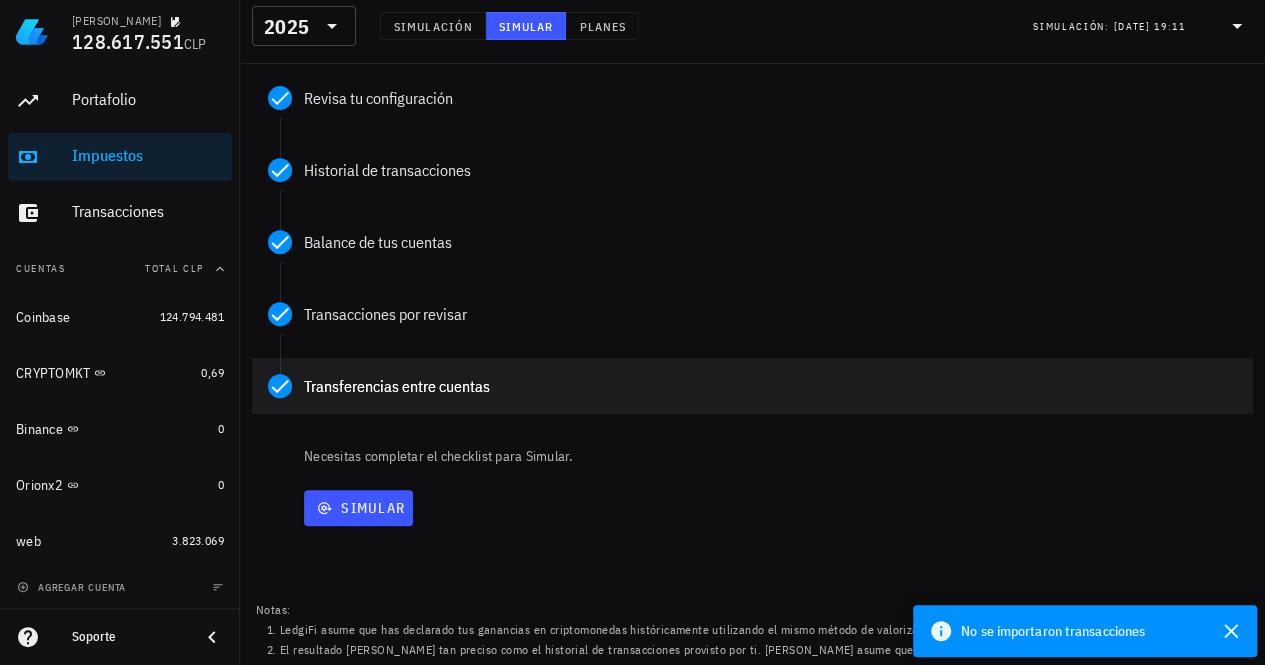 scroll, scrollTop: 380, scrollLeft: 0, axis: vertical 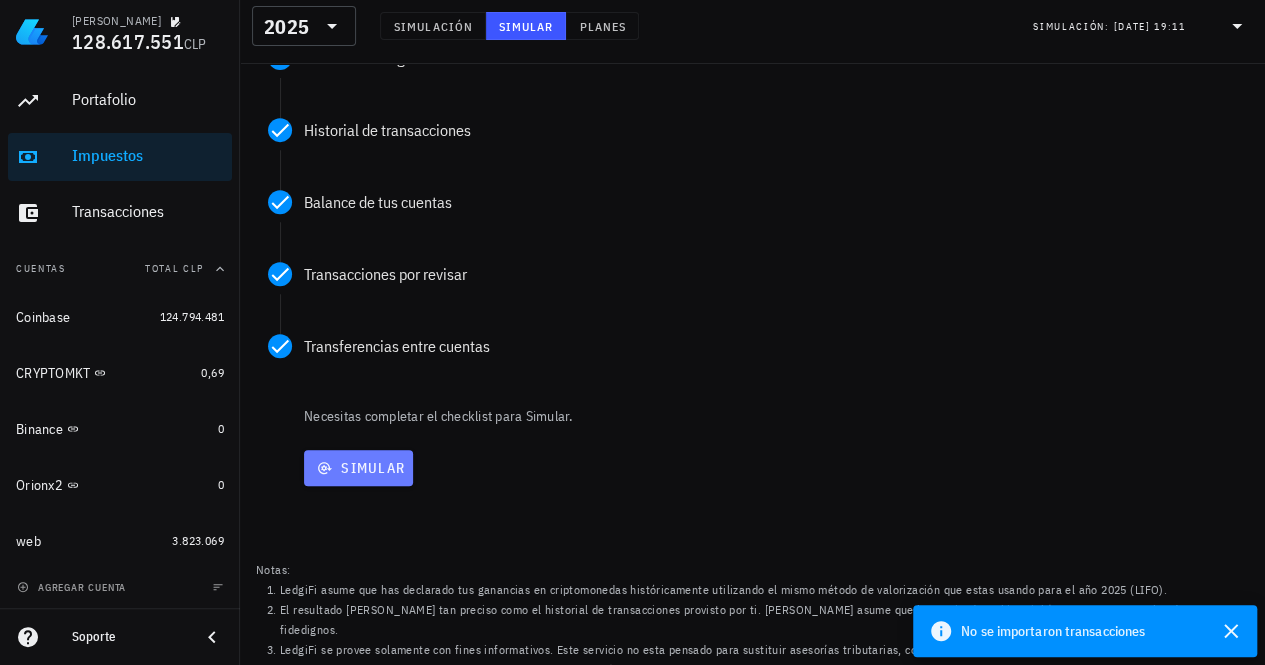 click on "Simular" at bounding box center (358, 468) 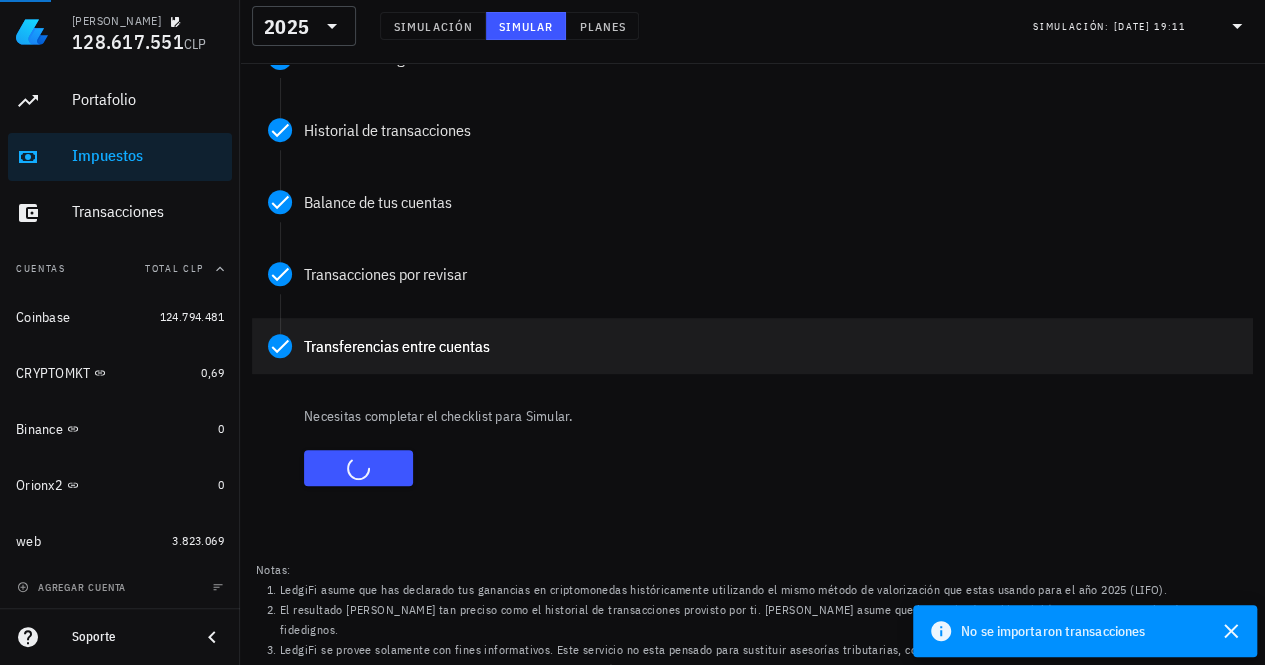 scroll, scrollTop: 0, scrollLeft: 0, axis: both 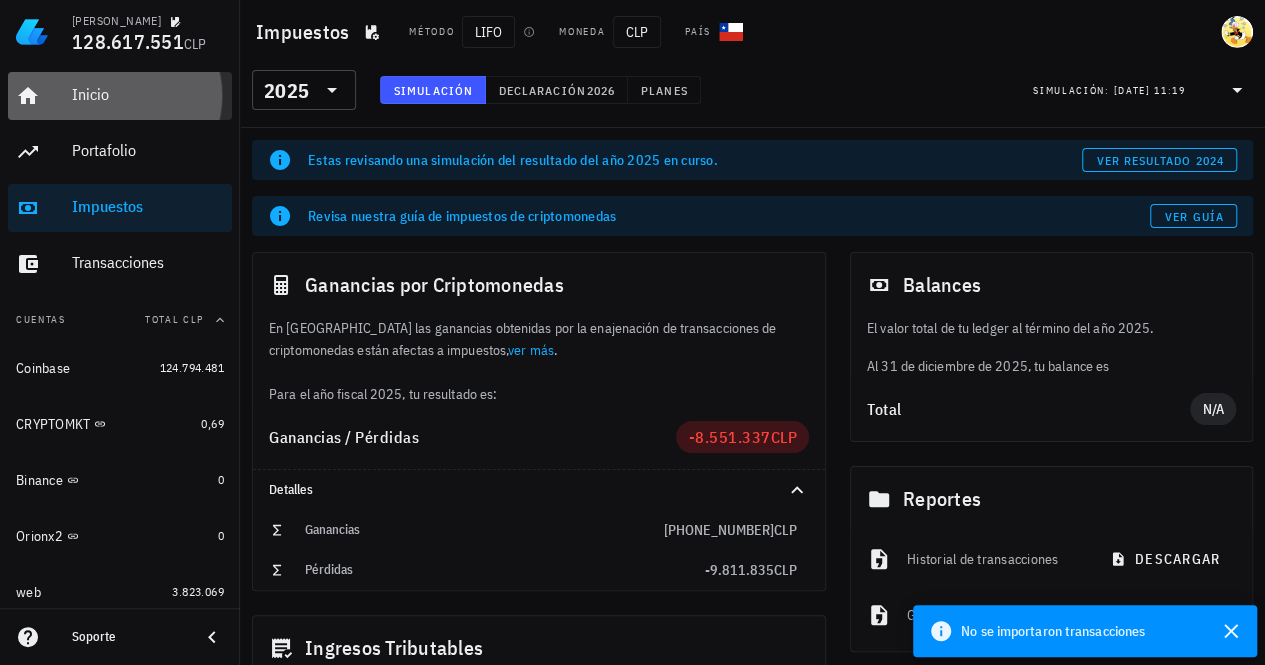 click on "Inicio" at bounding box center [148, 94] 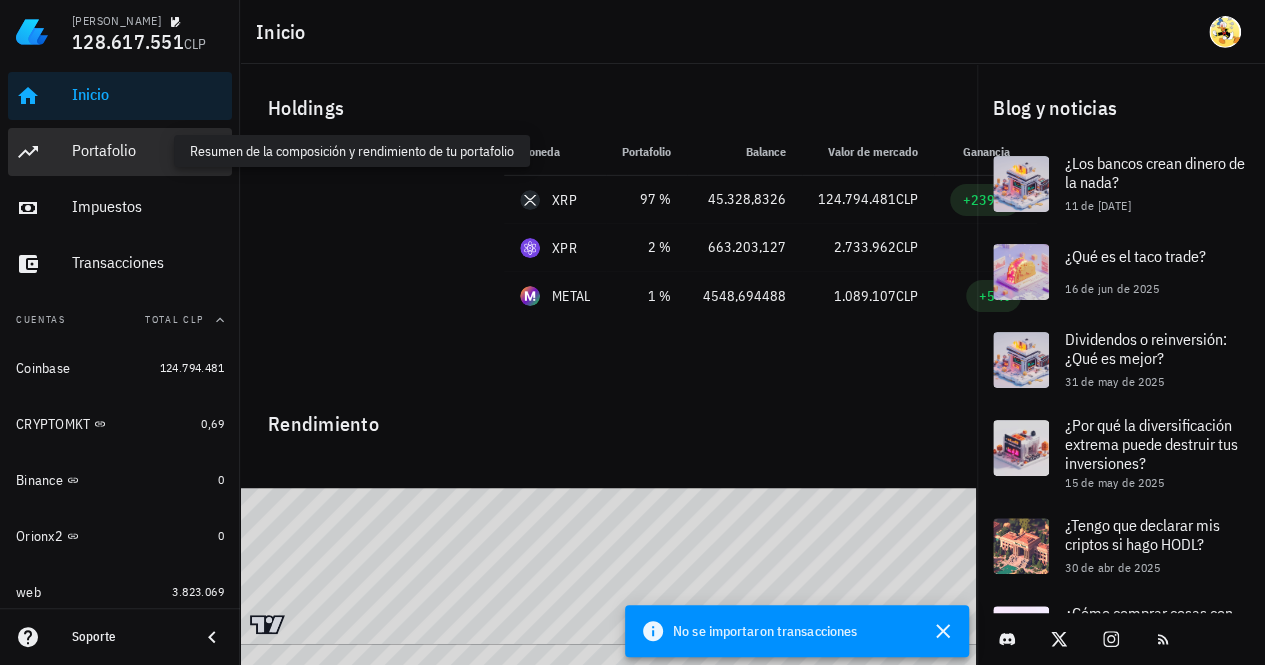 click on "Portafolio" at bounding box center (148, 150) 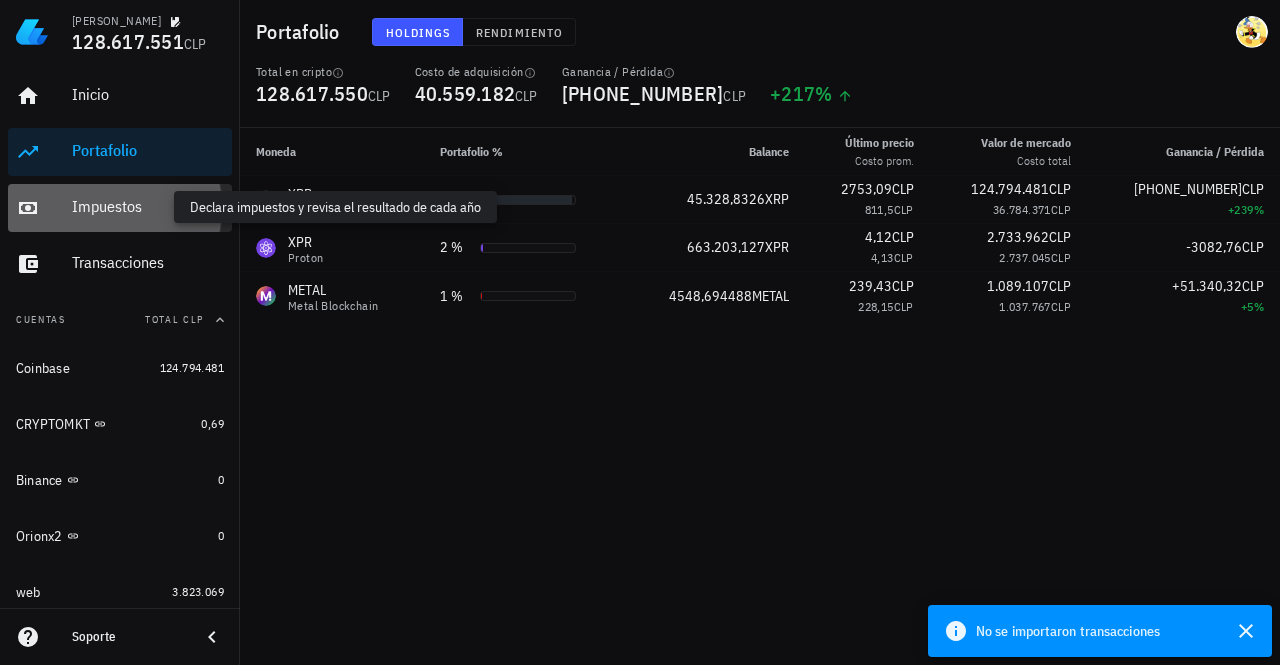 click on "Impuestos" at bounding box center [148, 206] 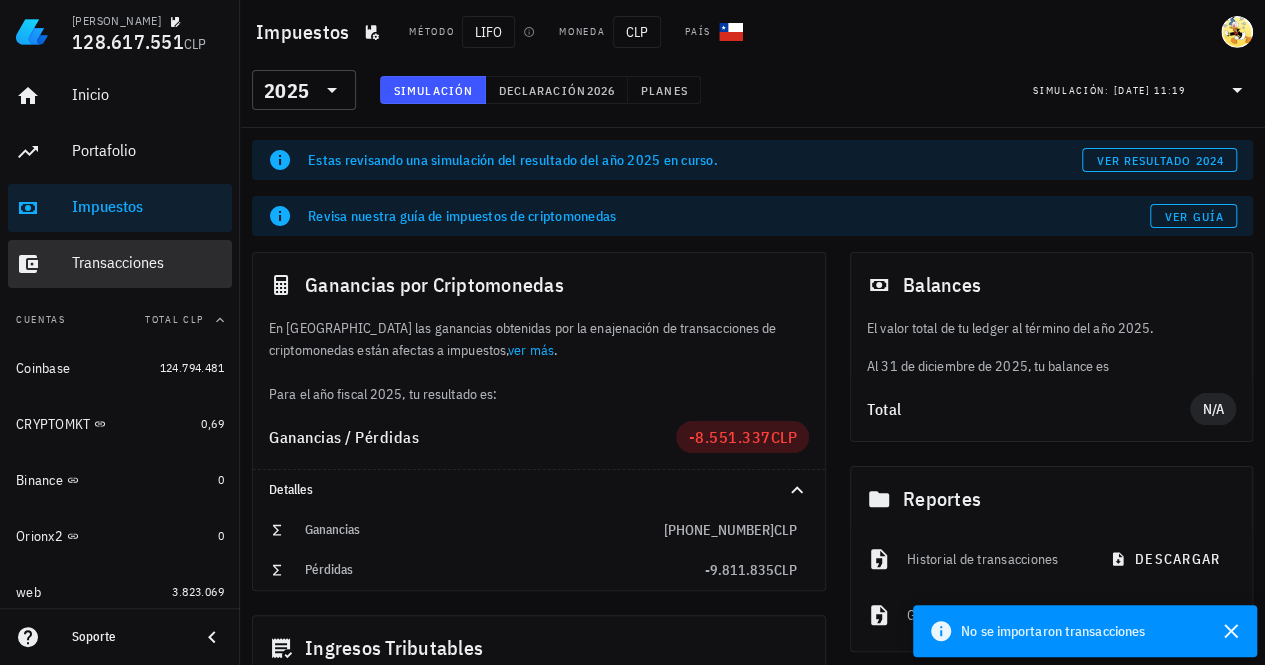 click on "Transacciones" at bounding box center [148, 263] 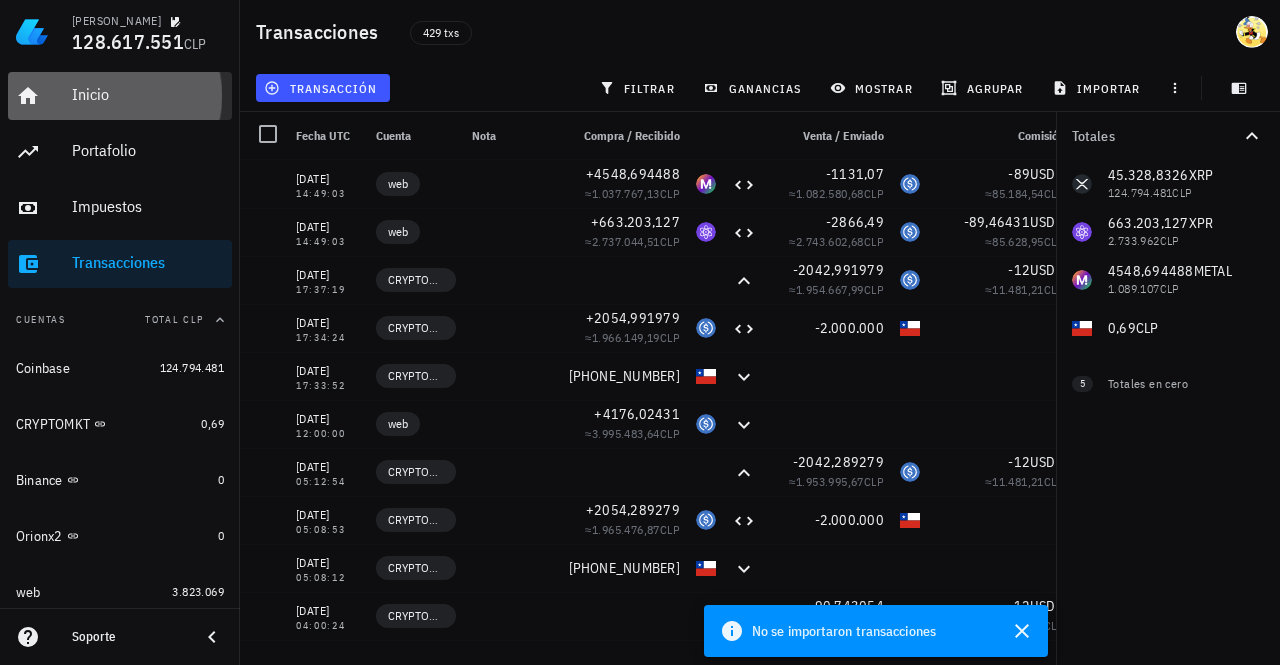 click on "Inicio" at bounding box center [148, 94] 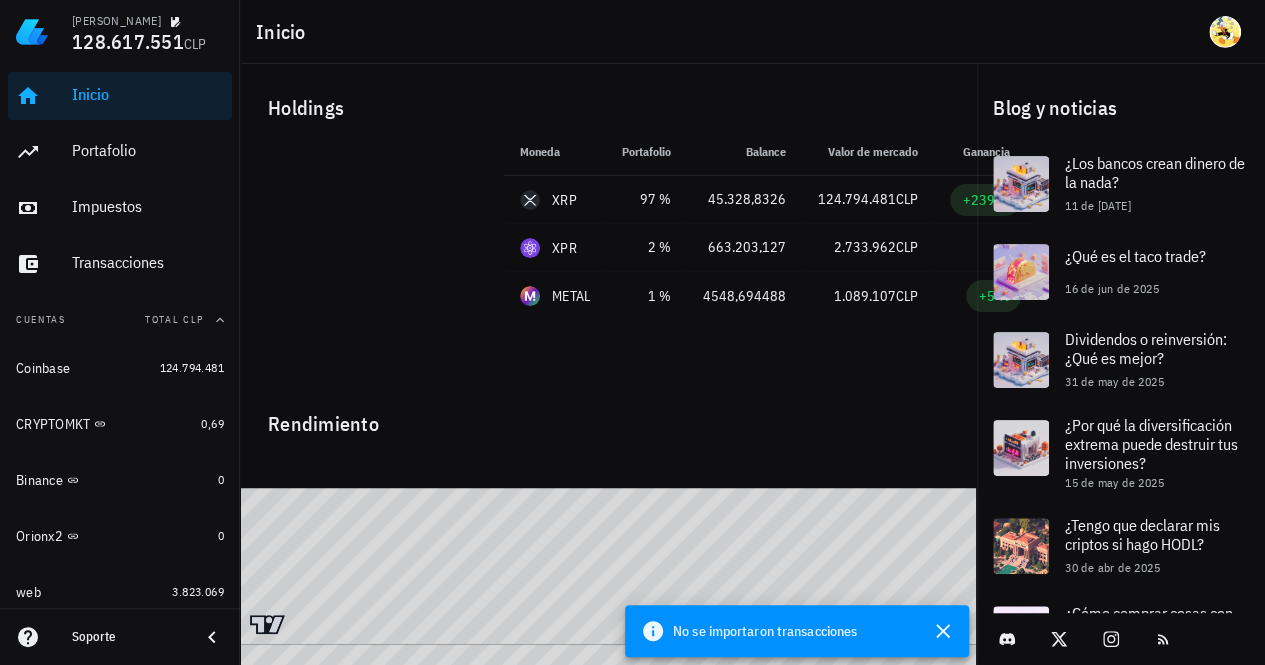 drag, startPoint x: 733, startPoint y: 414, endPoint x: 460, endPoint y: 421, distance: 273.08972 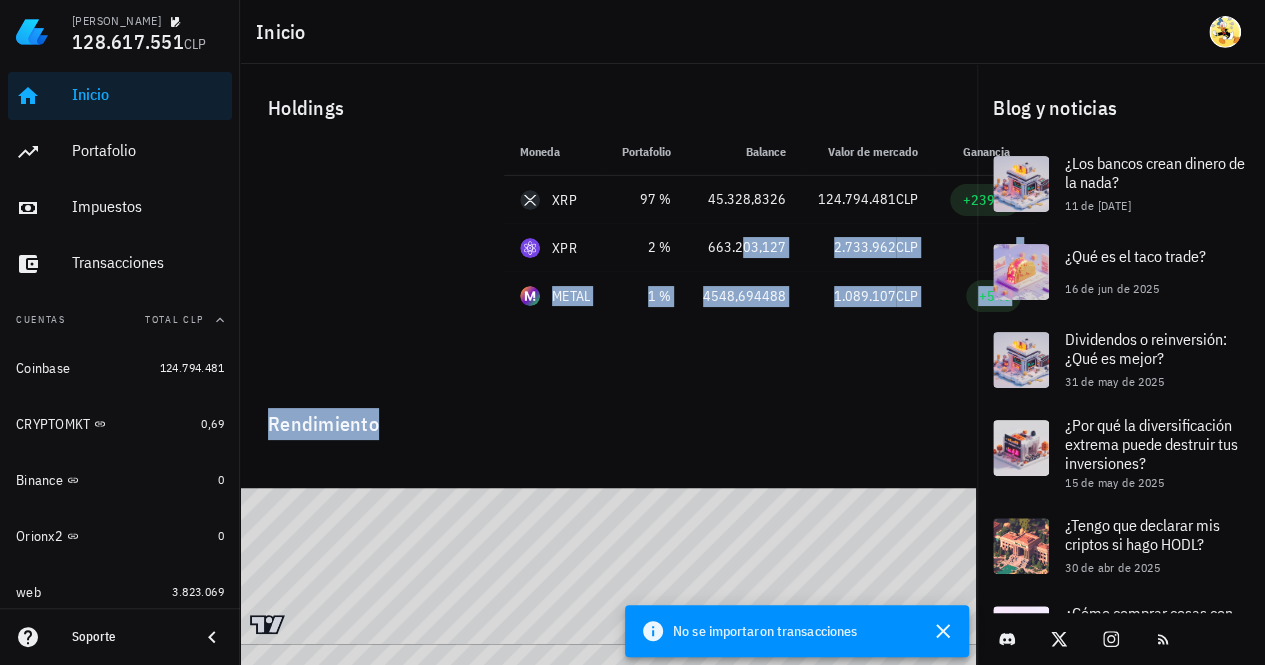 drag, startPoint x: 746, startPoint y: 271, endPoint x: 830, endPoint y: 449, distance: 196.8248 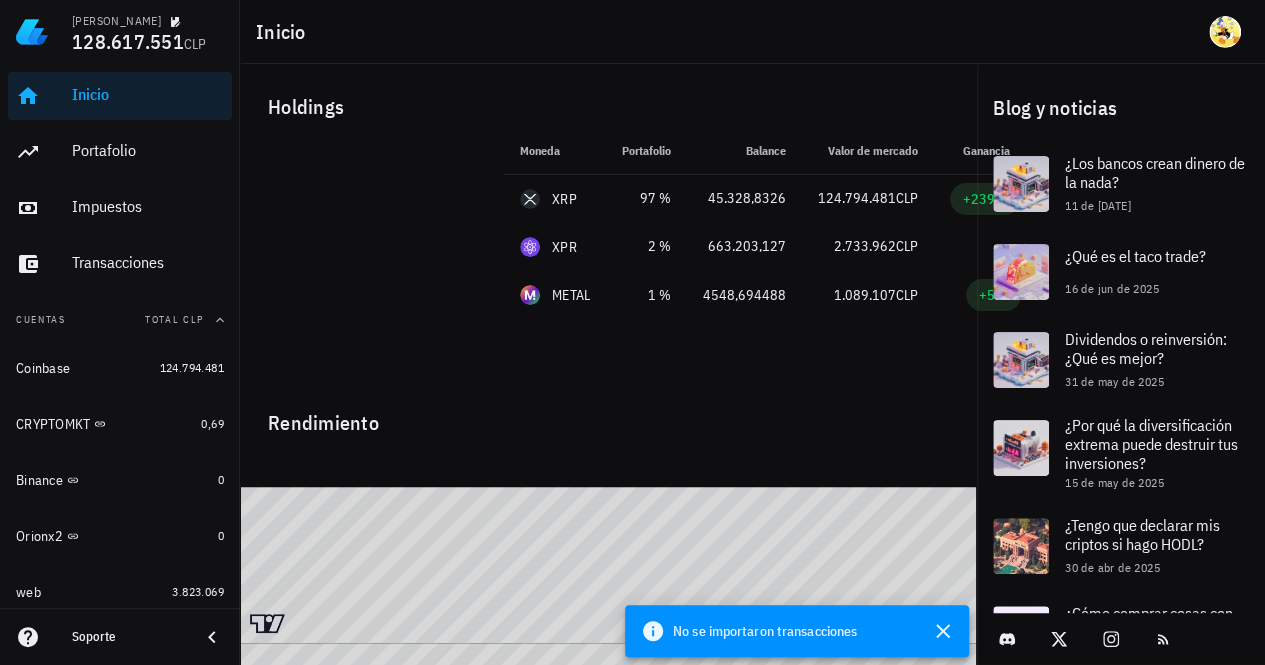 scroll, scrollTop: 0, scrollLeft: 0, axis: both 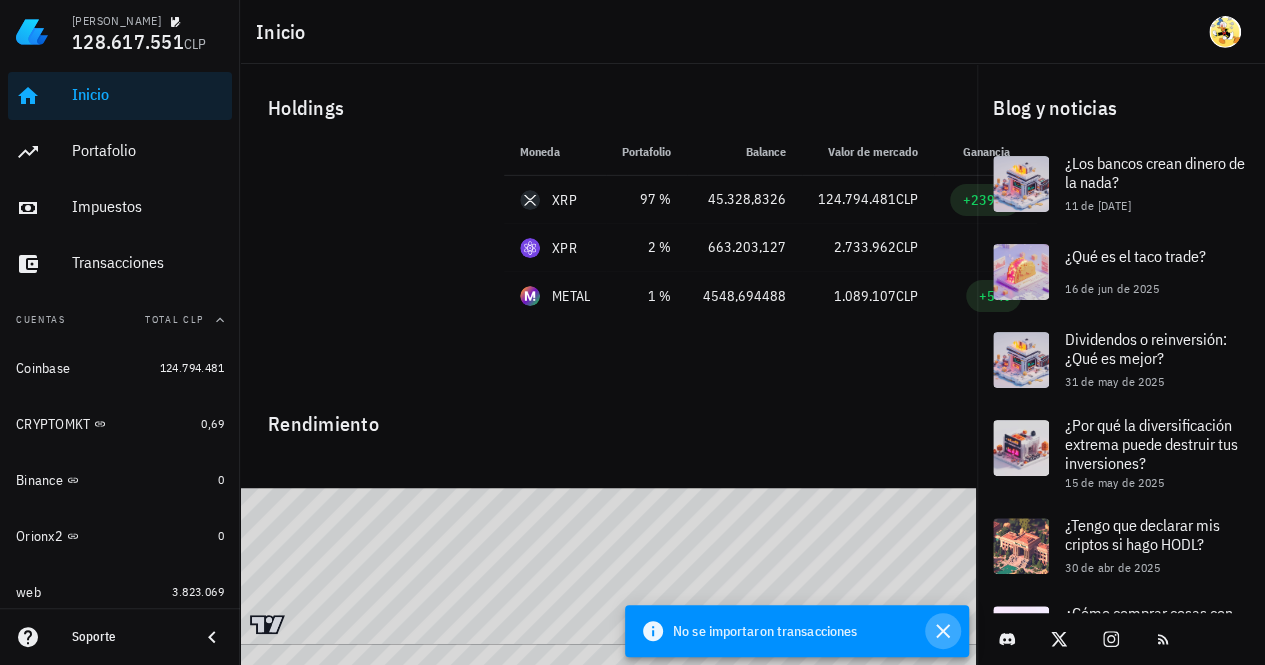 click 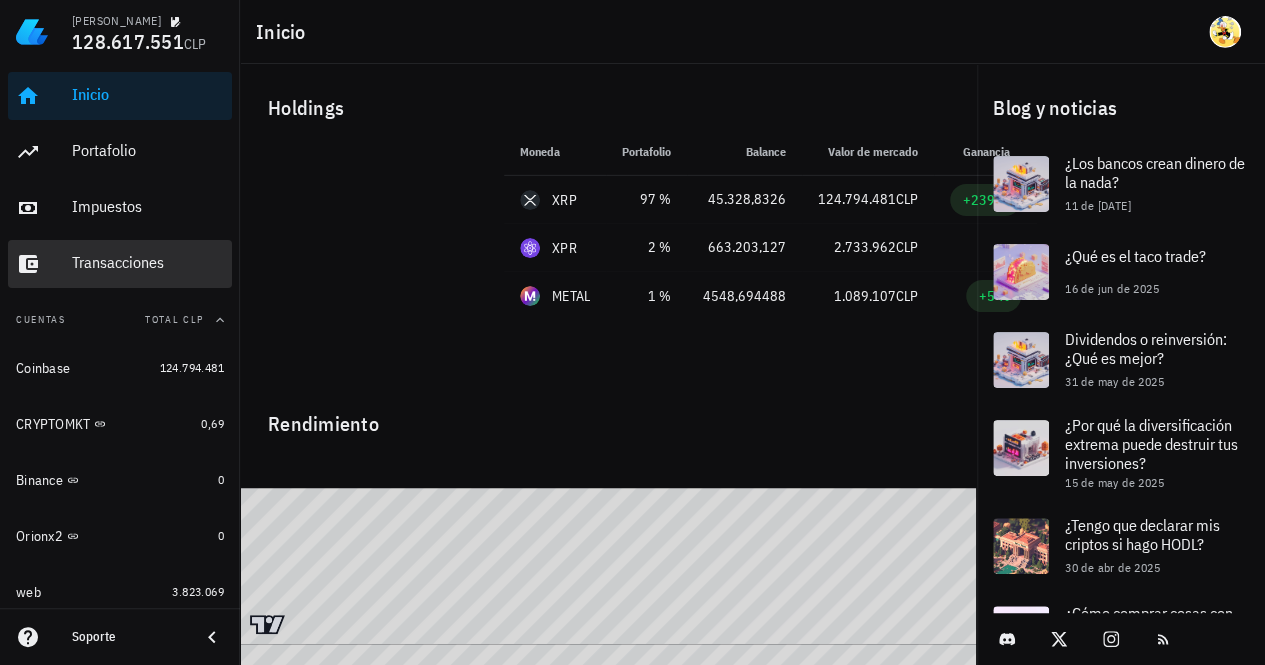 click on "Transacciones" at bounding box center [148, 262] 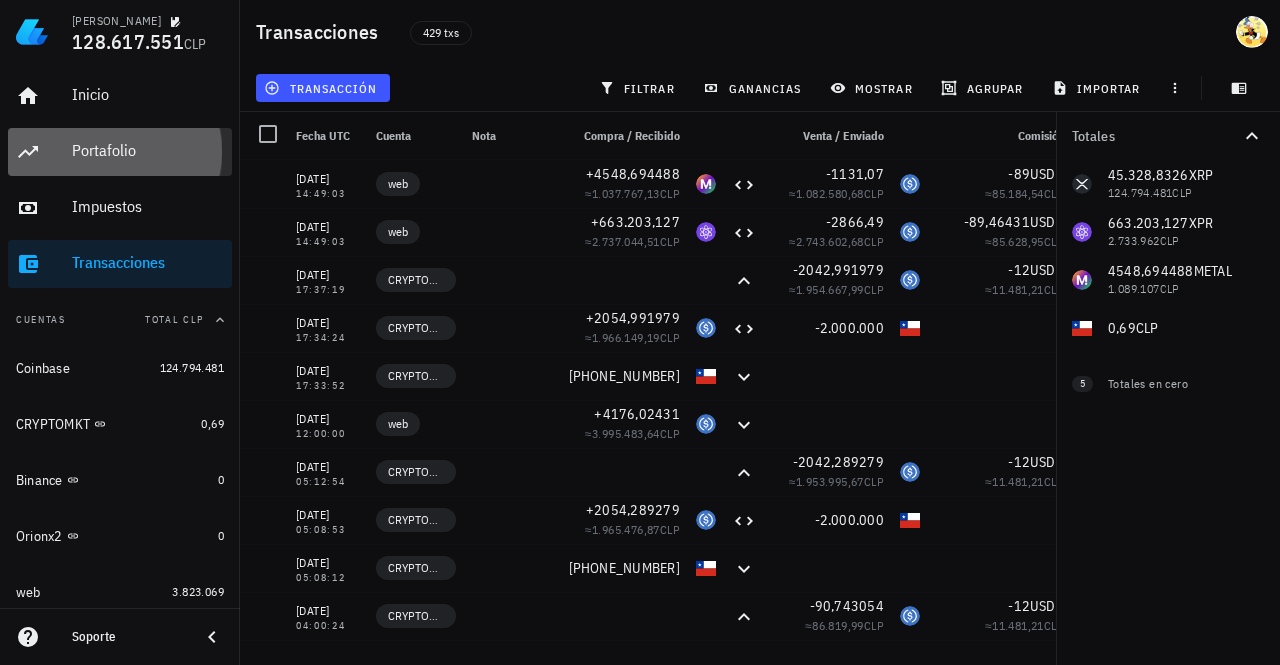 click on "Portafolio" at bounding box center [148, 150] 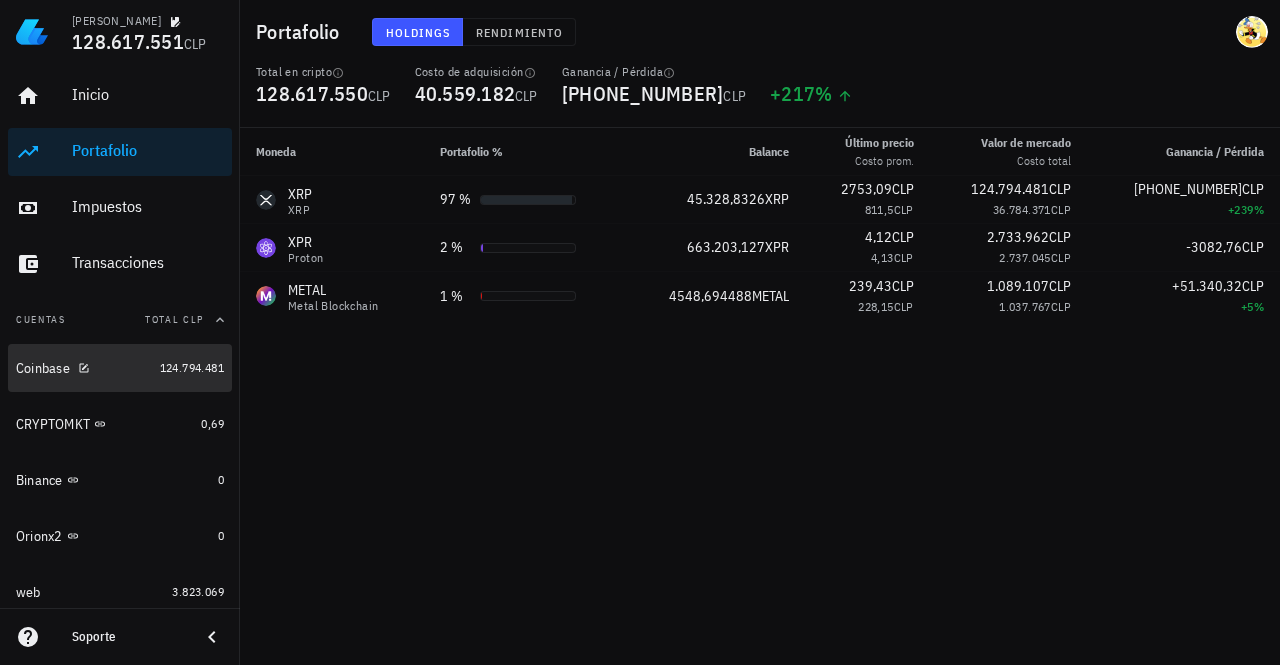 click on "Coinbase" at bounding box center [84, 368] 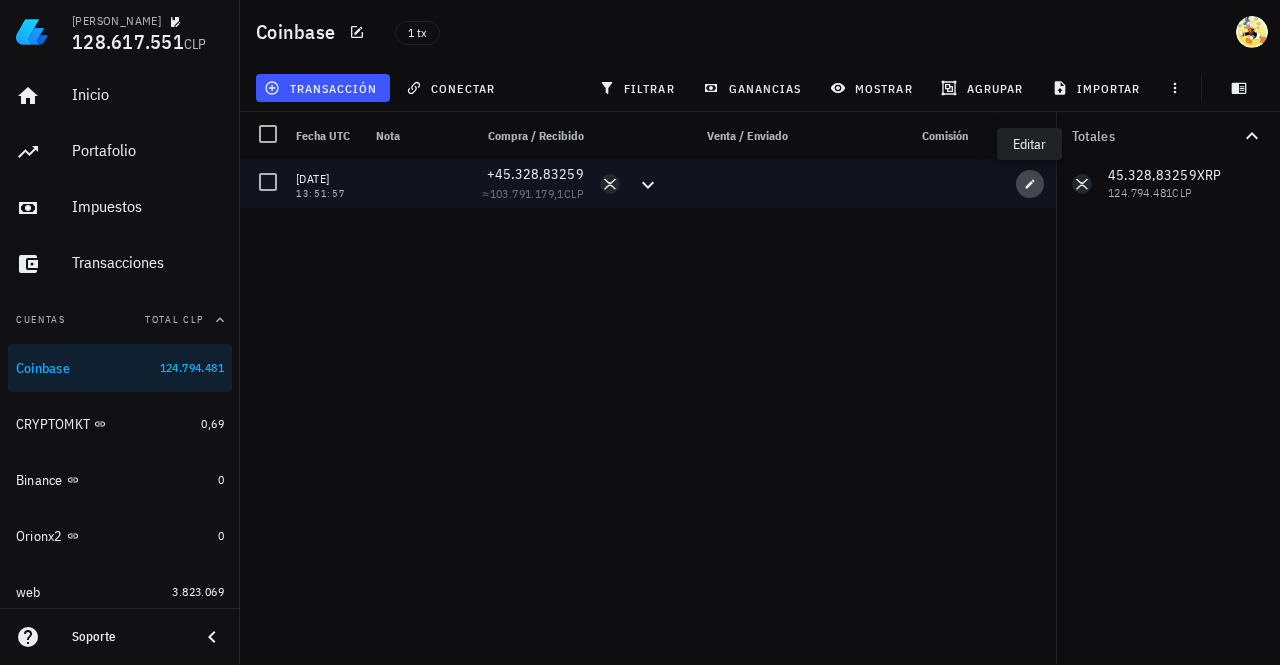 click 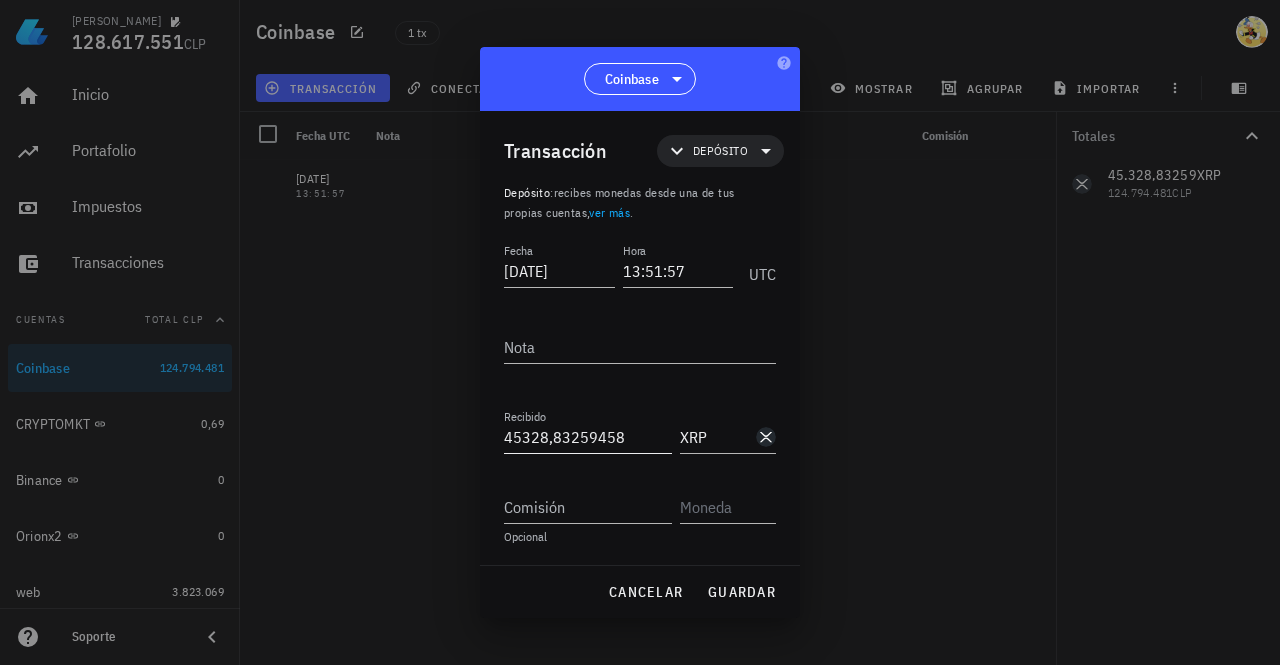 click on "45328,83259458" at bounding box center [588, 437] 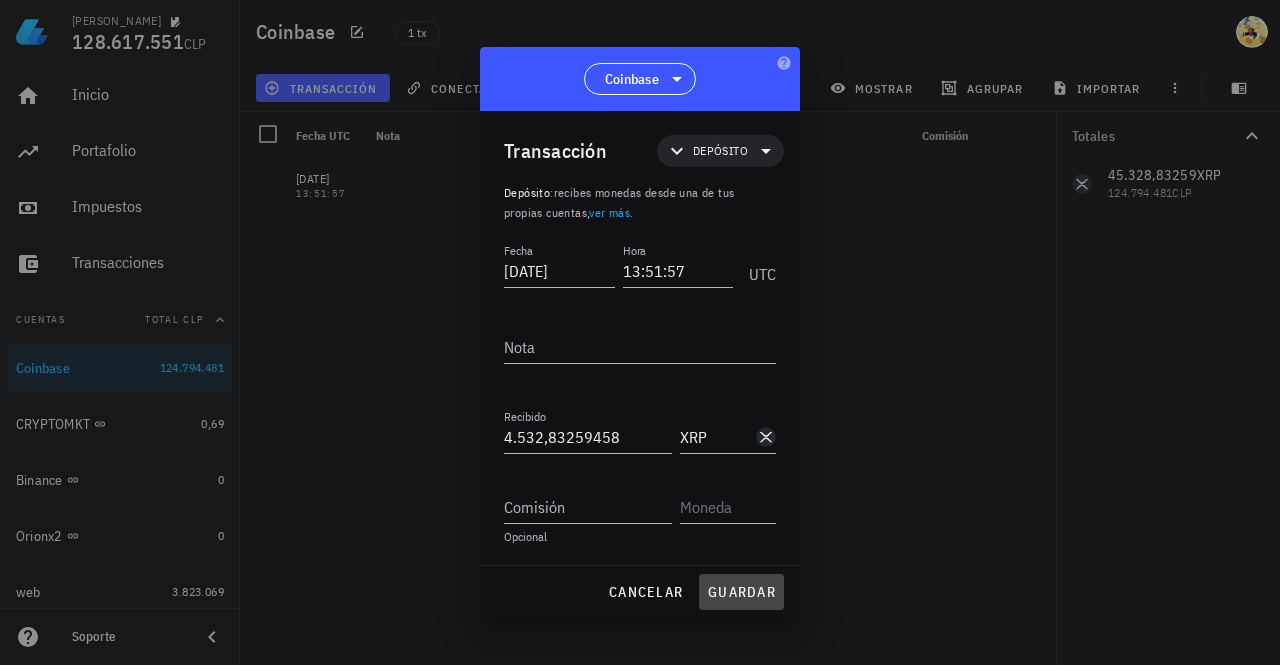 click on "guardar" at bounding box center (741, 592) 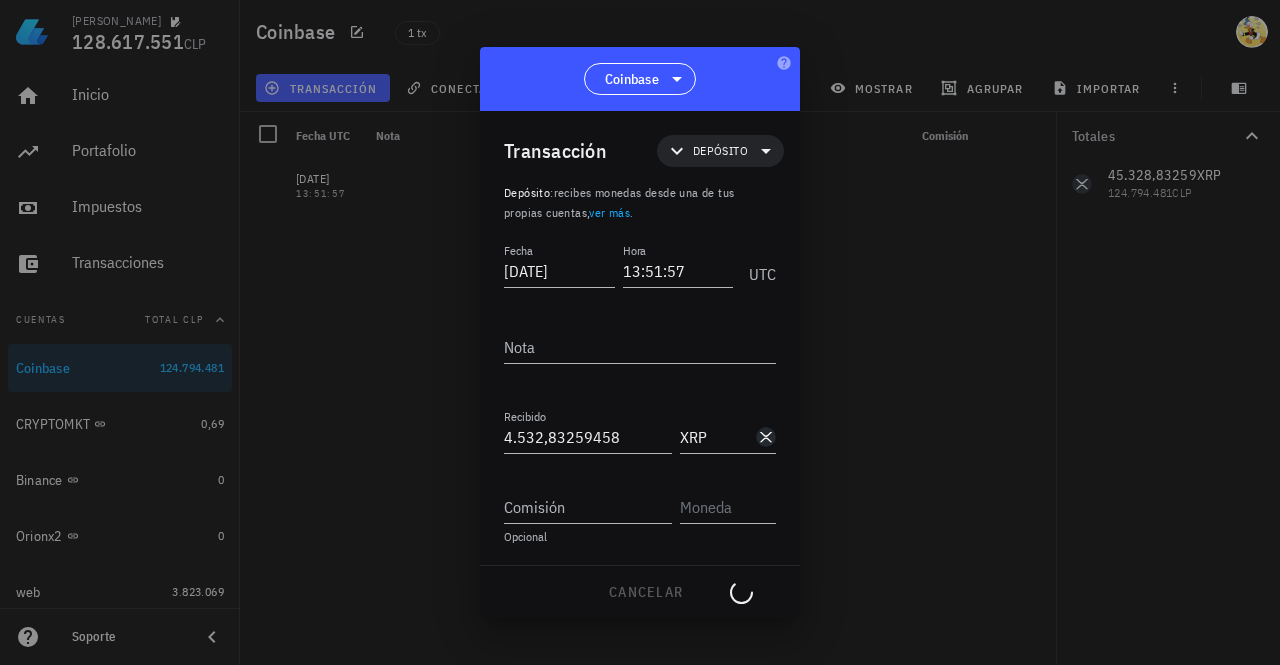 type on "45.328,83259458" 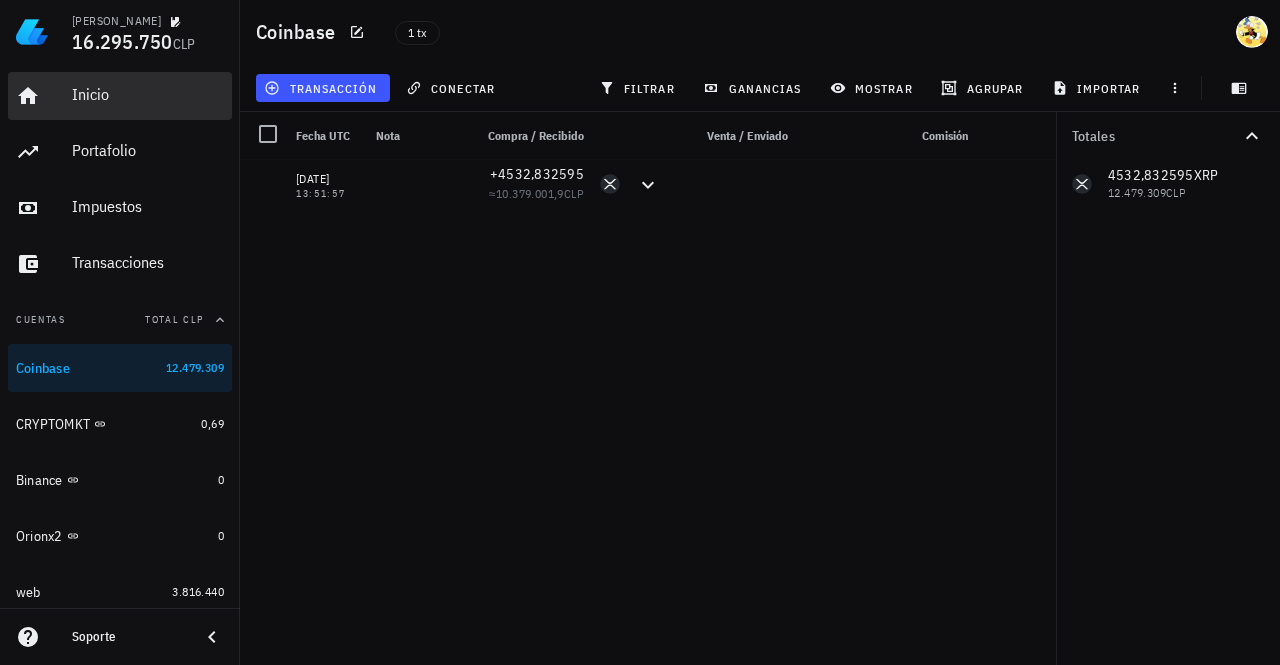 click on "Inicio" at bounding box center (148, 94) 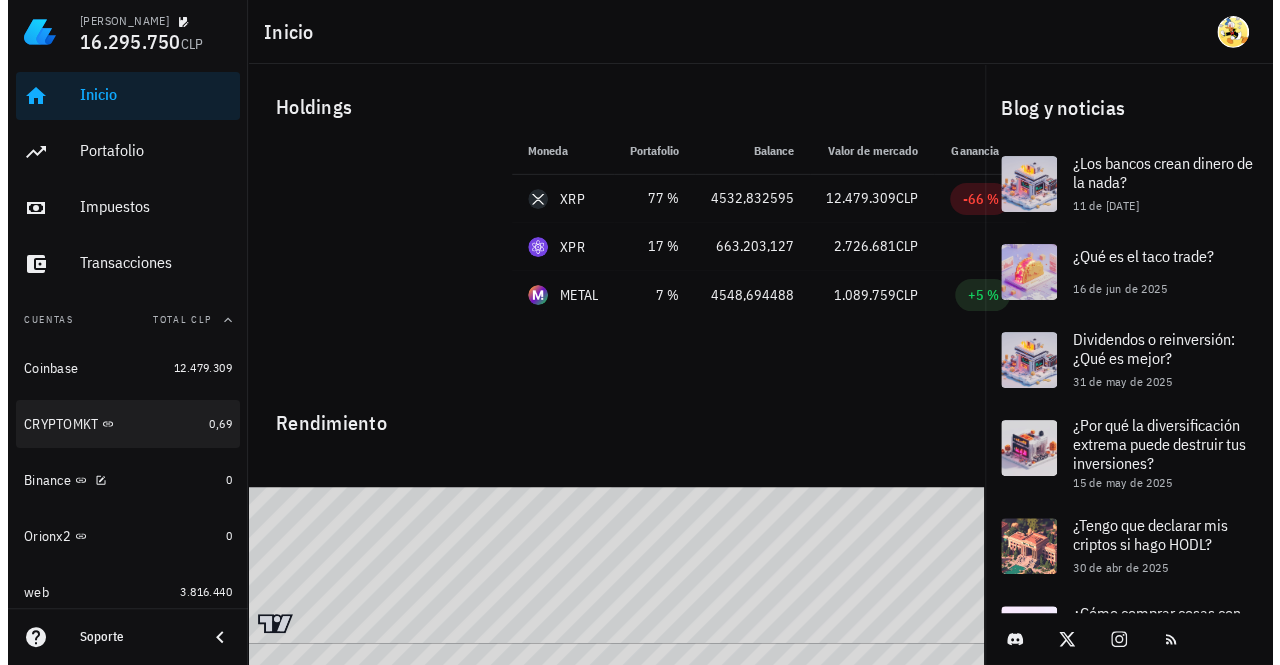 scroll, scrollTop: 0, scrollLeft: 0, axis: both 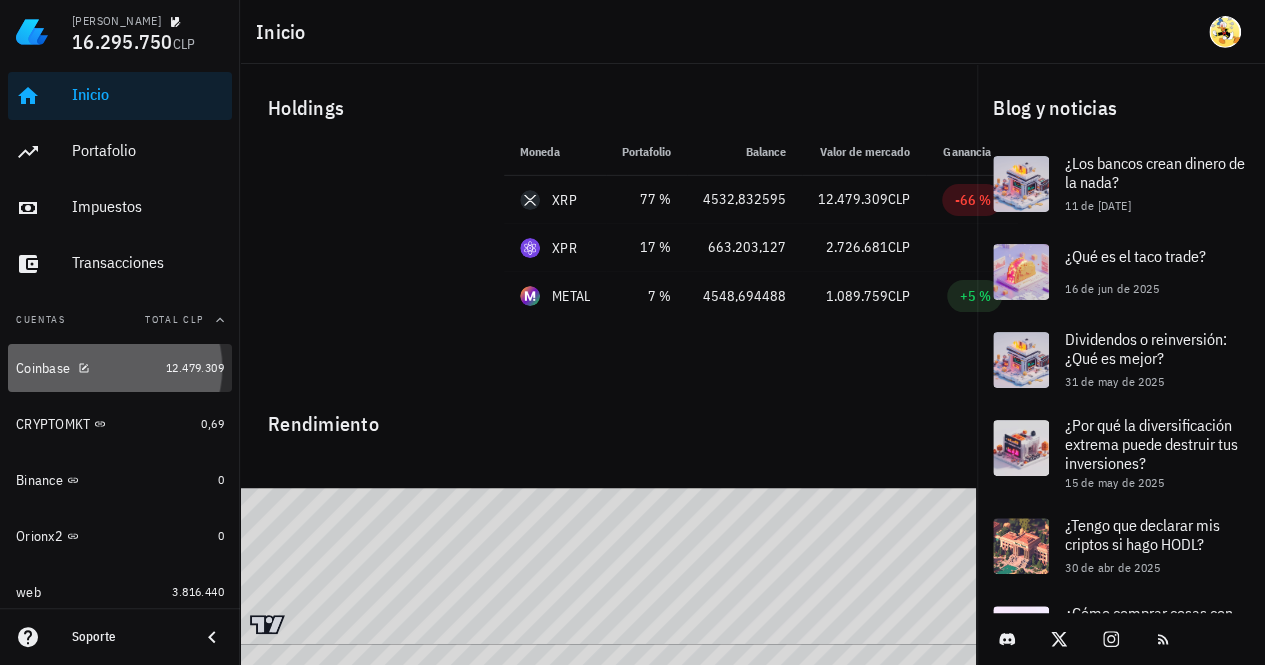 click on "Coinbase" at bounding box center (87, 368) 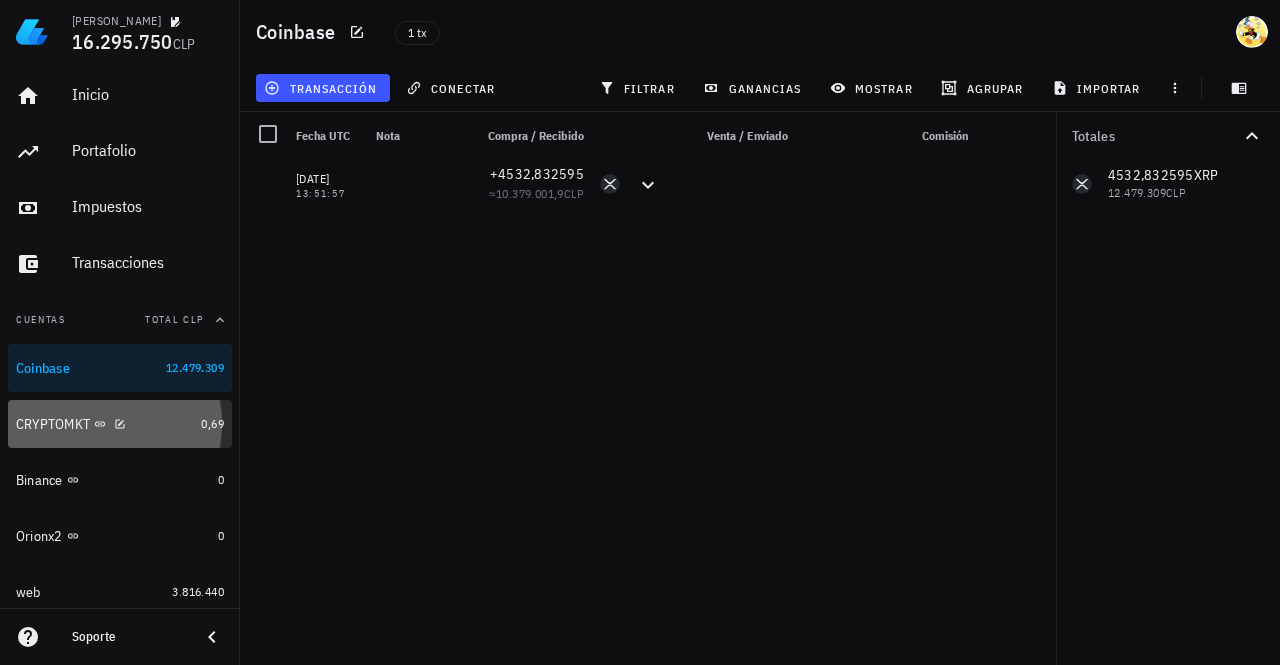 click on "CRYPTOMKT" at bounding box center [104, 424] 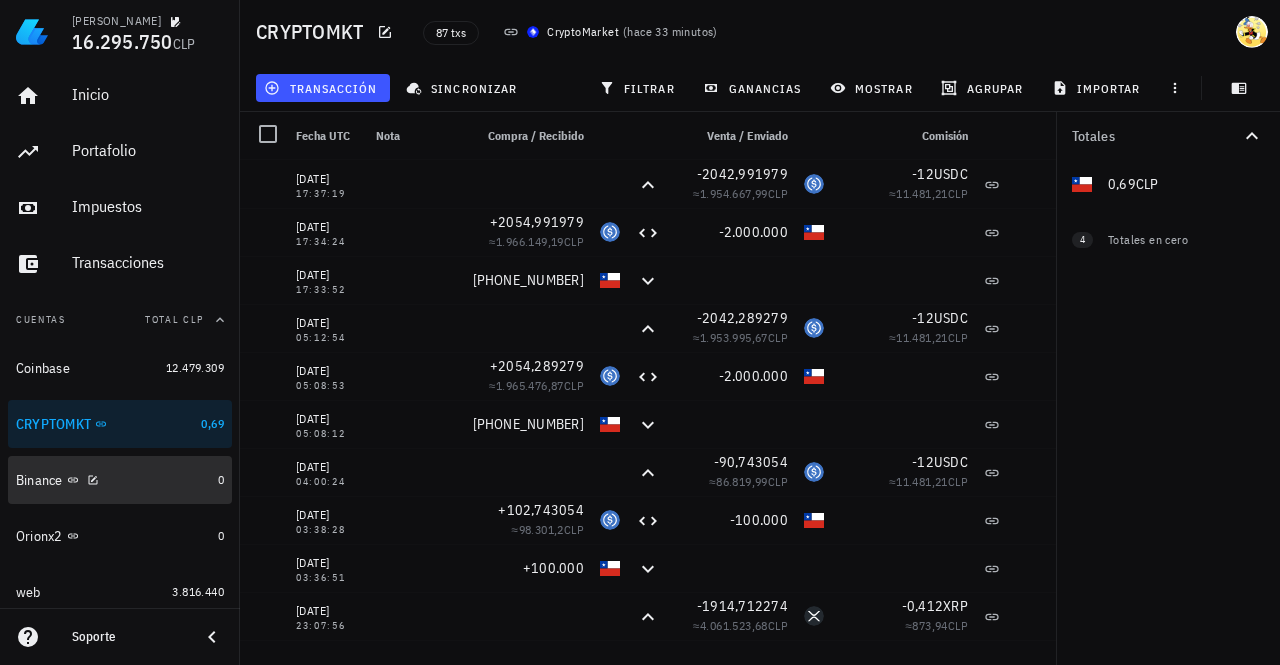 click on "Binance" at bounding box center [113, 480] 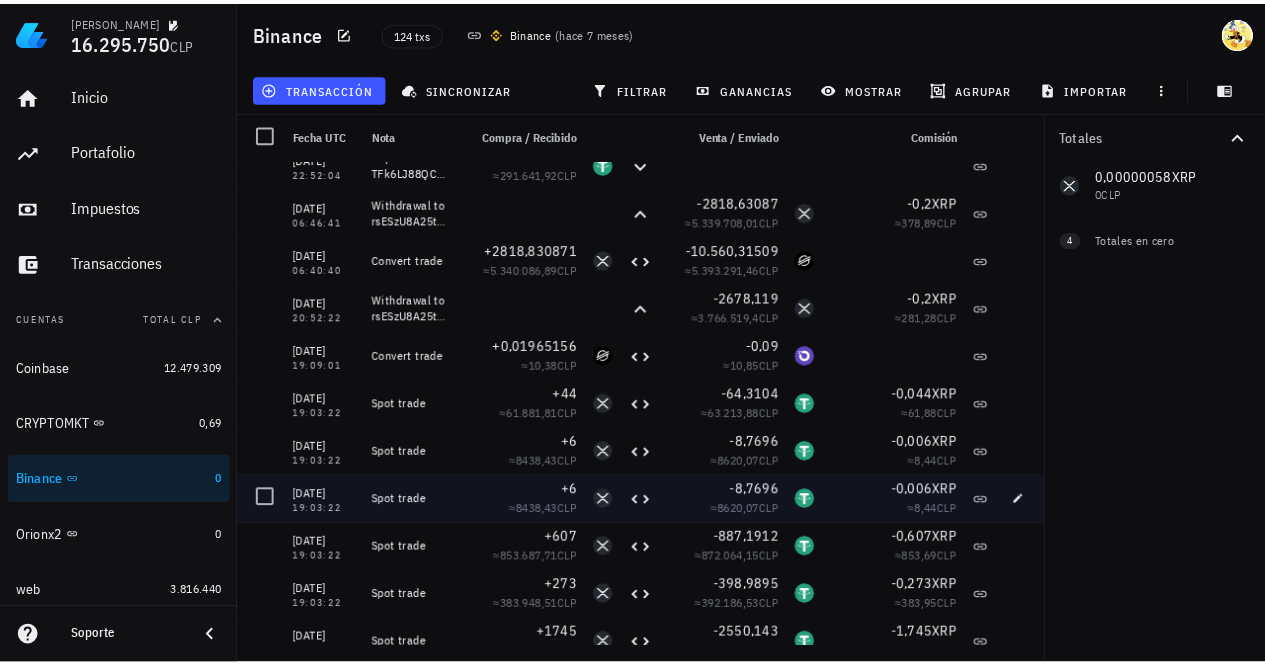 scroll, scrollTop: 0, scrollLeft: 0, axis: both 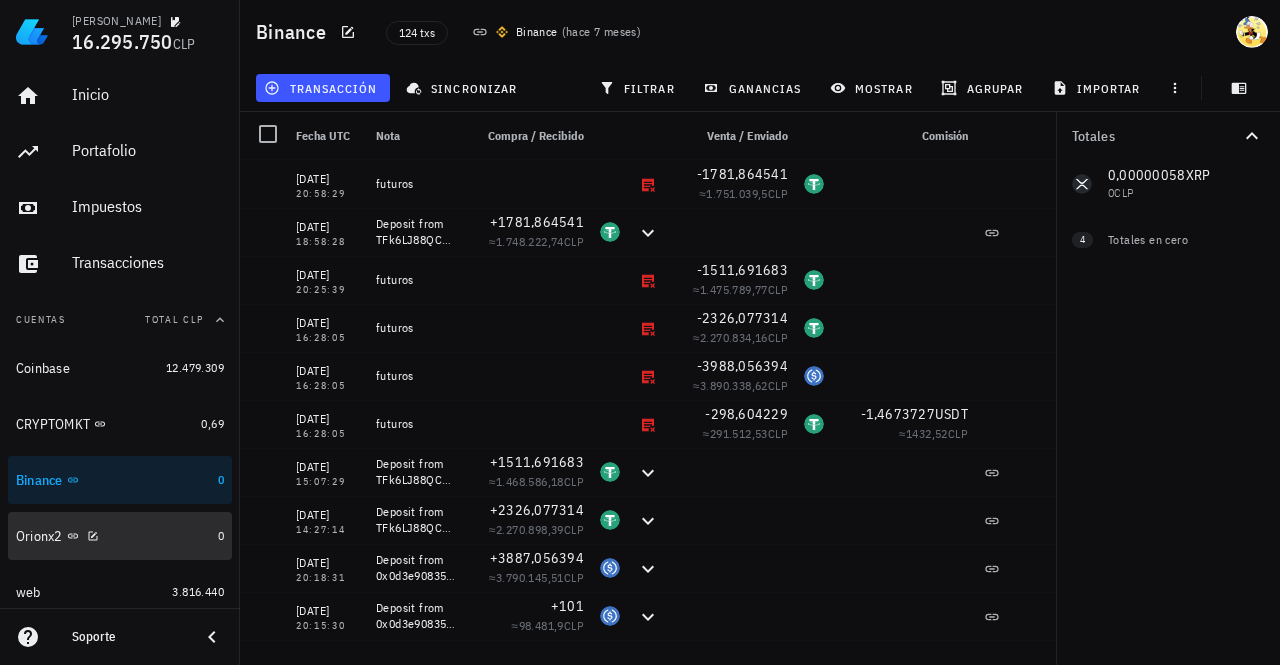 click on "Orionx2" at bounding box center (113, 536) 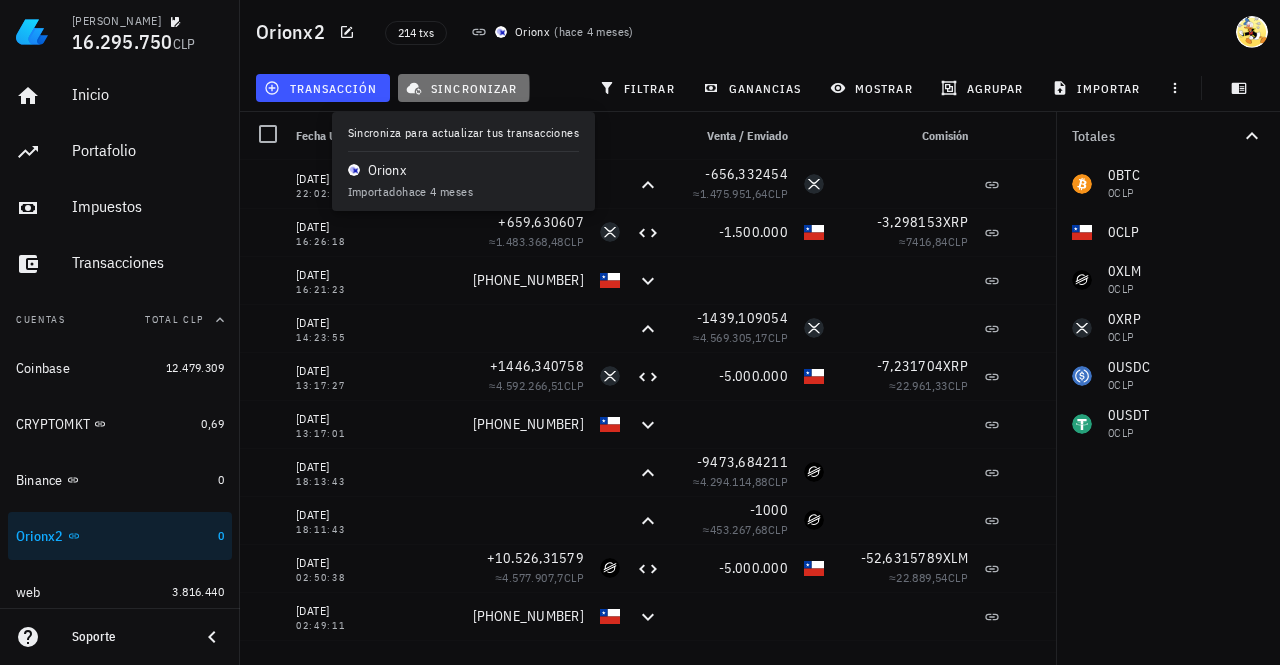 click on "sincronizar" at bounding box center [463, 88] 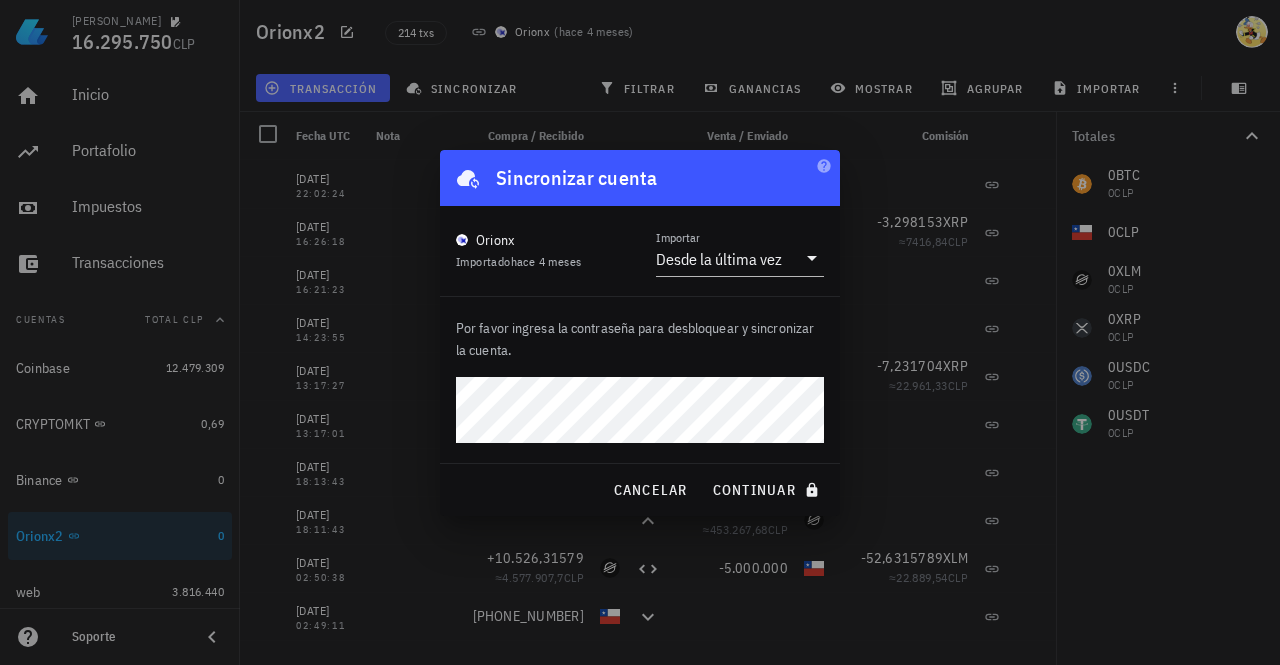 click on "continuar" at bounding box center [768, 490] 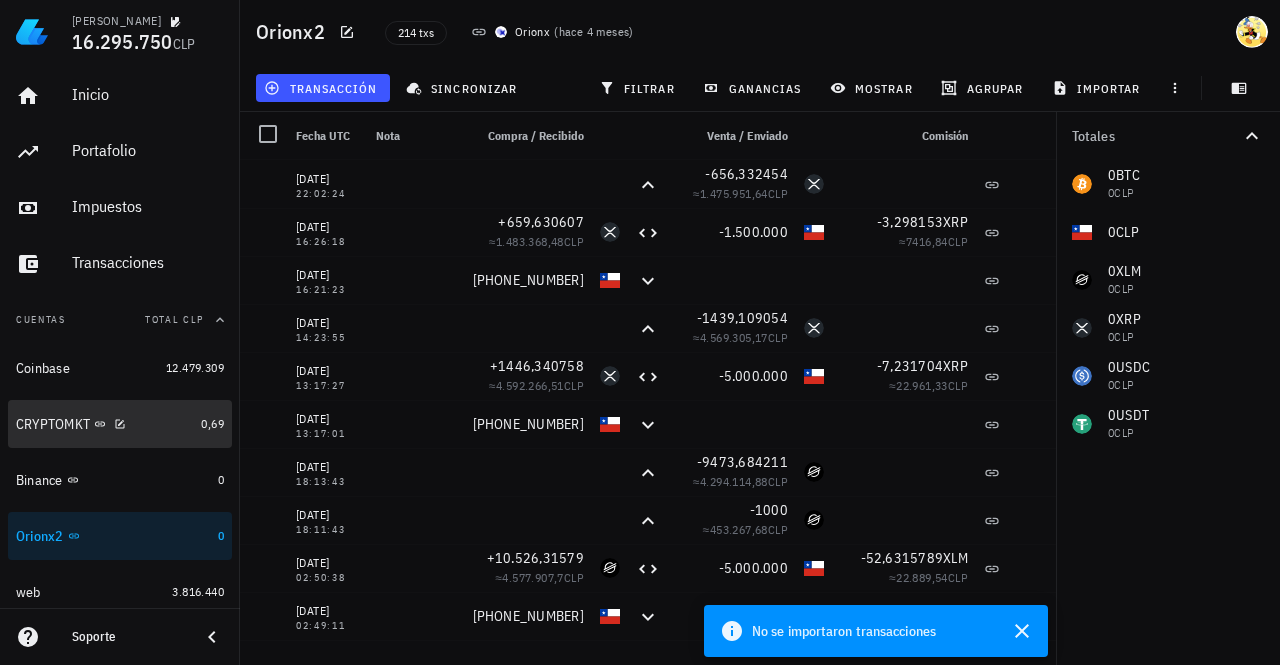 click on "CRYPTOMKT" at bounding box center (104, 424) 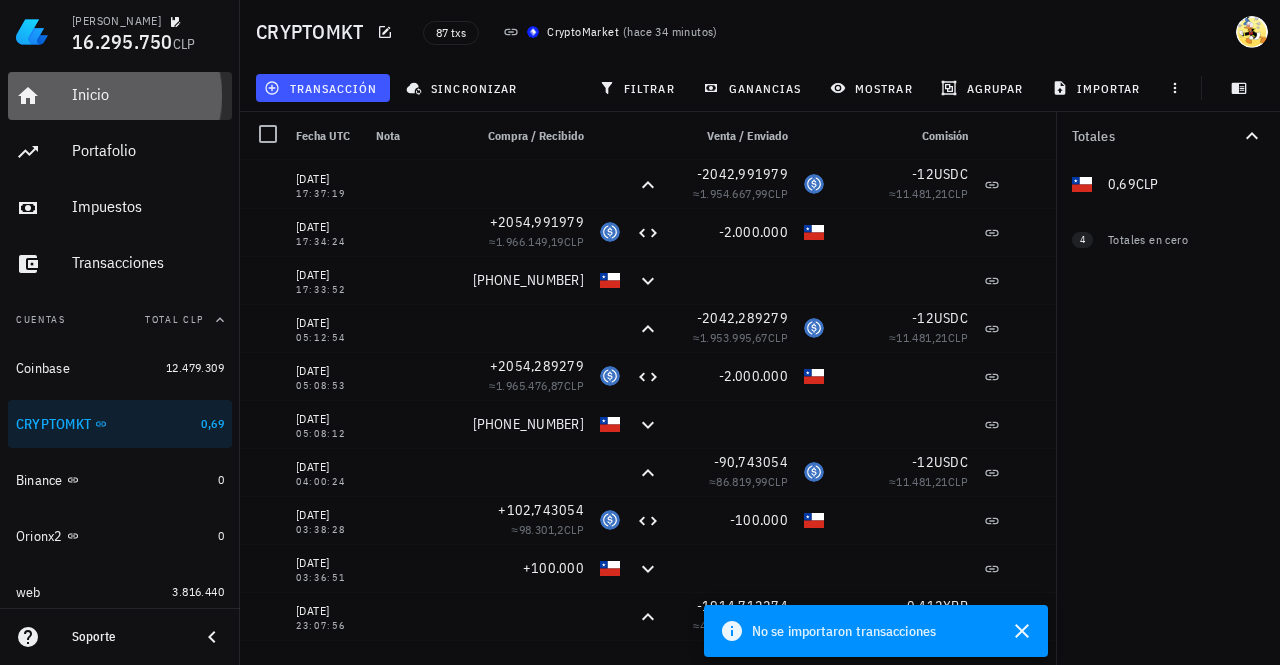 click on "Inicio" at bounding box center [148, 94] 